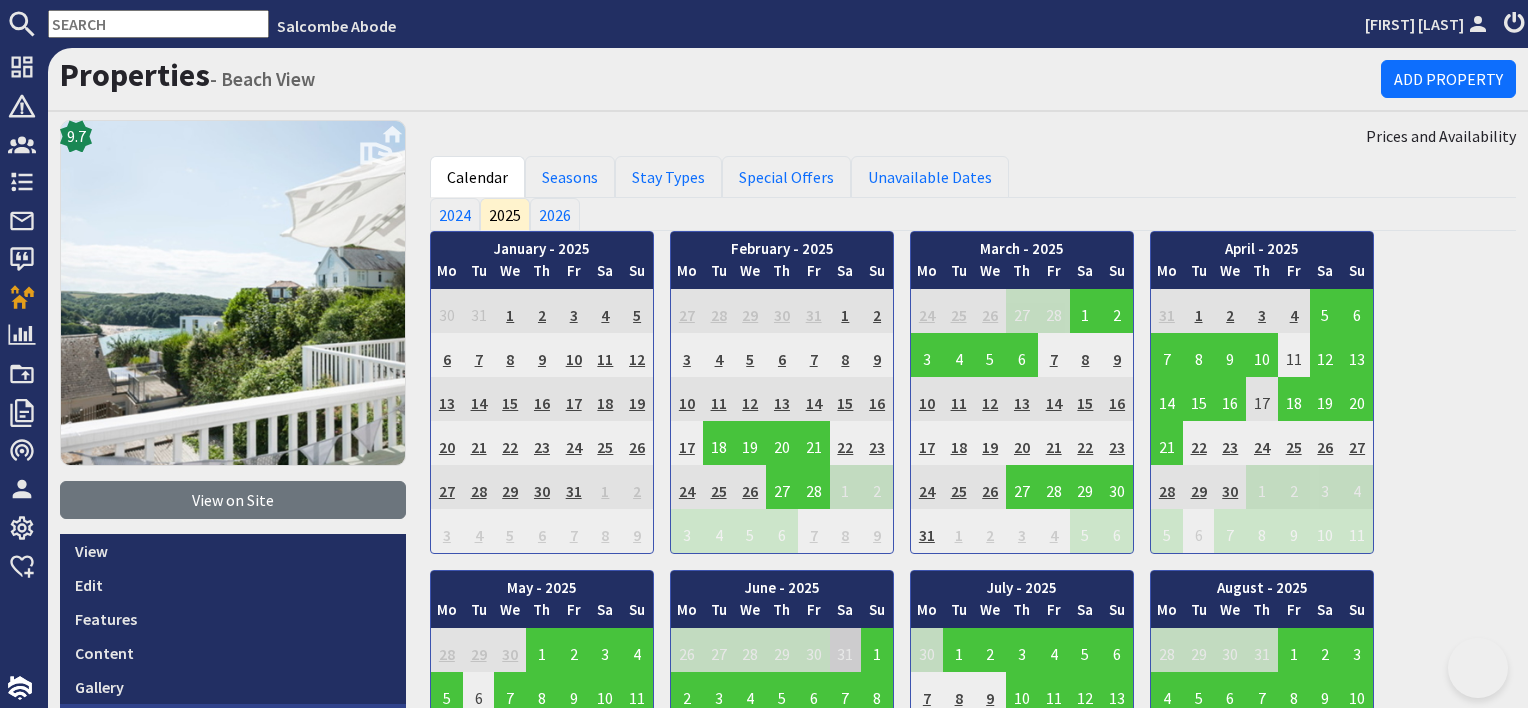 scroll, scrollTop: 0, scrollLeft: 0, axis: both 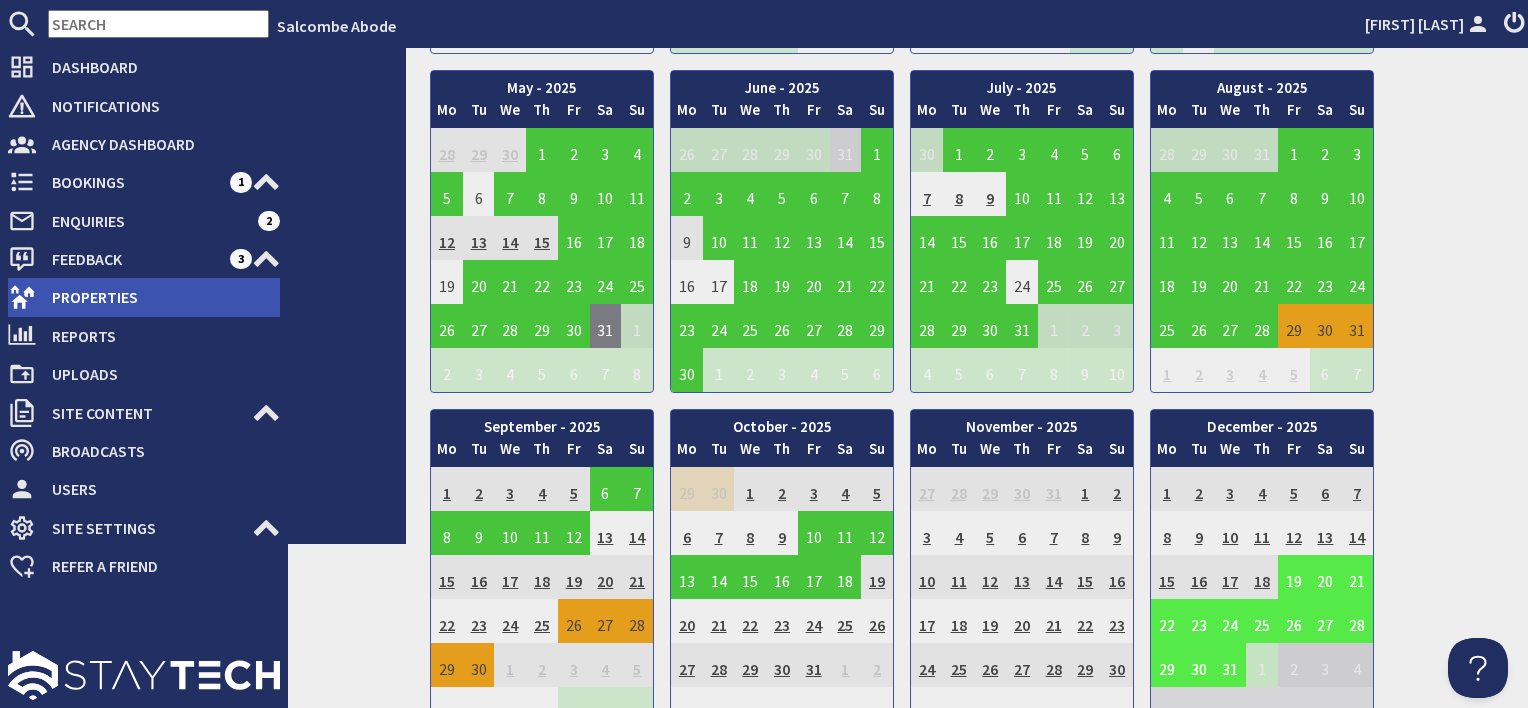 click on "Properties" at bounding box center (158, 297) 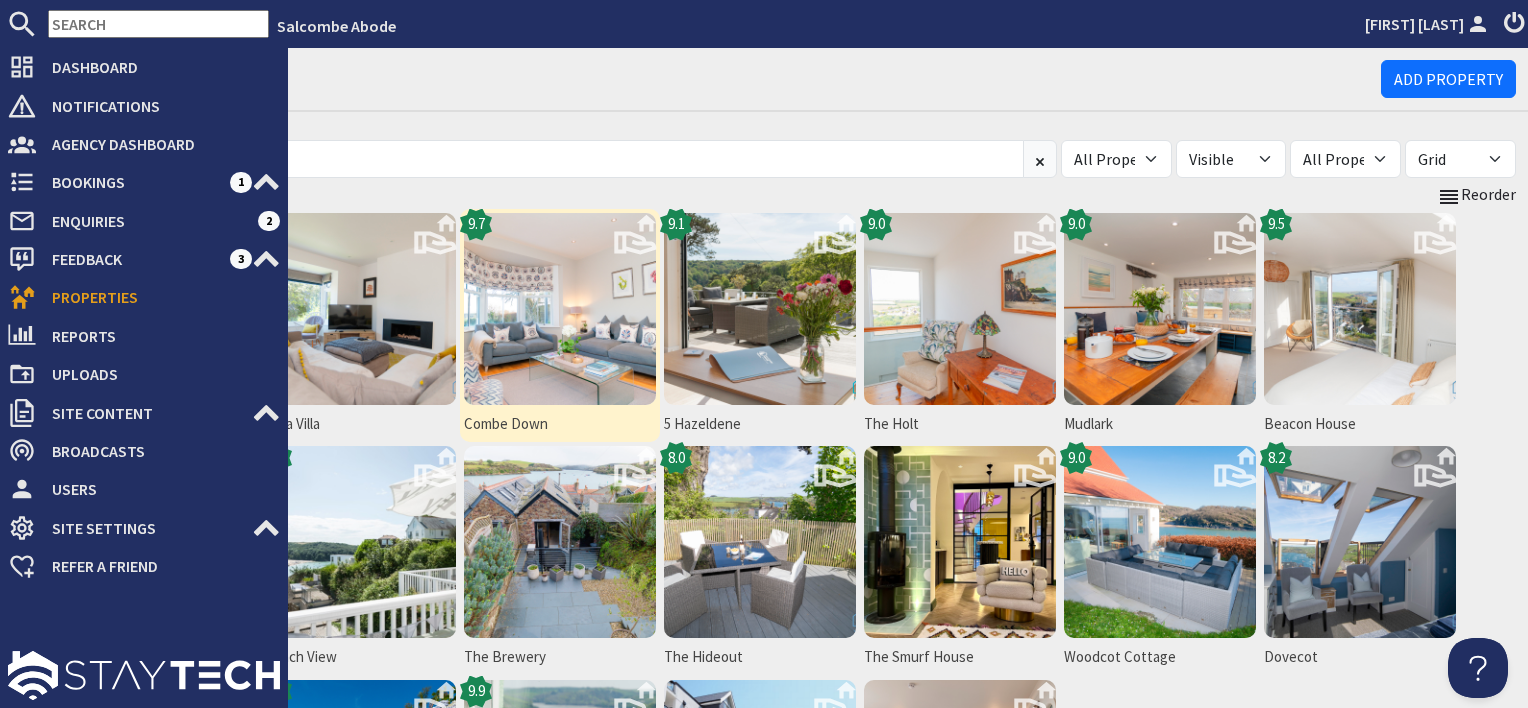 scroll, scrollTop: 0, scrollLeft: 0, axis: both 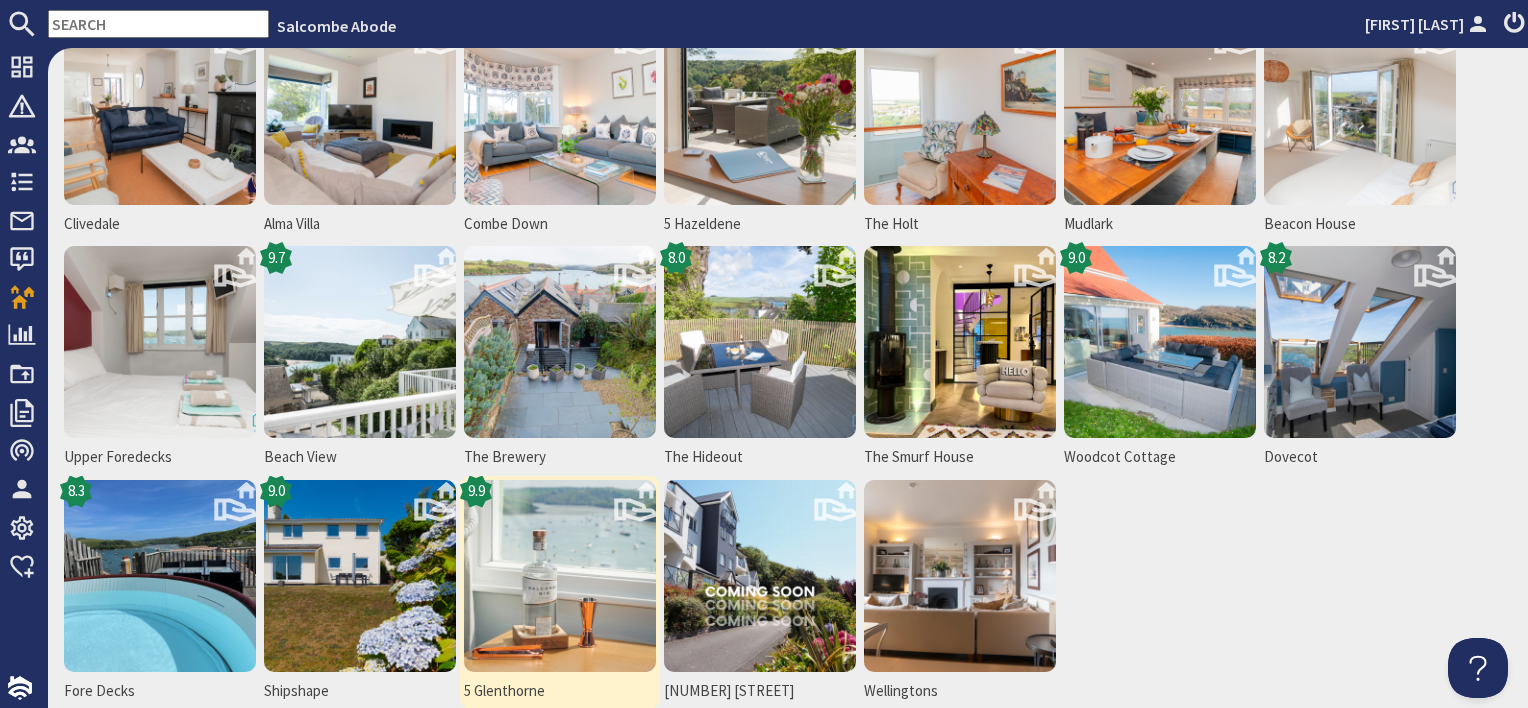 click at bounding box center (560, 576) 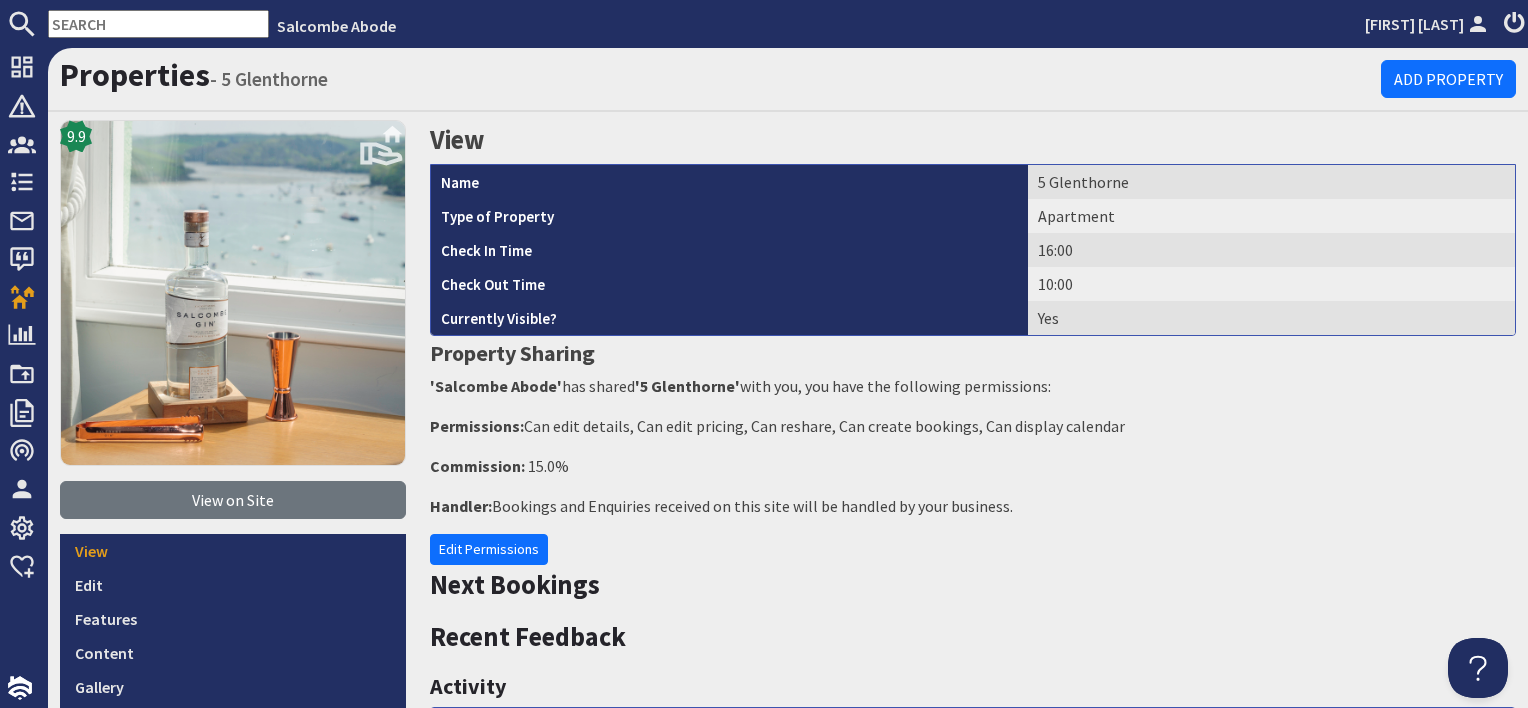 scroll, scrollTop: 0, scrollLeft: 0, axis: both 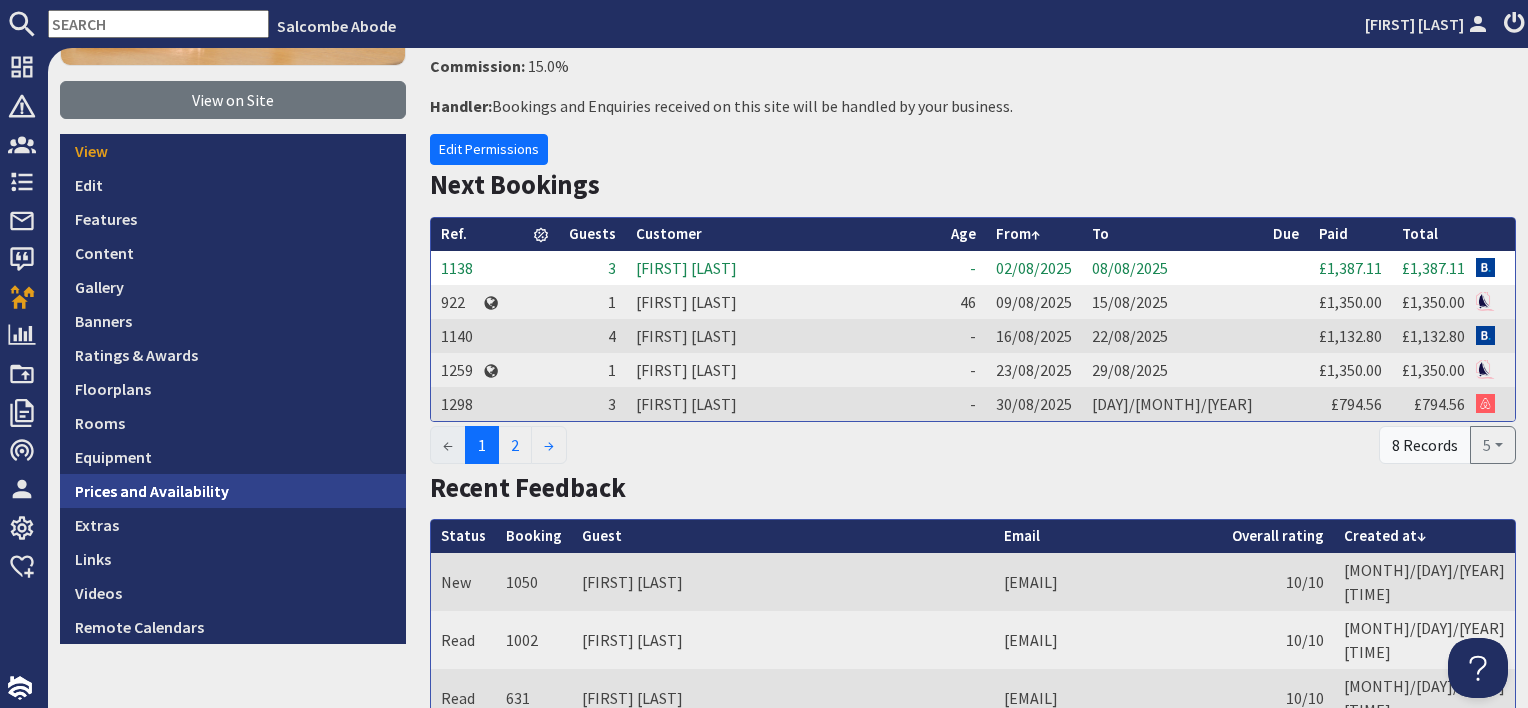 click on "Prices and Availability" at bounding box center (233, 491) 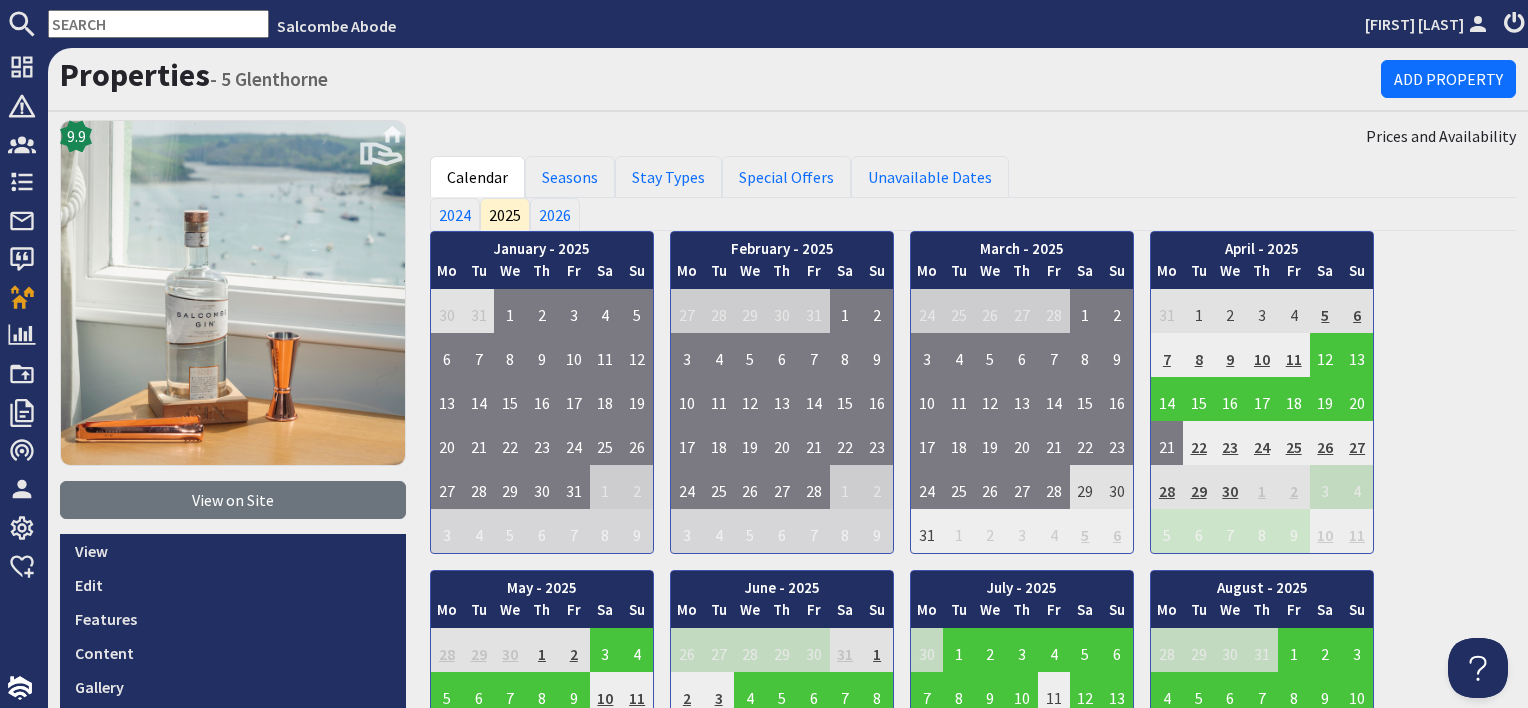 scroll, scrollTop: 0, scrollLeft: 0, axis: both 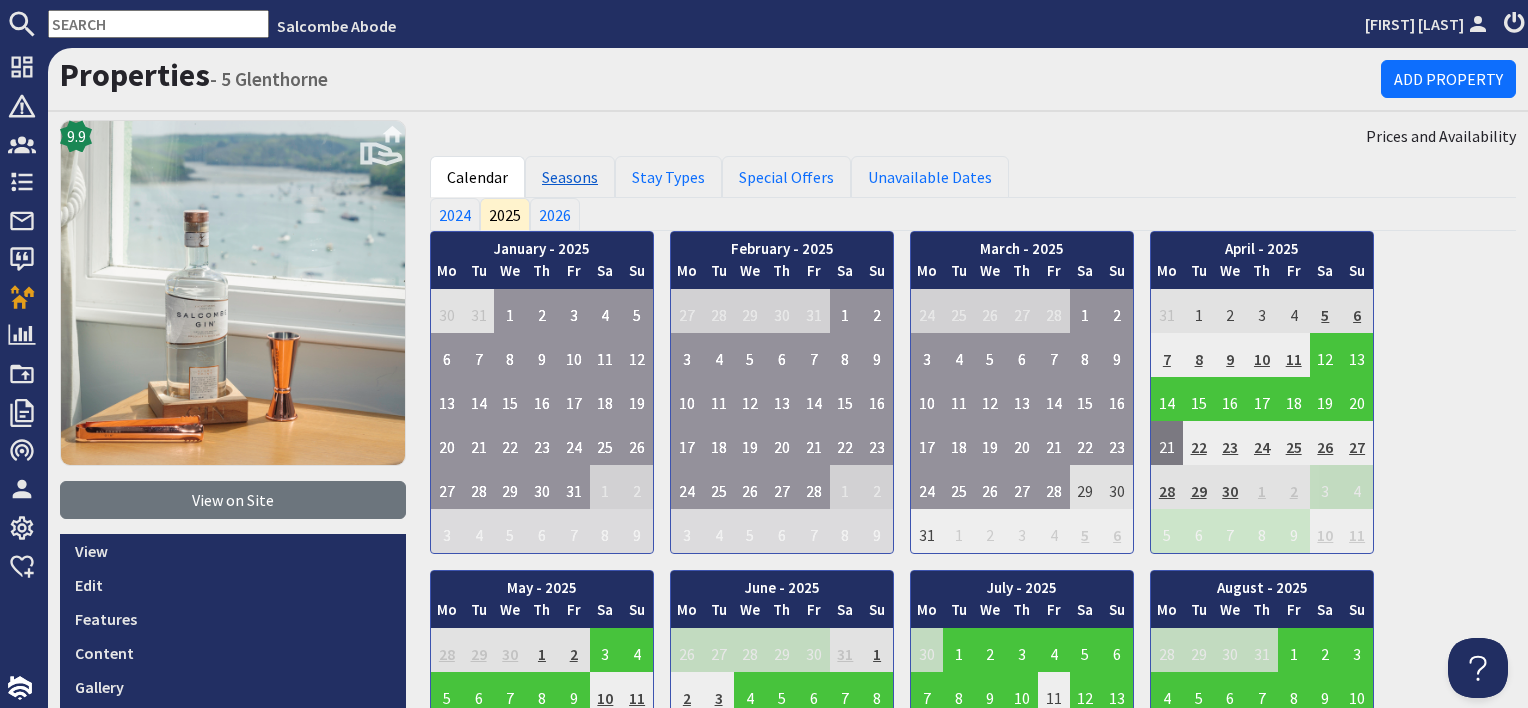 click on "Seasons" at bounding box center [570, 177] 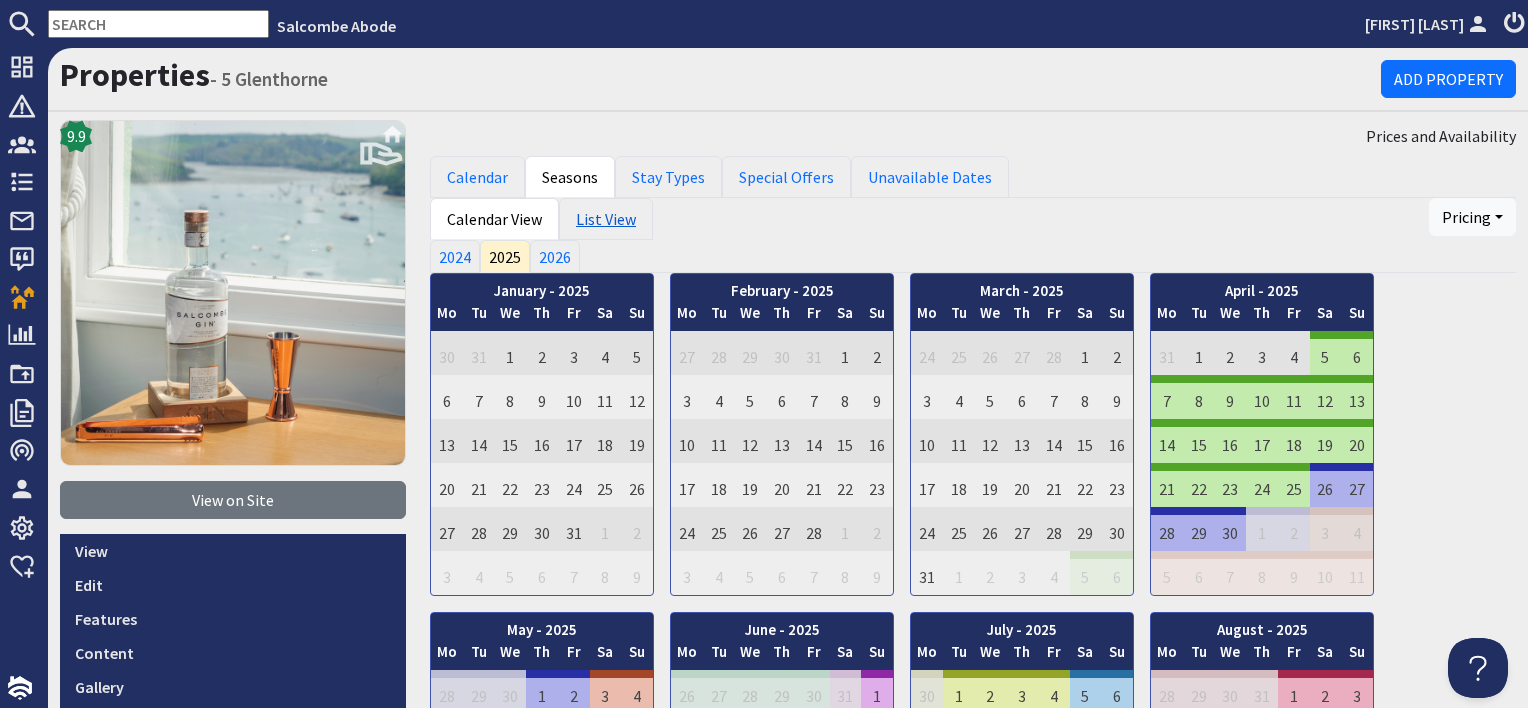 scroll, scrollTop: 0, scrollLeft: 0, axis: both 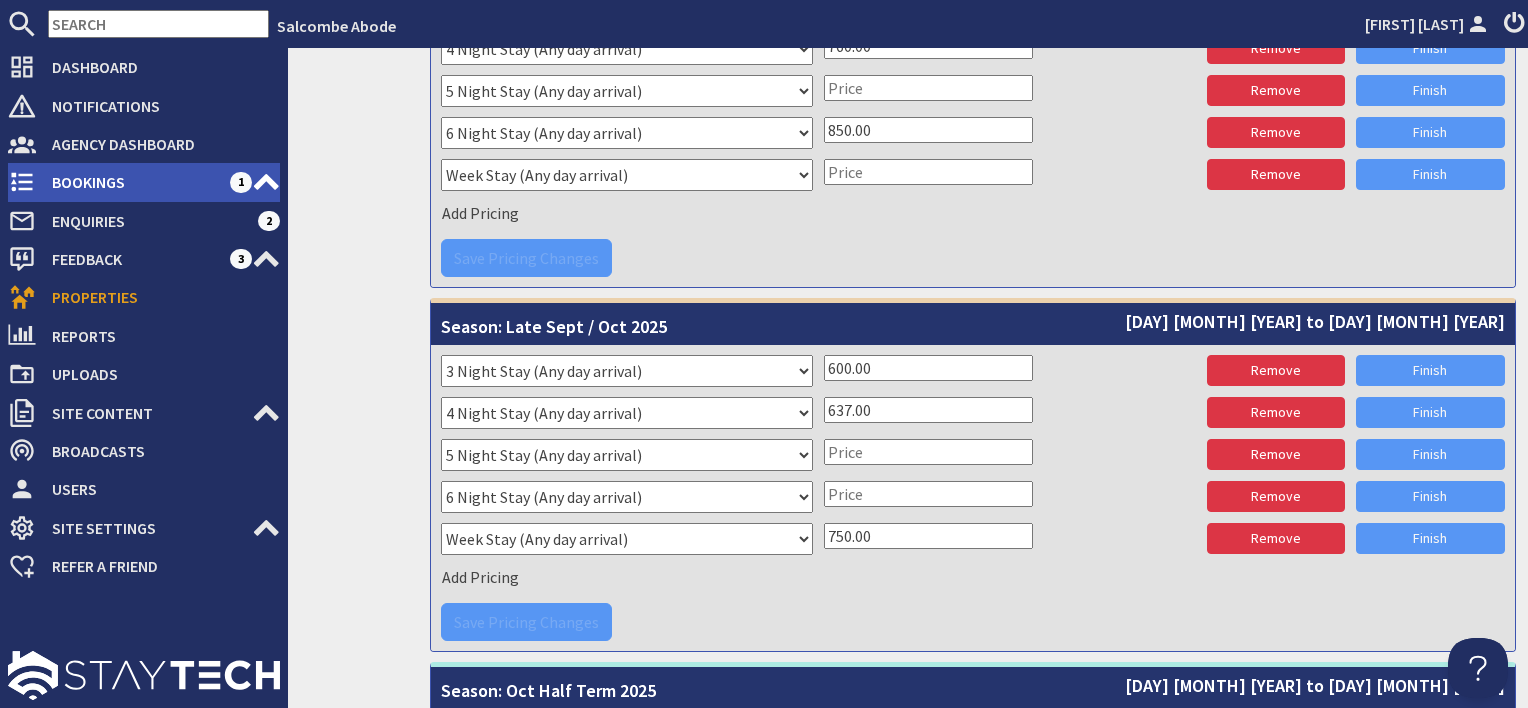 click on "Bookings" at bounding box center [133, 182] 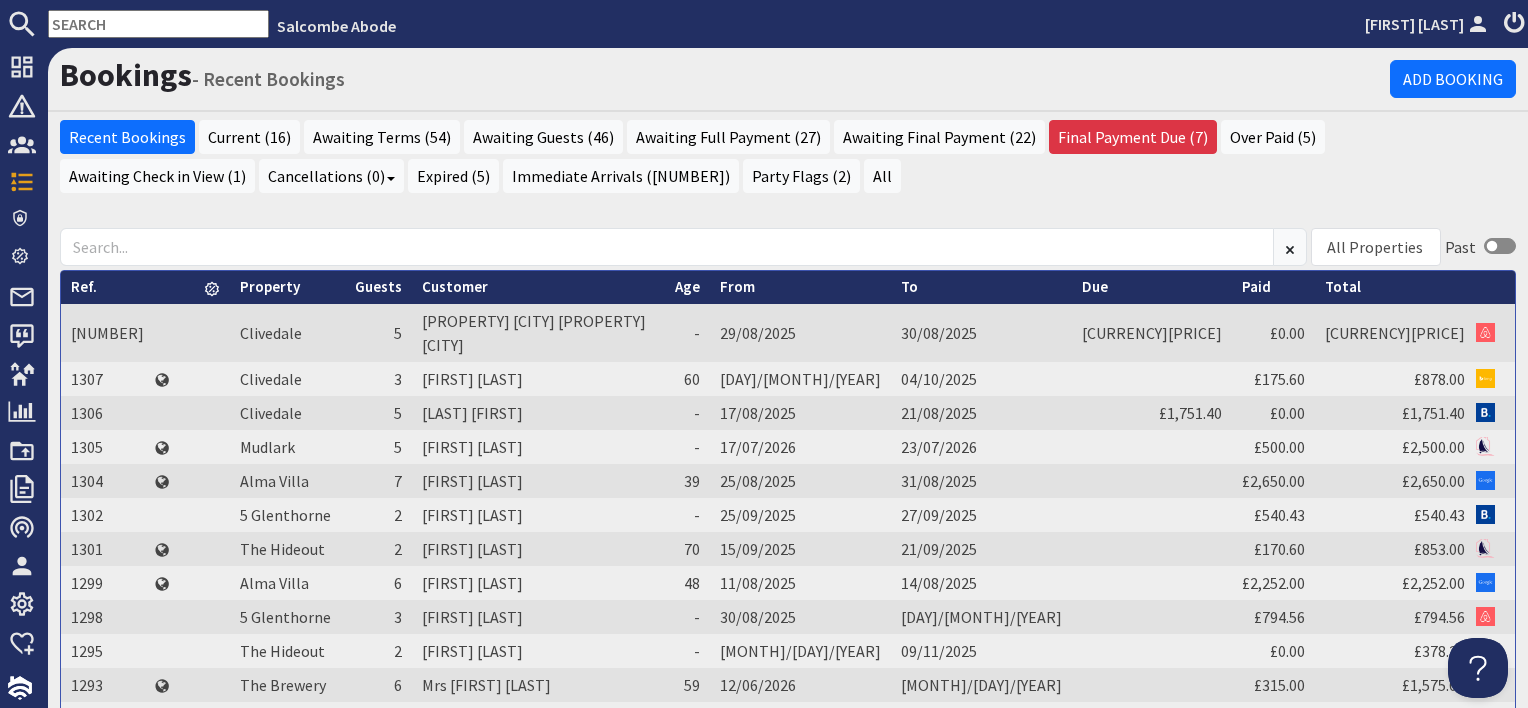 scroll, scrollTop: 0, scrollLeft: 0, axis: both 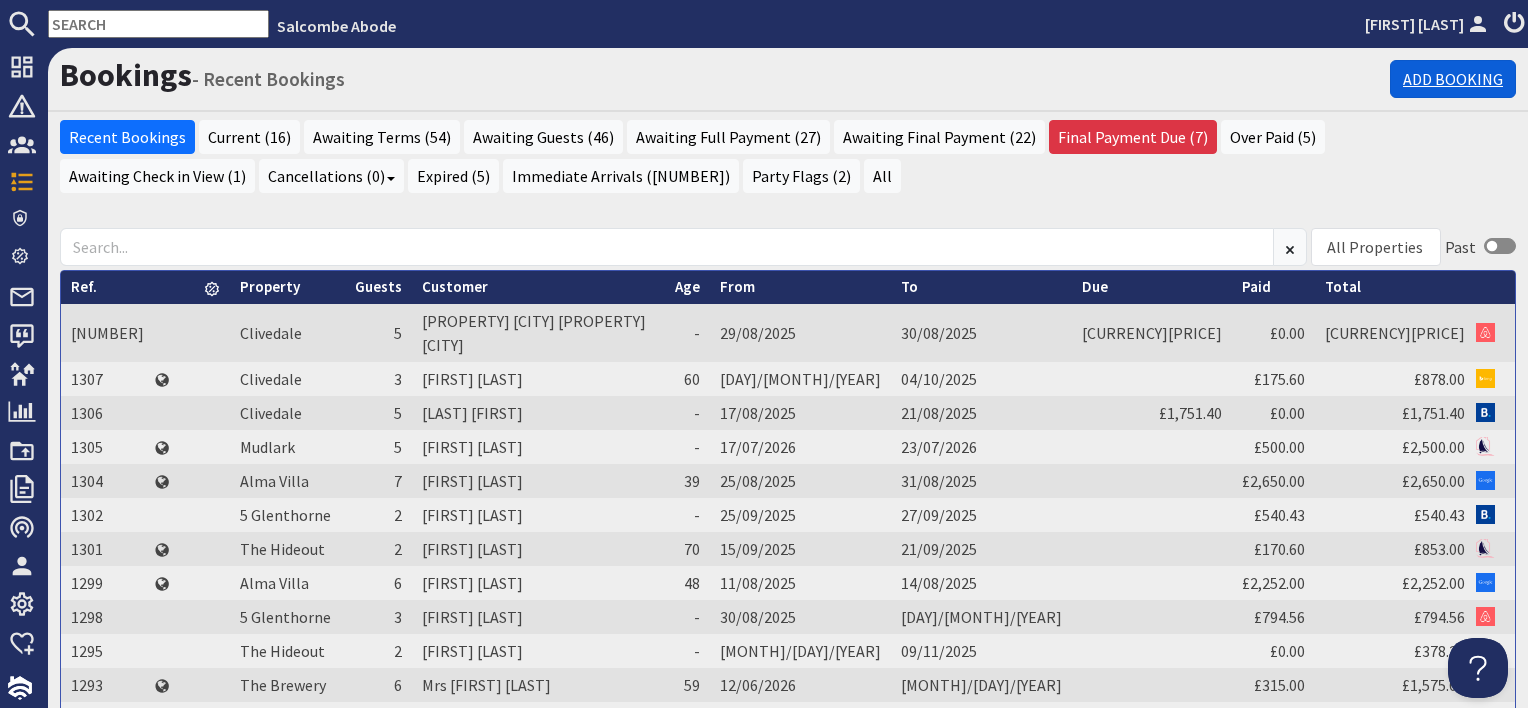 click on "Add Booking" at bounding box center [1453, 79] 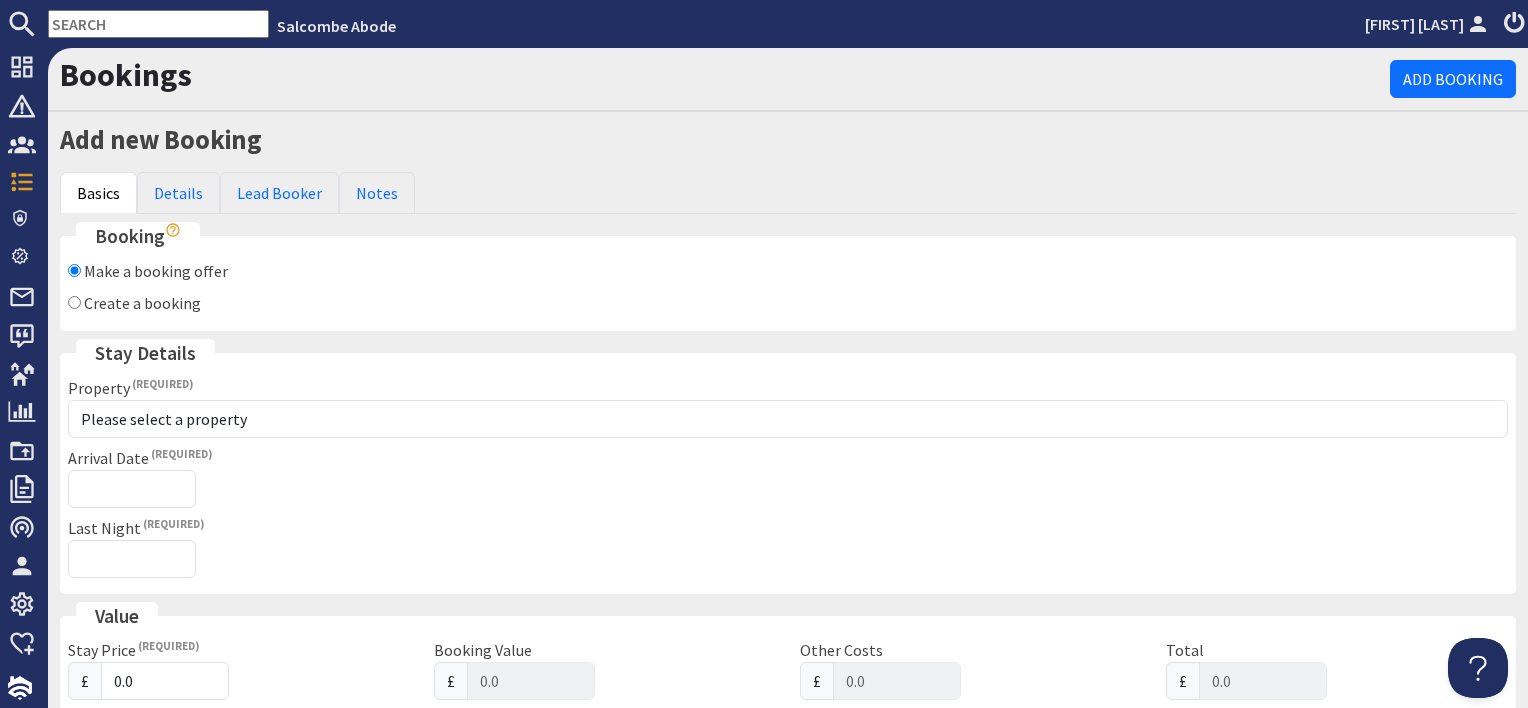 scroll, scrollTop: 0, scrollLeft: 0, axis: both 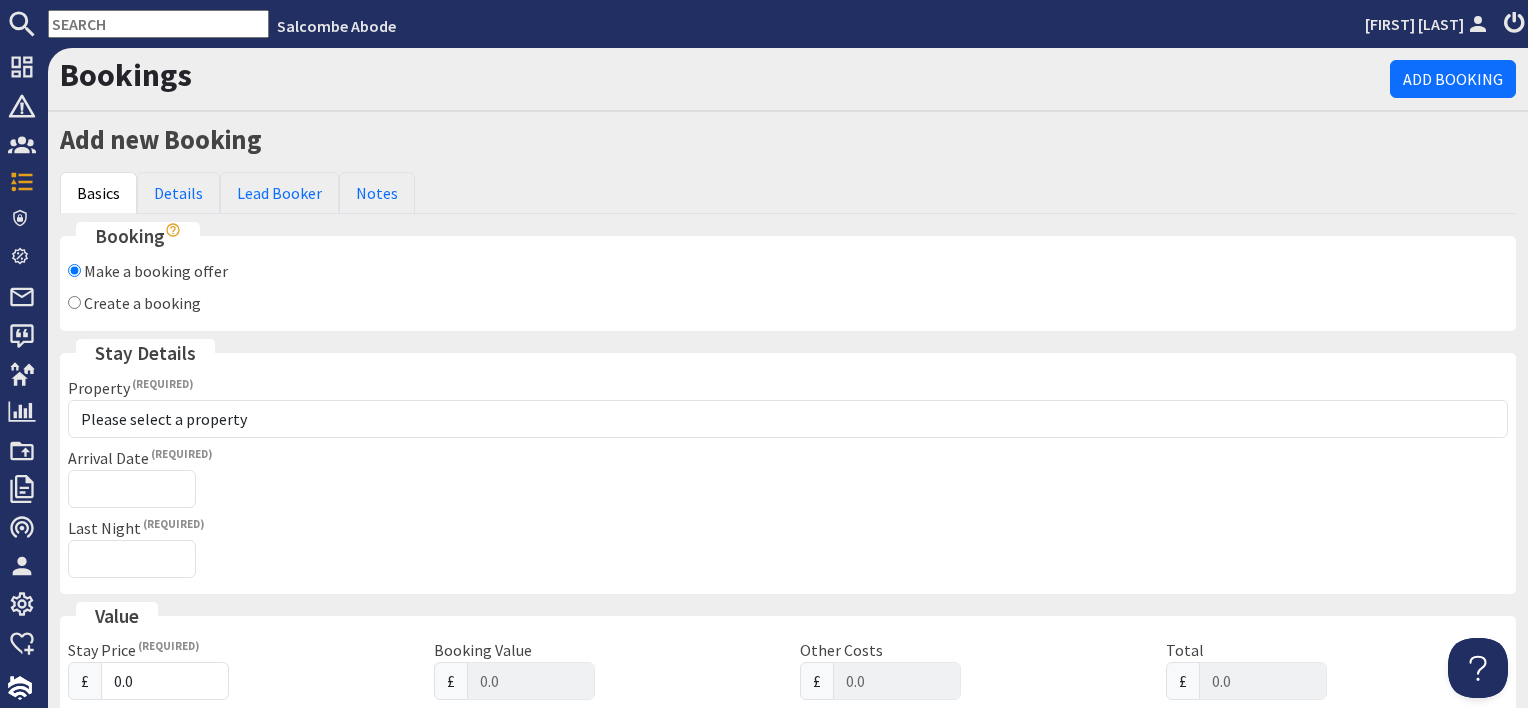 click on "Create a booking" at bounding box center (142, 303) 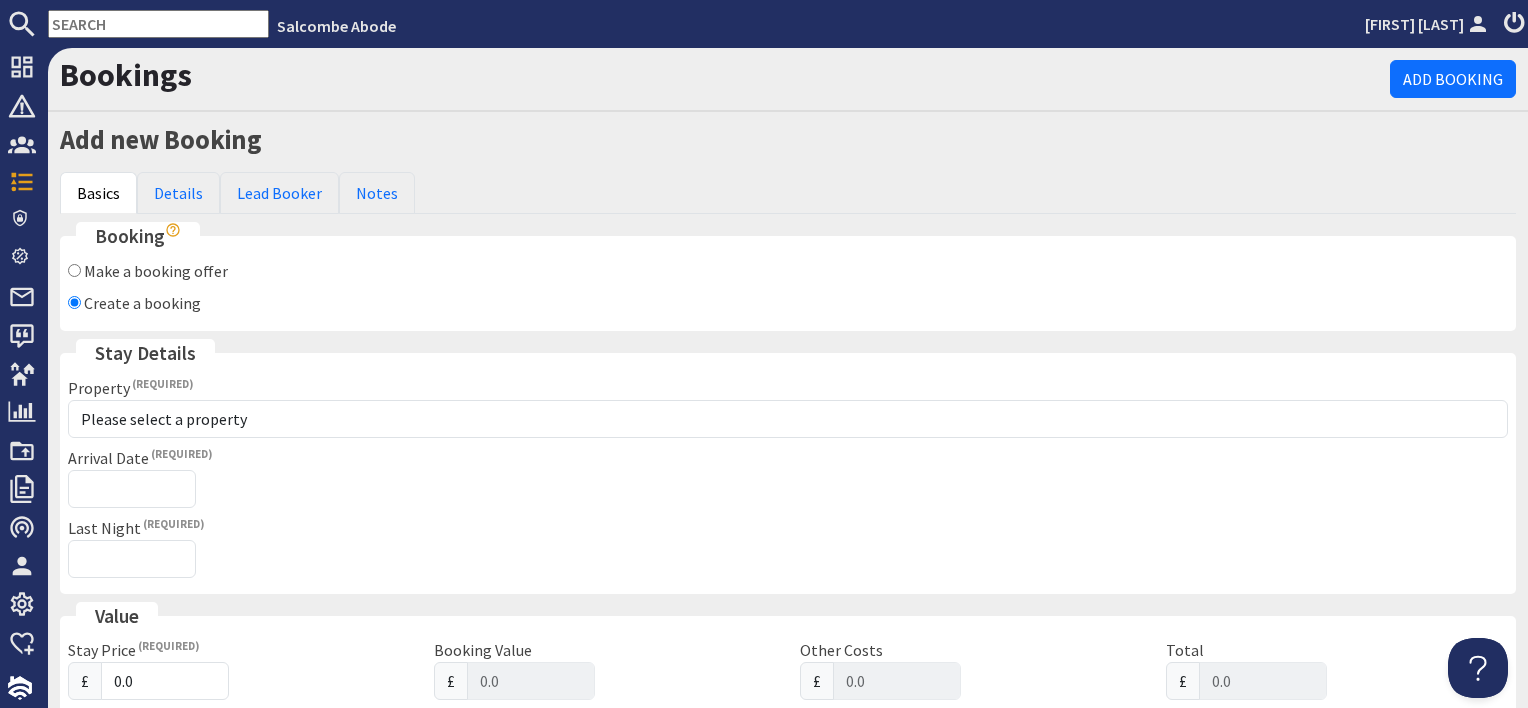 checkbox on "false" 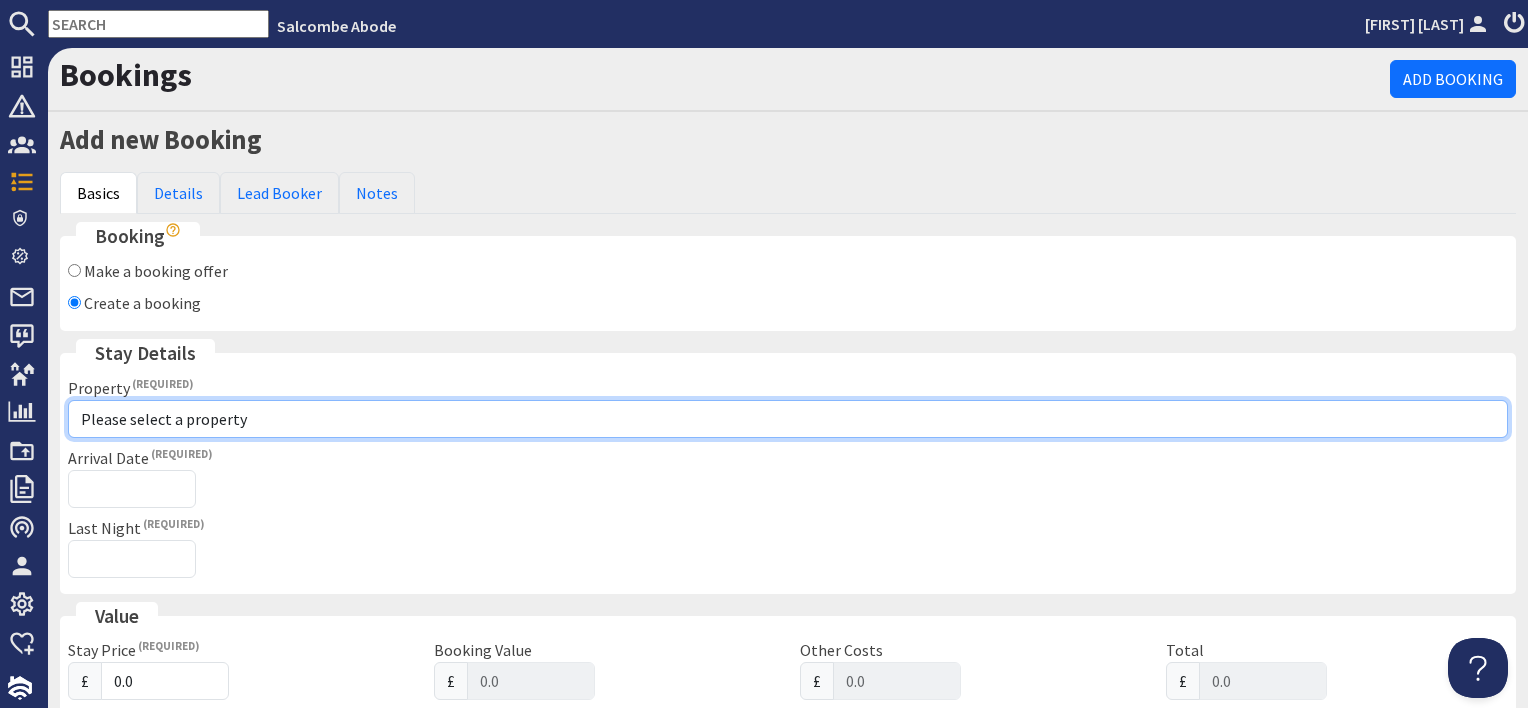 click on "Please select a property
10 Kings Cottages
11 Thurlestone Beach House
15 St Elmo Court
4 Kings Cottages
5 Glenthorne
5 Hazeldene
8 Kings Cottages
Alma Villa
Baby Smurf
Beach View
Beacon House
Clivedale
Combe Down
Dovecot
Driftwood
Driftwood
Fore Decks
Mudlark
Runic House
Shipshape
The Brewery
The Hideout
The Holt
The Smurf House
Upper Foredecks
Wellingtons
Woodcot Cottage
Woodcot Cottage - DO NOT USE" at bounding box center [788, 419] 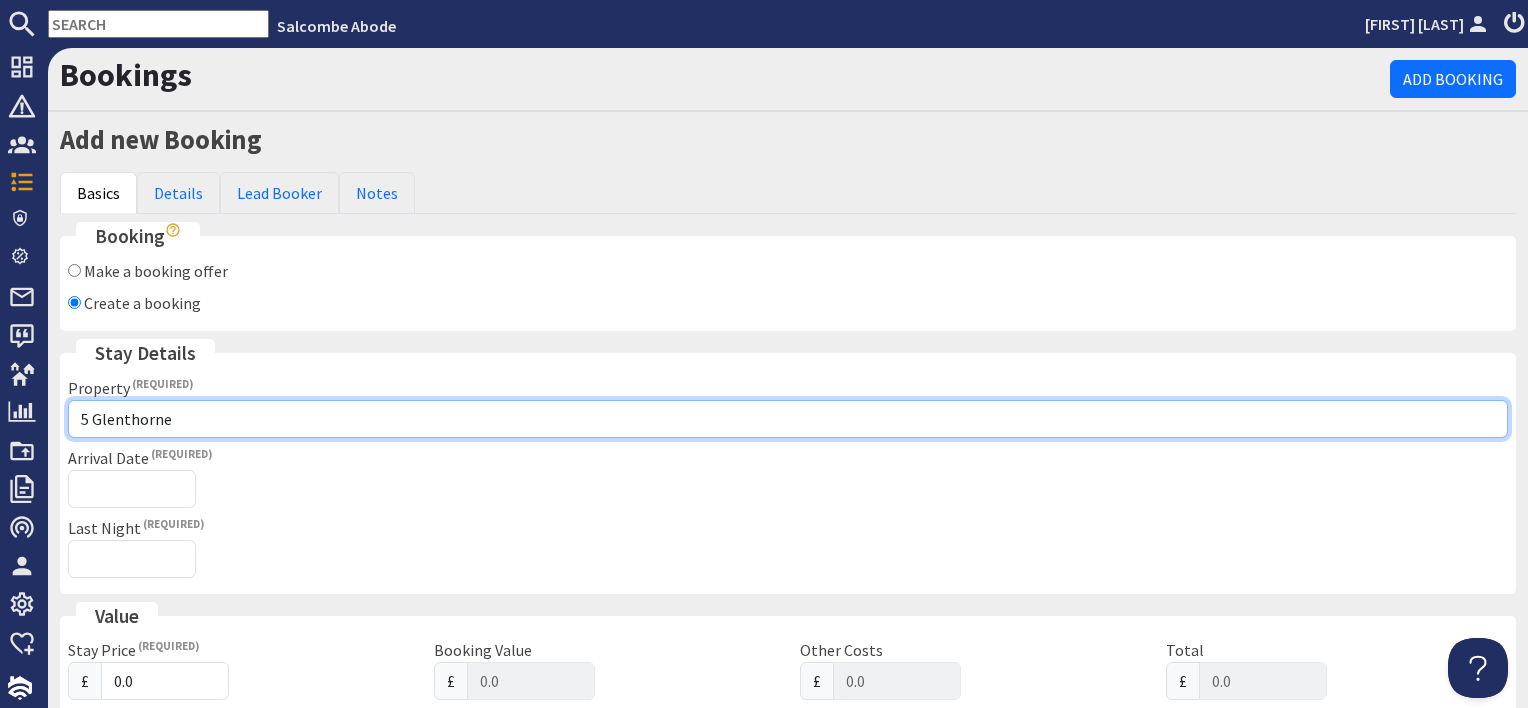 click on "Please select a property
10 Kings Cottages
11 Thurlestone Beach House
15 St Elmo Court
4 Kings Cottages
5 Glenthorne
5 Hazeldene
8 Kings Cottages
Alma Villa
Baby Smurf
Beach View
Beacon House
Clivedale
Combe Down
Dovecot
Driftwood
Driftwood
Fore Decks
Mudlark
Runic House
Shipshape
The Brewery
The Hideout
The Holt
The Smurf House
Upper Foredecks
Wellingtons
Woodcot Cottage
Woodcot Cottage - DO NOT USE" at bounding box center (788, 419) 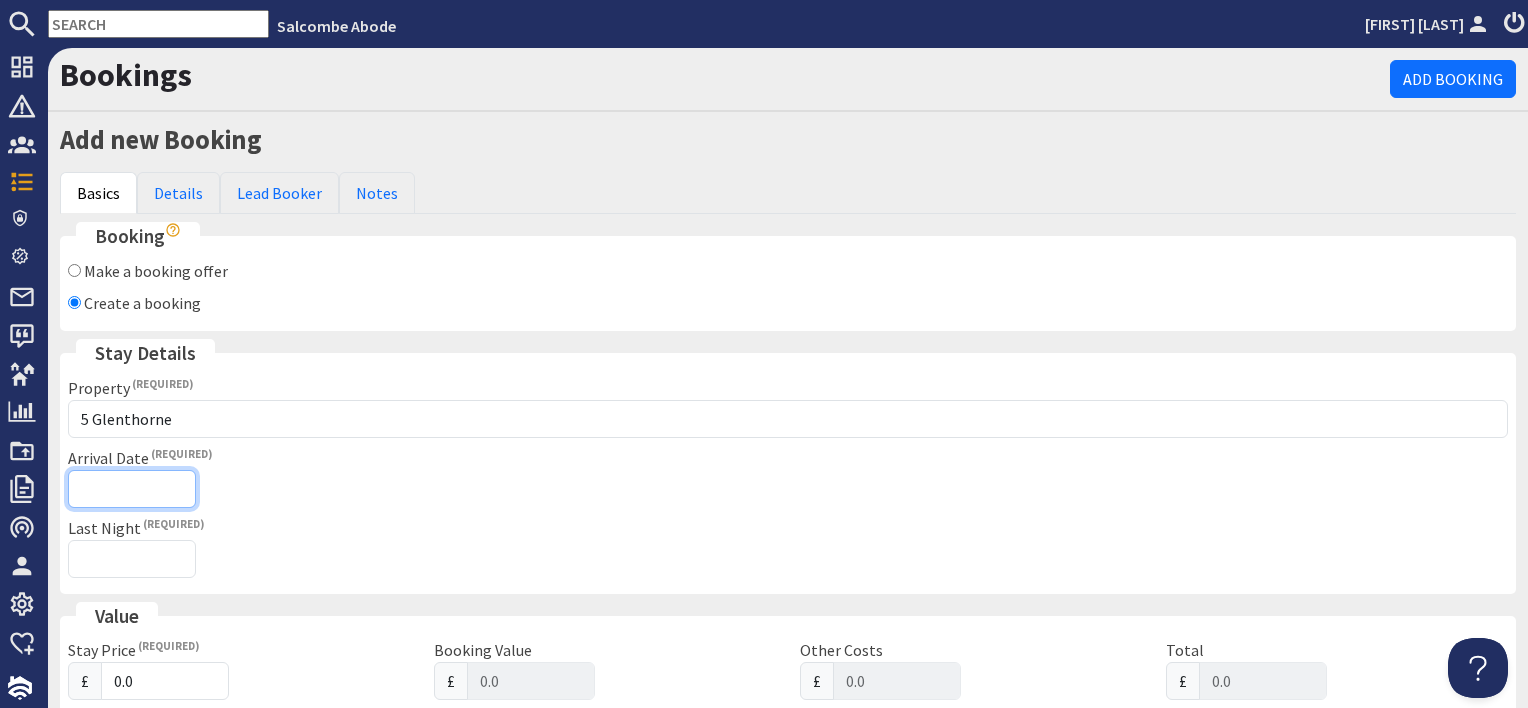 click on "Arrival Date" at bounding box center (132, 489) 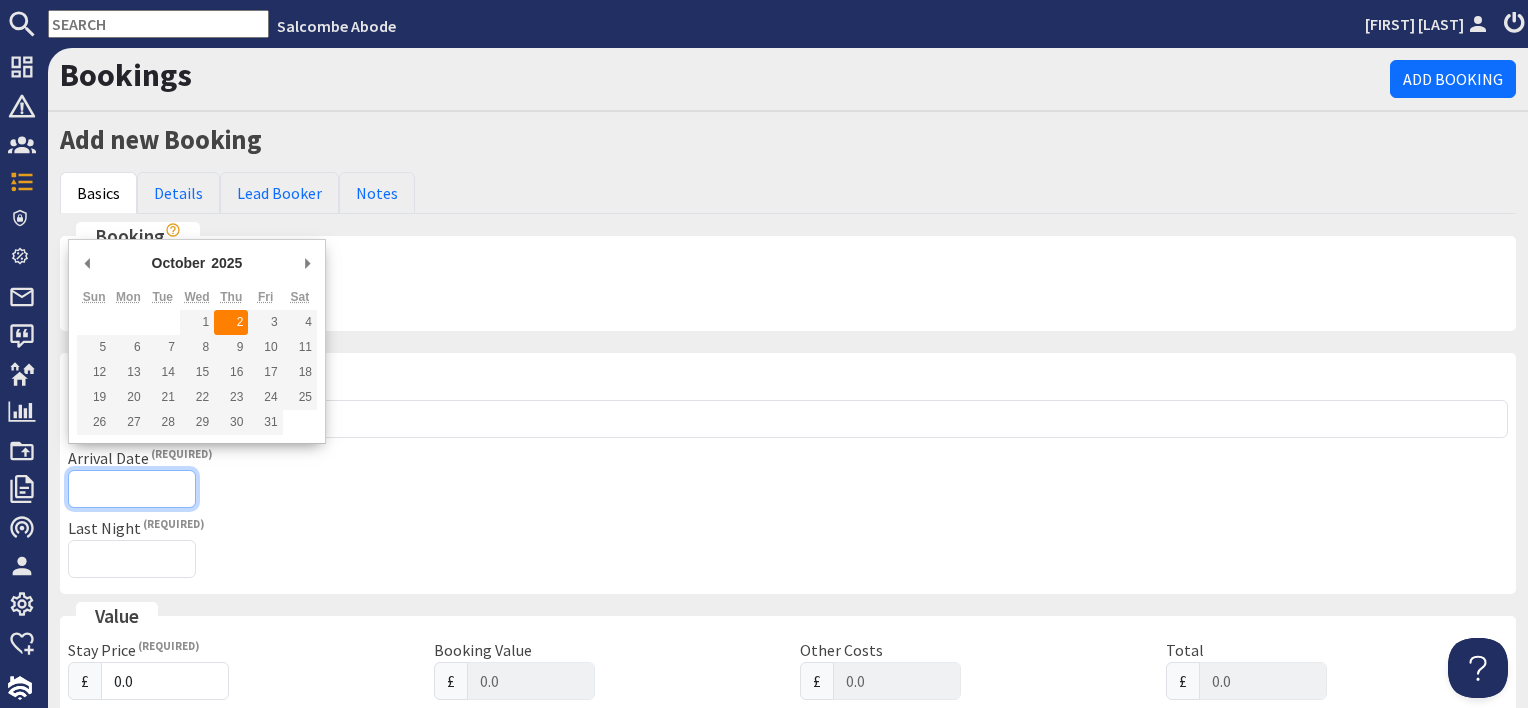 type on "02/10/2025" 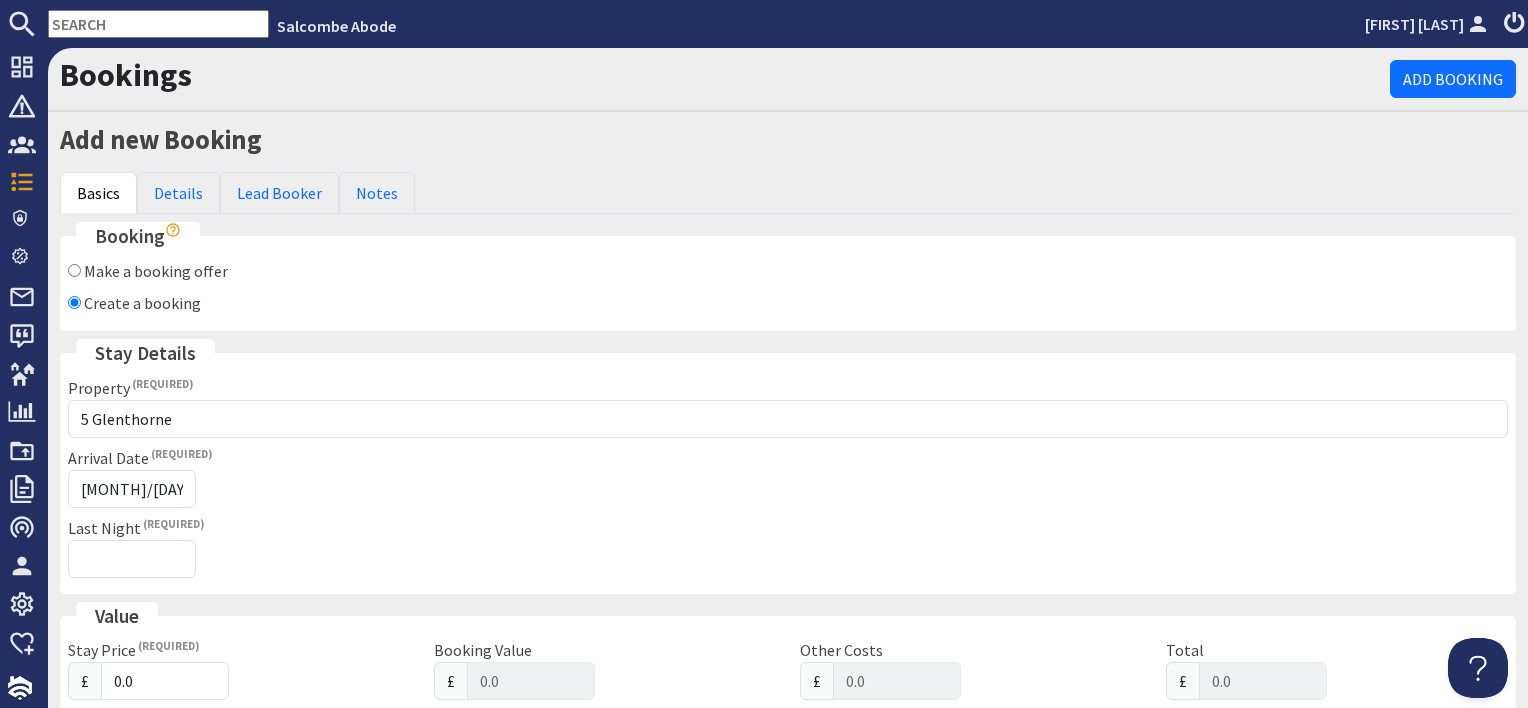 type on "2025-09-02T23:59:59" 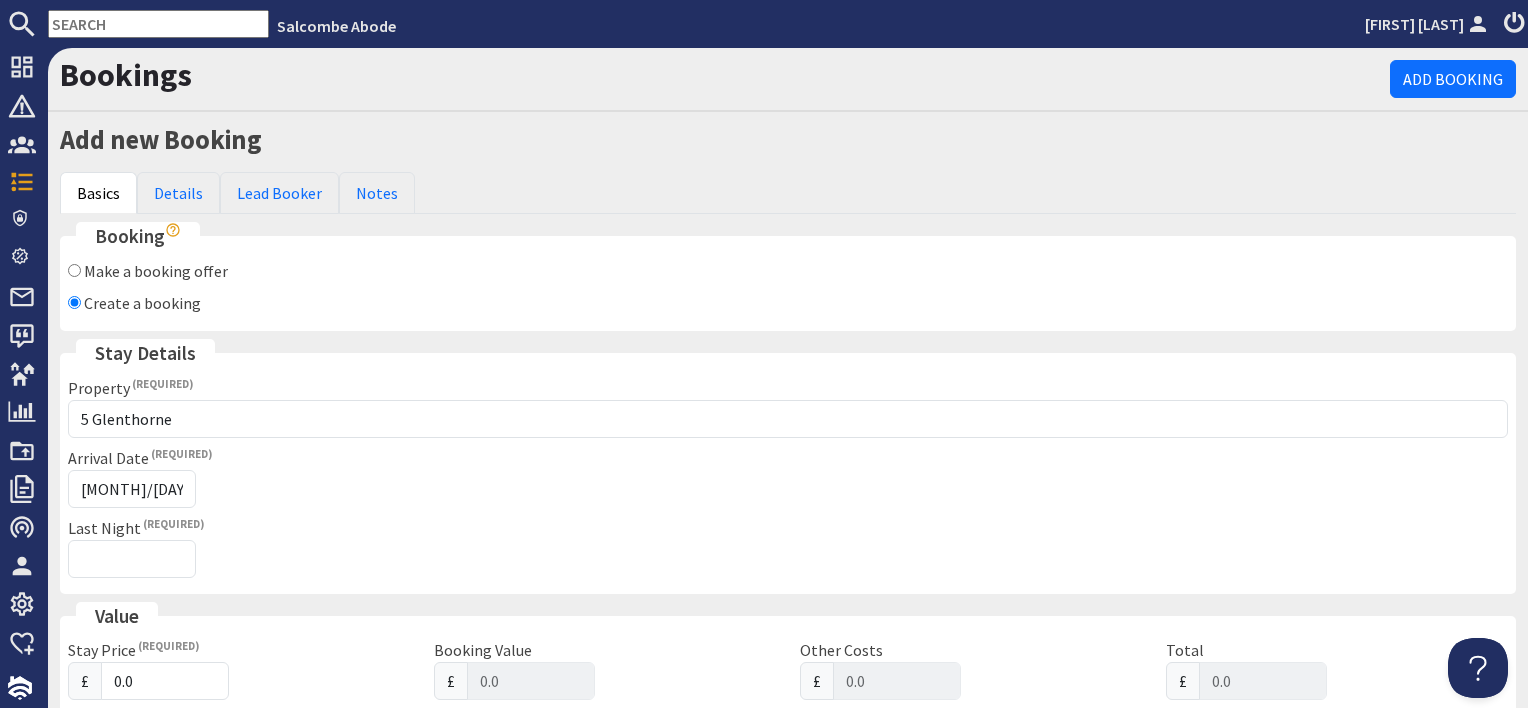 click on "Stay Details
Property
Please select a property
10 Kings Cottages
11 Thurlestone Beach House
15 St Elmo Court
4 Kings Cottages
5 Glenthorne
5 Hazeldene
8 Kings Cottages
Alma Villa
Baby Smurf
Beach View
Beacon House
Clivedale
Combe Down
Dovecot
Driftwood
Driftwood
Fore Decks
Mudlark
Runic House
Shipshape
The Brewery
The Hideout
The Holt
The Smurf House
Upper Foredecks
Wellingtons
Woodcot Cottage
Woodcot Cottage - DO NOT USE
Arrival Date 02/10/2025
Last Night" at bounding box center [788, 466] 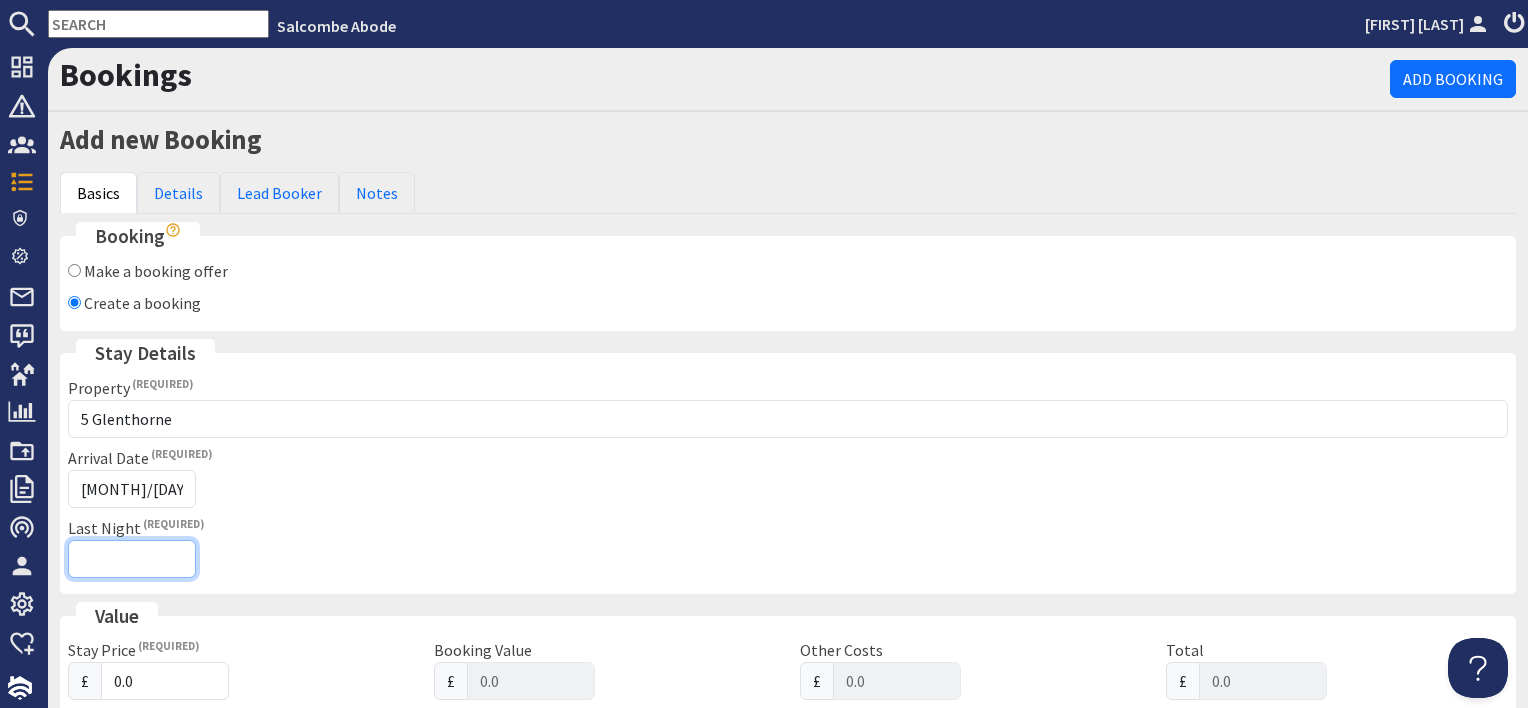 click on "Last Night" at bounding box center [132, 559] 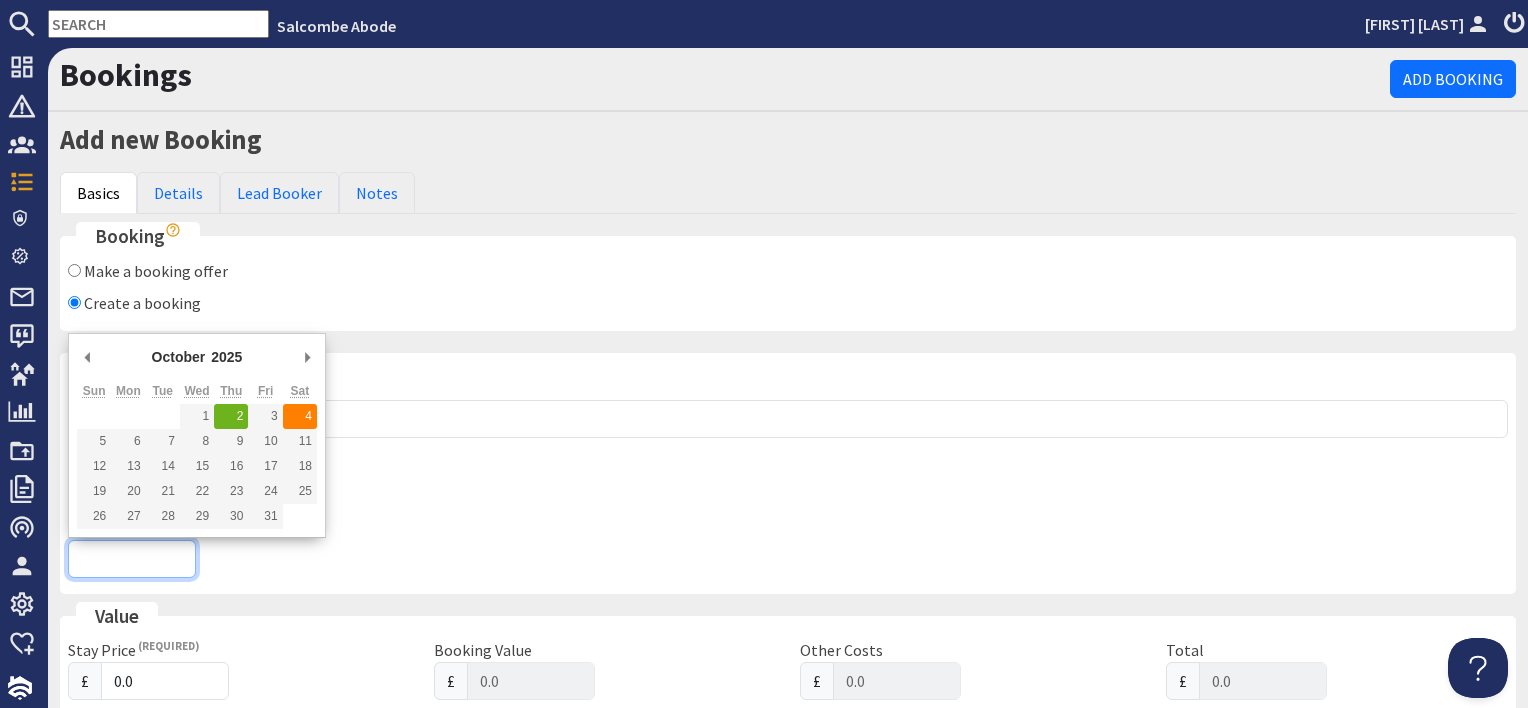type on "04/10/2025" 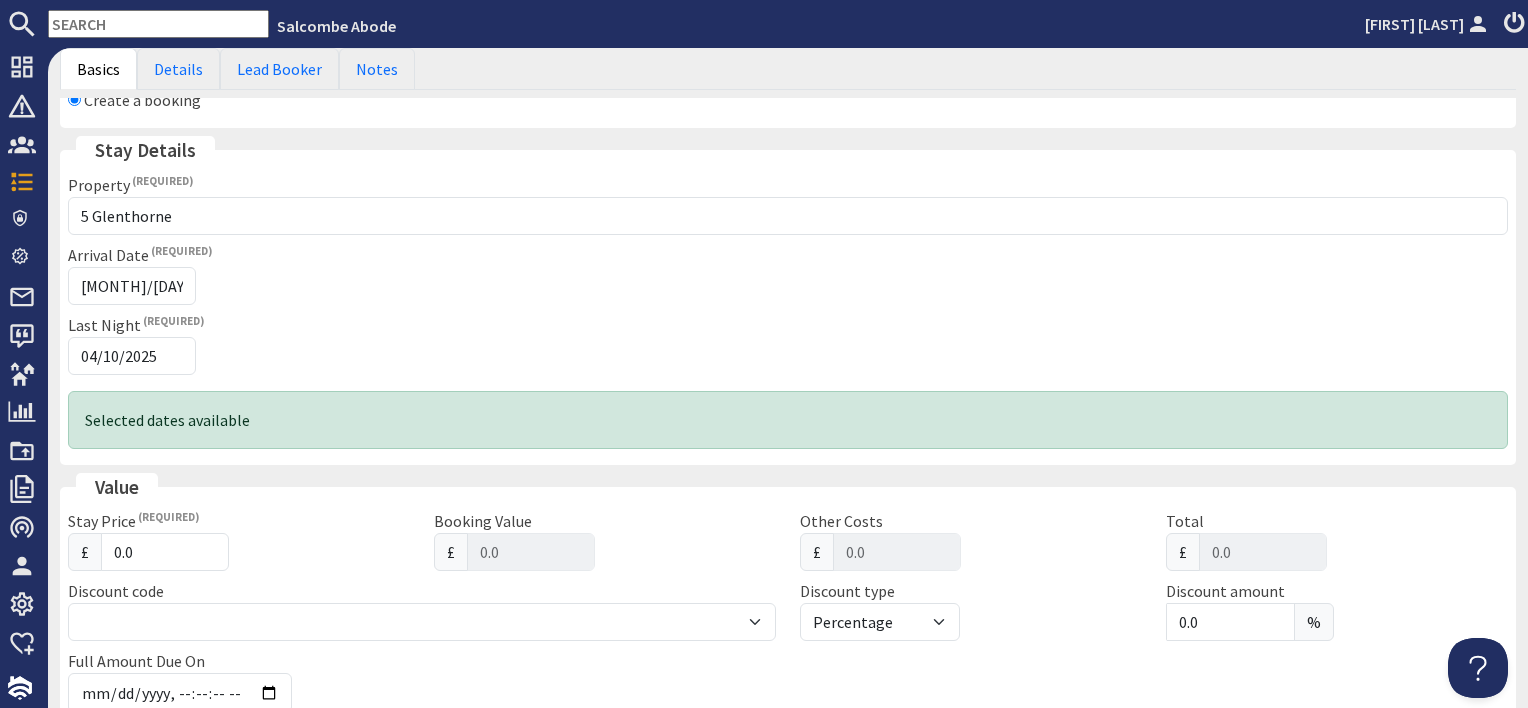 scroll, scrollTop: 300, scrollLeft: 0, axis: vertical 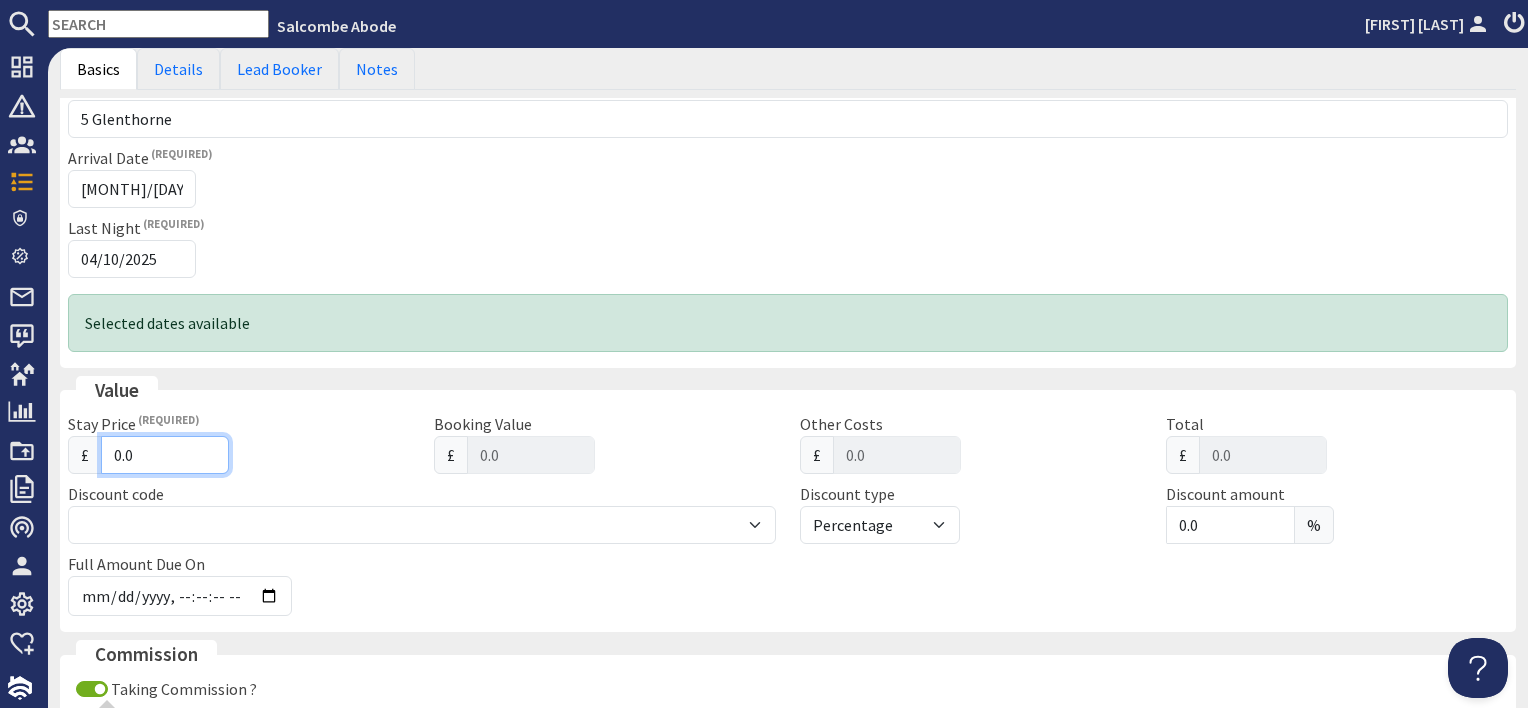 drag, startPoint x: 152, startPoint y: 460, endPoint x: 54, endPoint y: 450, distance: 98.50888 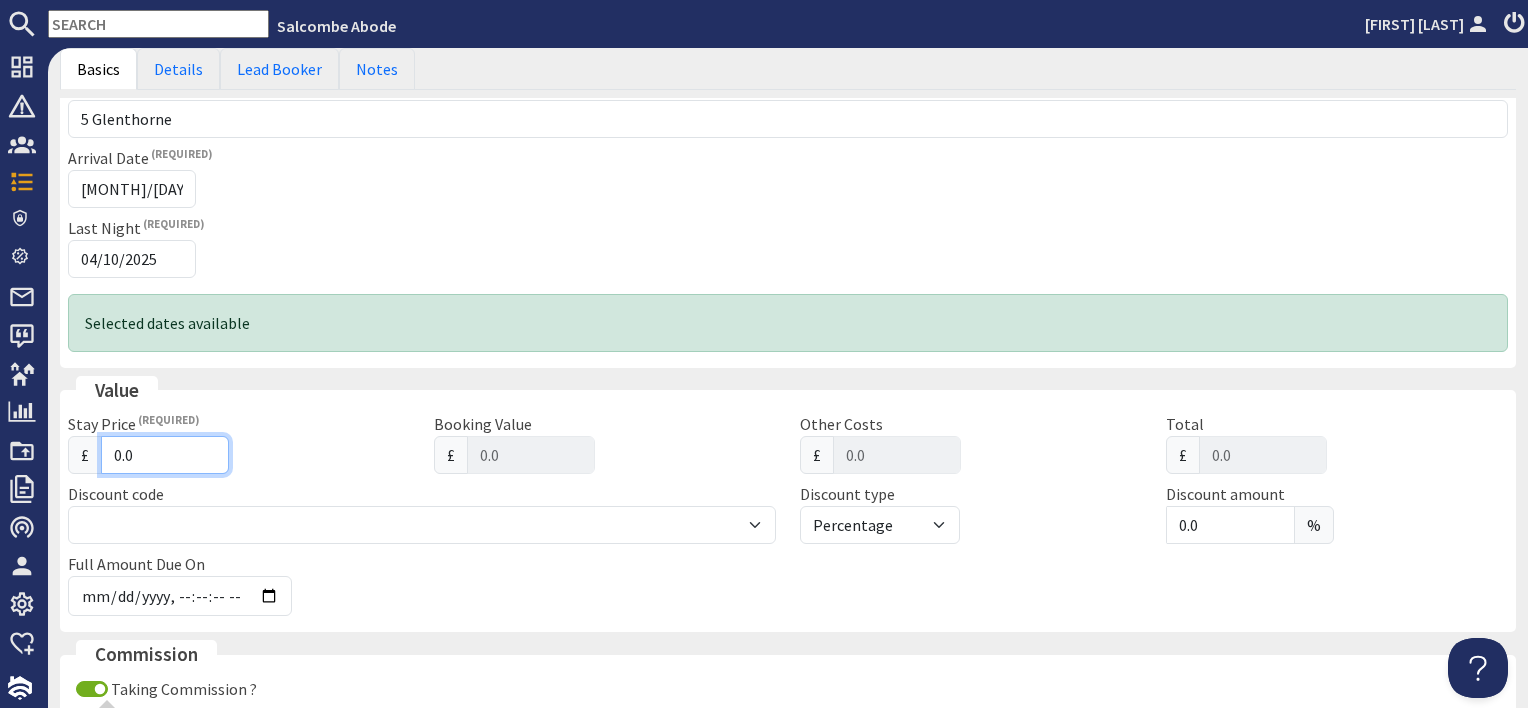 click on "Add new Booking
Basics
Details
Lead Booker
Notes
Booking
Make a booking offer
Create a booking
Making a booking offer will create a partially complete booking, an email will be sent to the guest that allows them to finish off entering their details and confirm their booking. The offer can be time limited by placing the booking on hold until the guest follows the link in the email.
Stay Details
Property
Please select a property
10 Kings Cottages
11 Thurlestone Beach House
15 St Elmo Court
4 Kings Cottages
5 Glenthorne
5 Hazeldene
8 Kings Cottages
Alma Villa
Baby Smurf
Beach View
Beacon House
Clivedale
Combe Down
Dovecot
Driftwood
Driftwood
Fore Decks
Mudlark
Runic House
Shipshape
The Brewery
The Hideout" at bounding box center (788, 515) 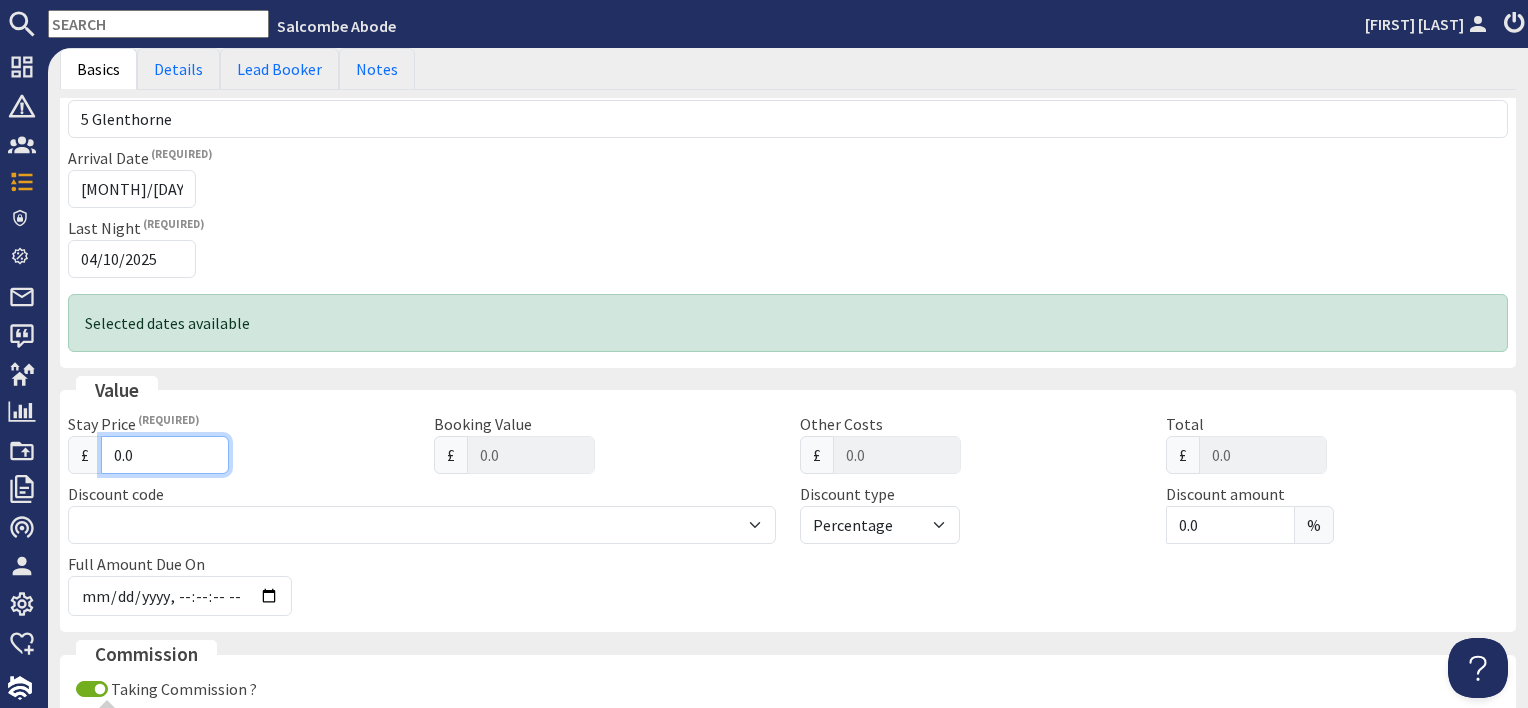 type on "4" 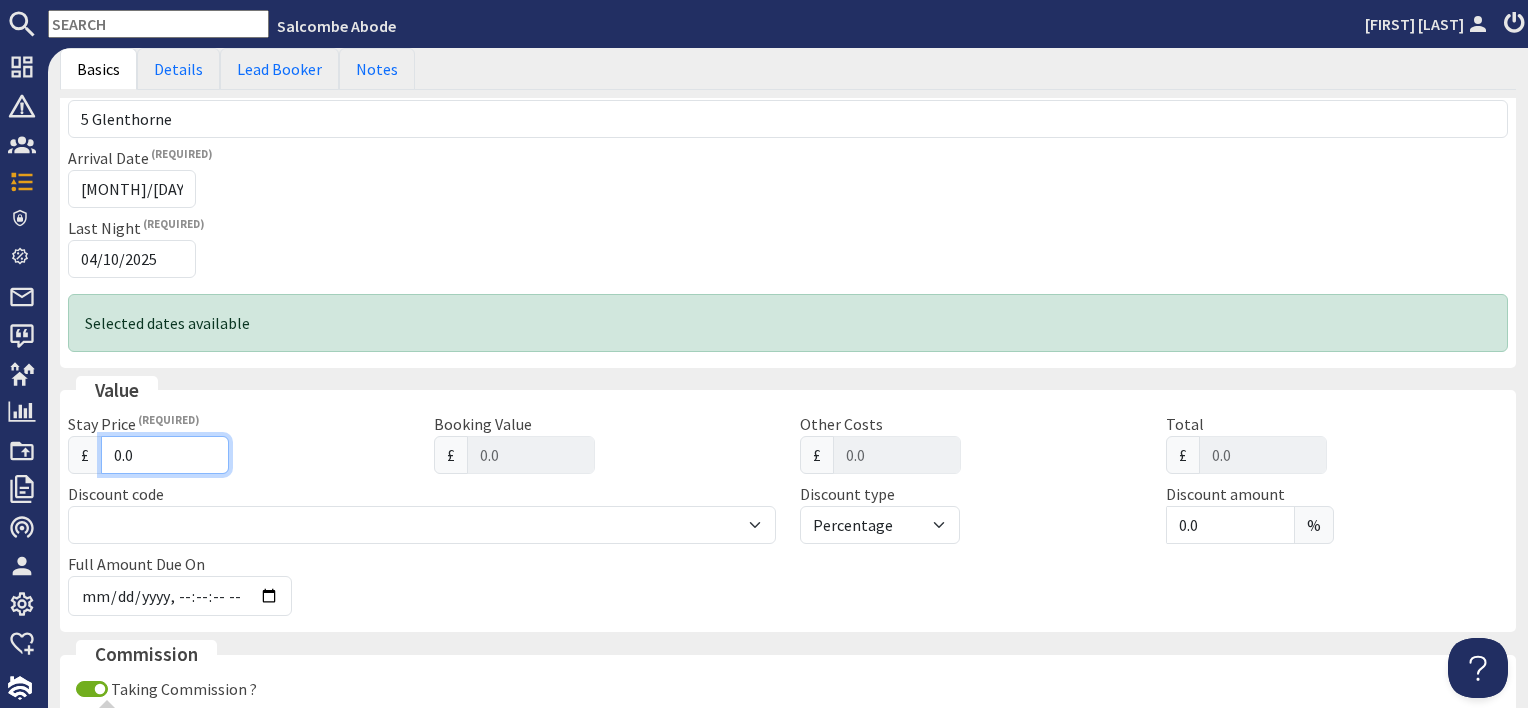 type on "4" 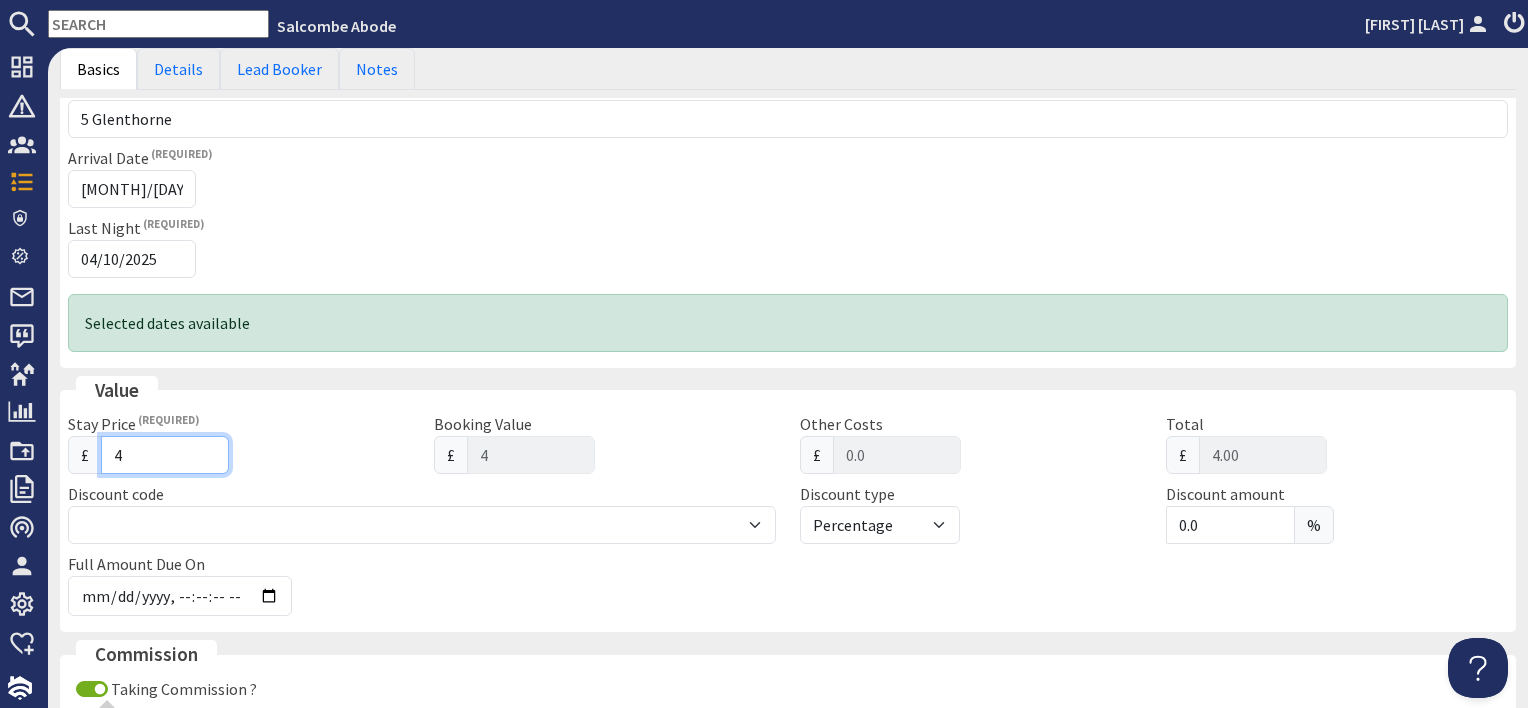 type on "48" 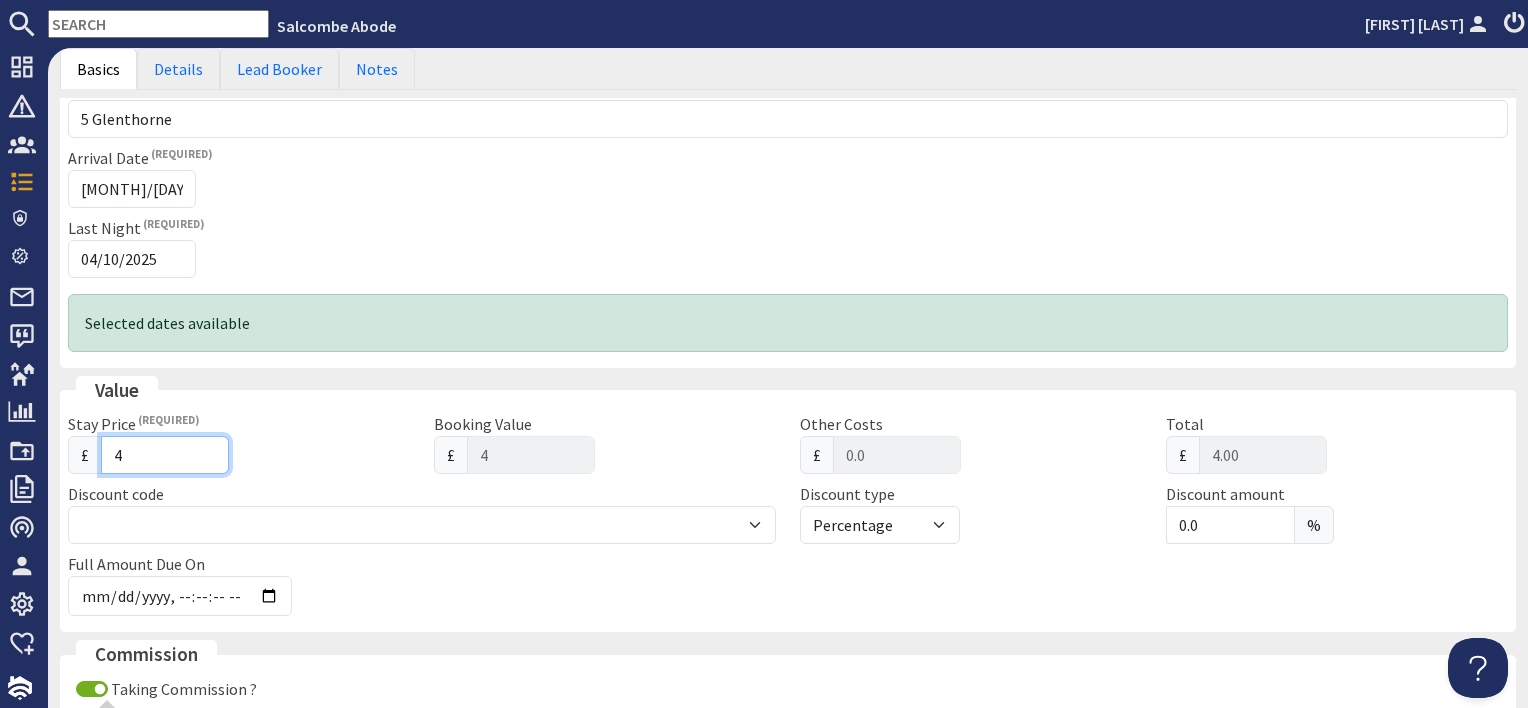 type on "48" 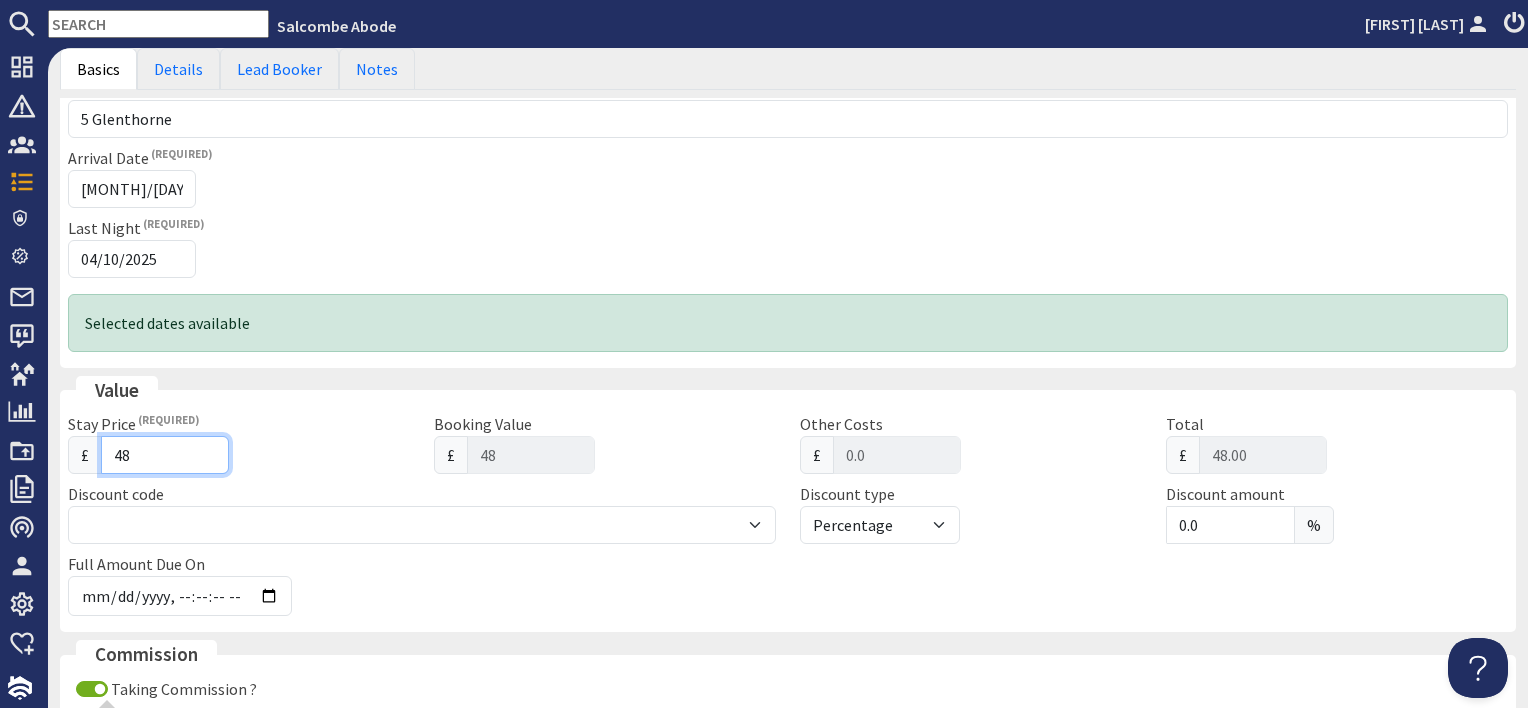 type on "486" 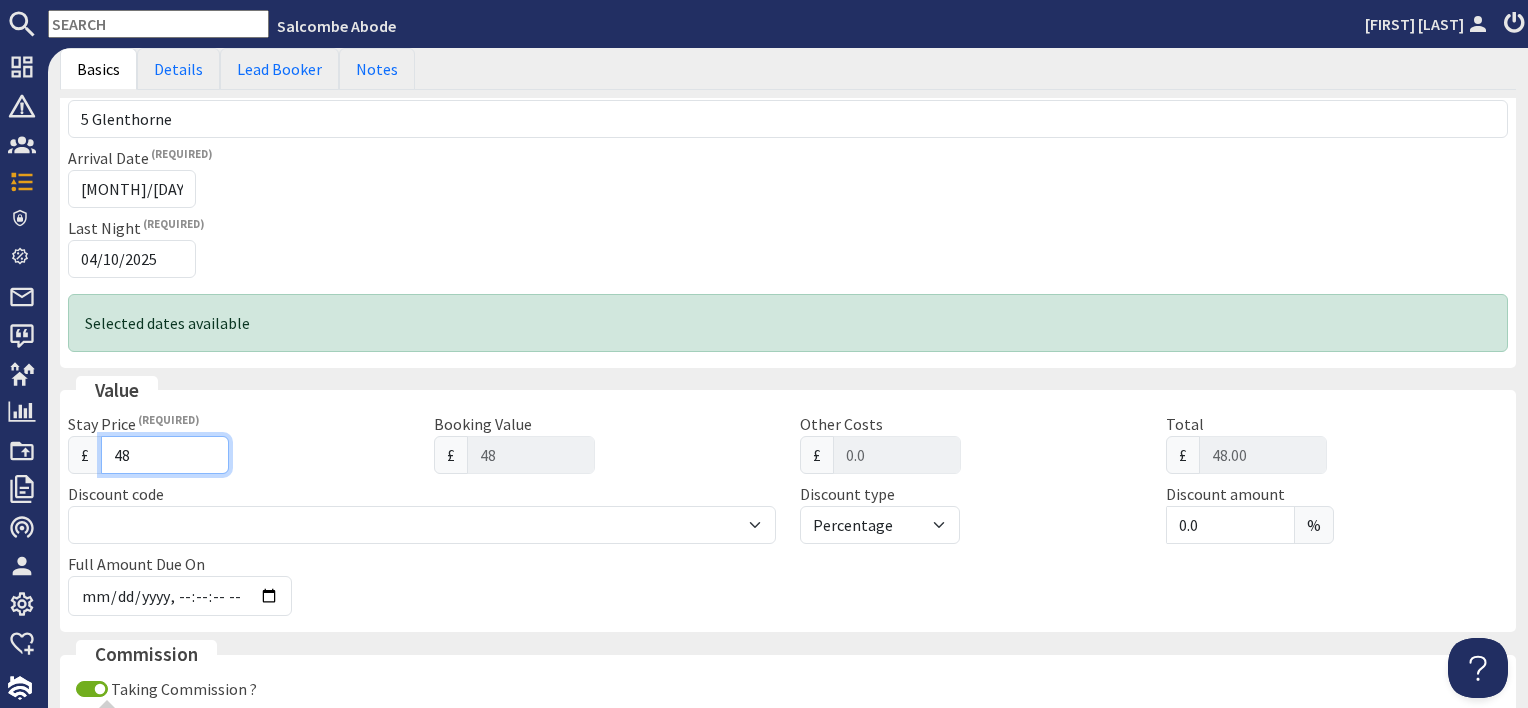 type on "486" 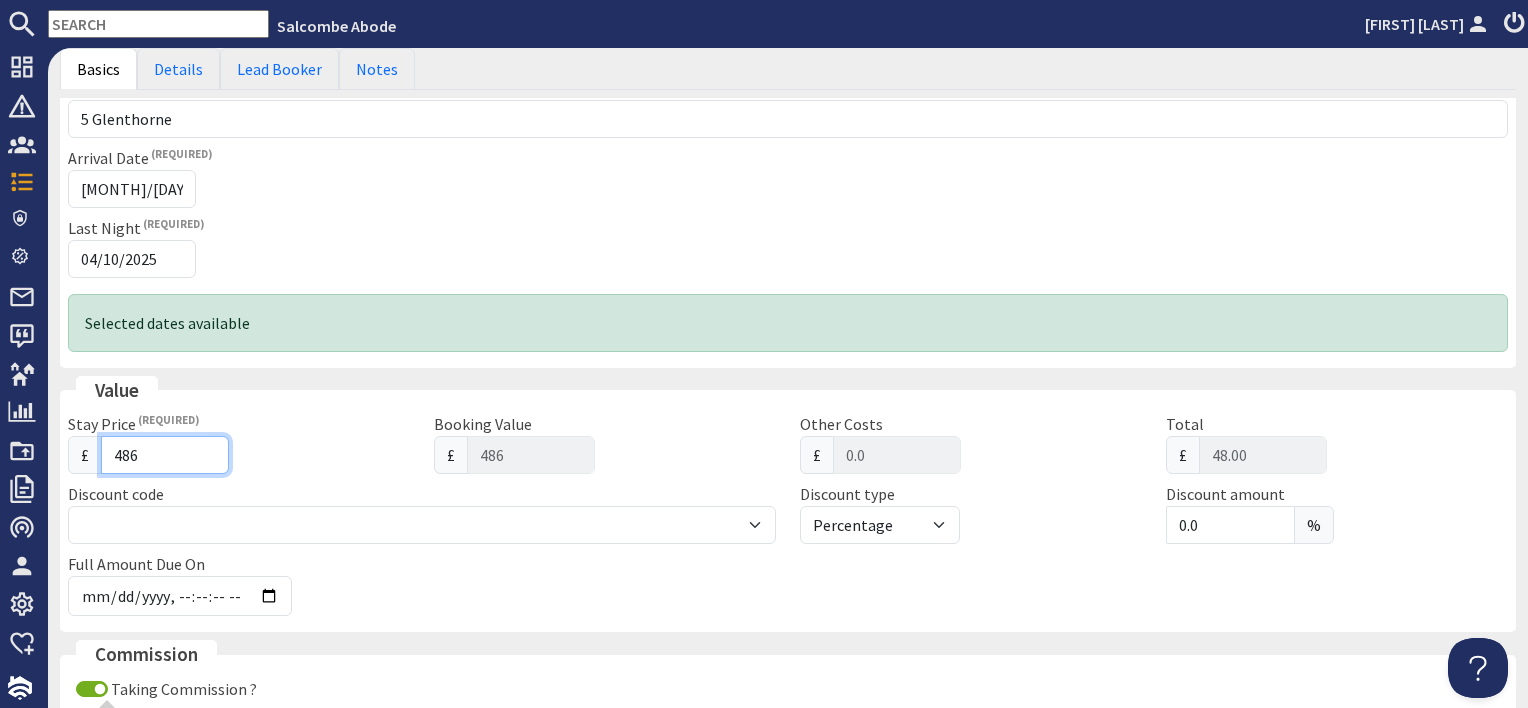 type on "4863" 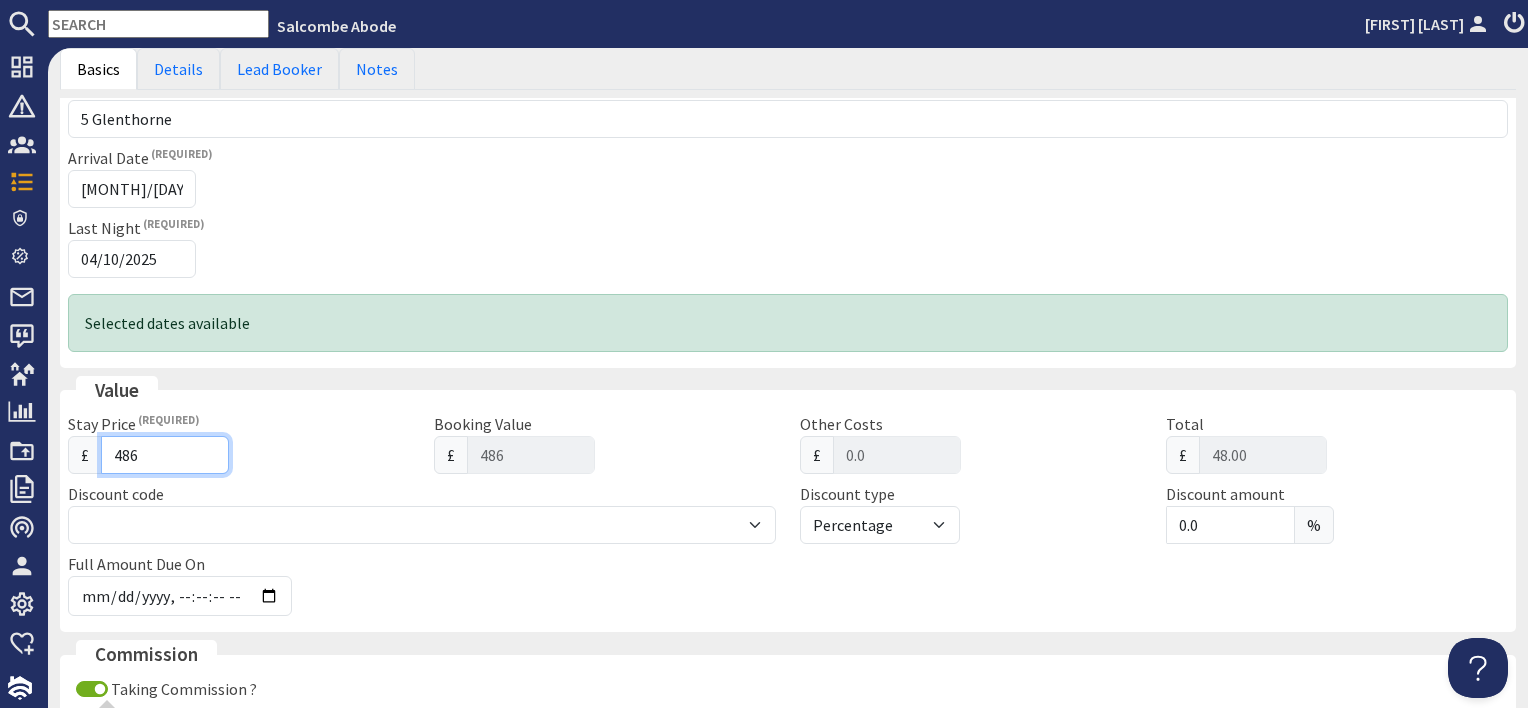 type on "4863" 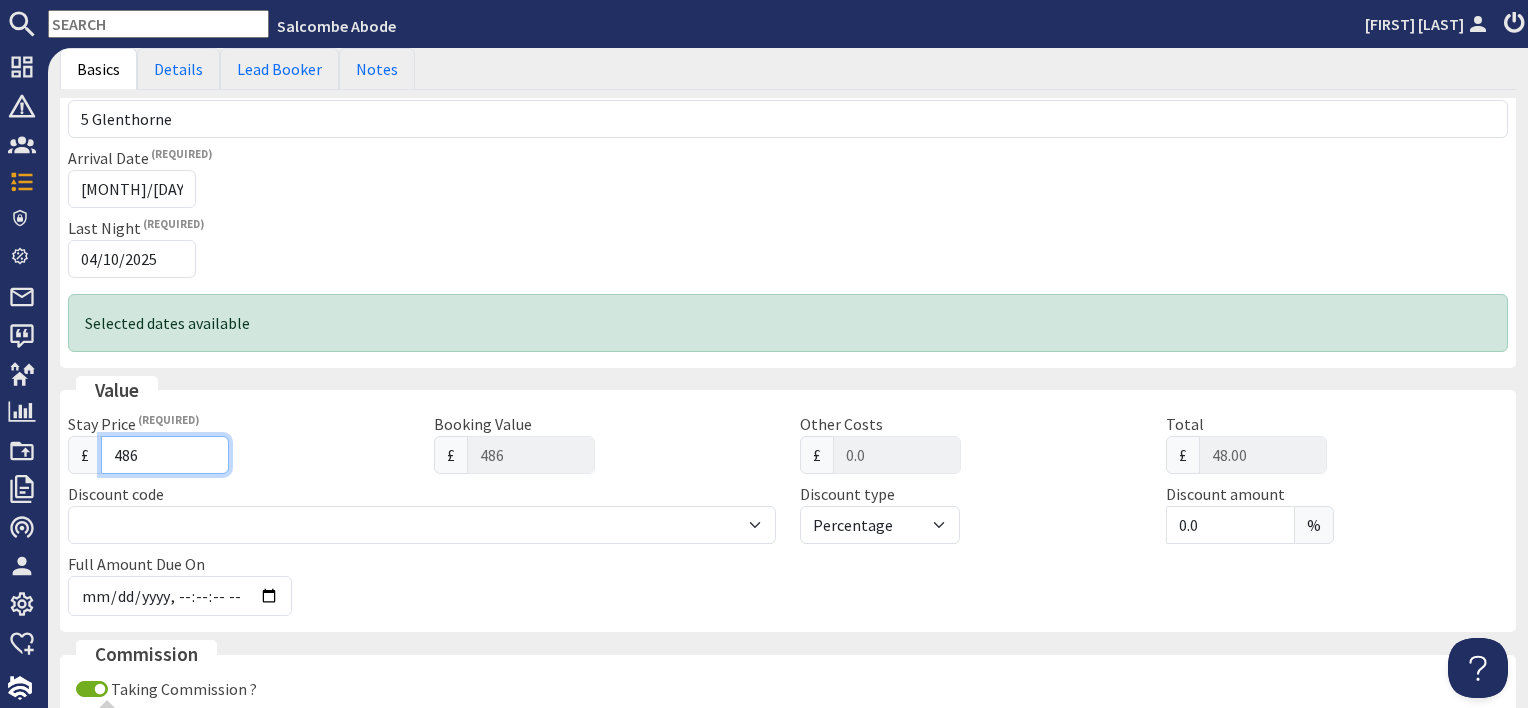 type on "48639" 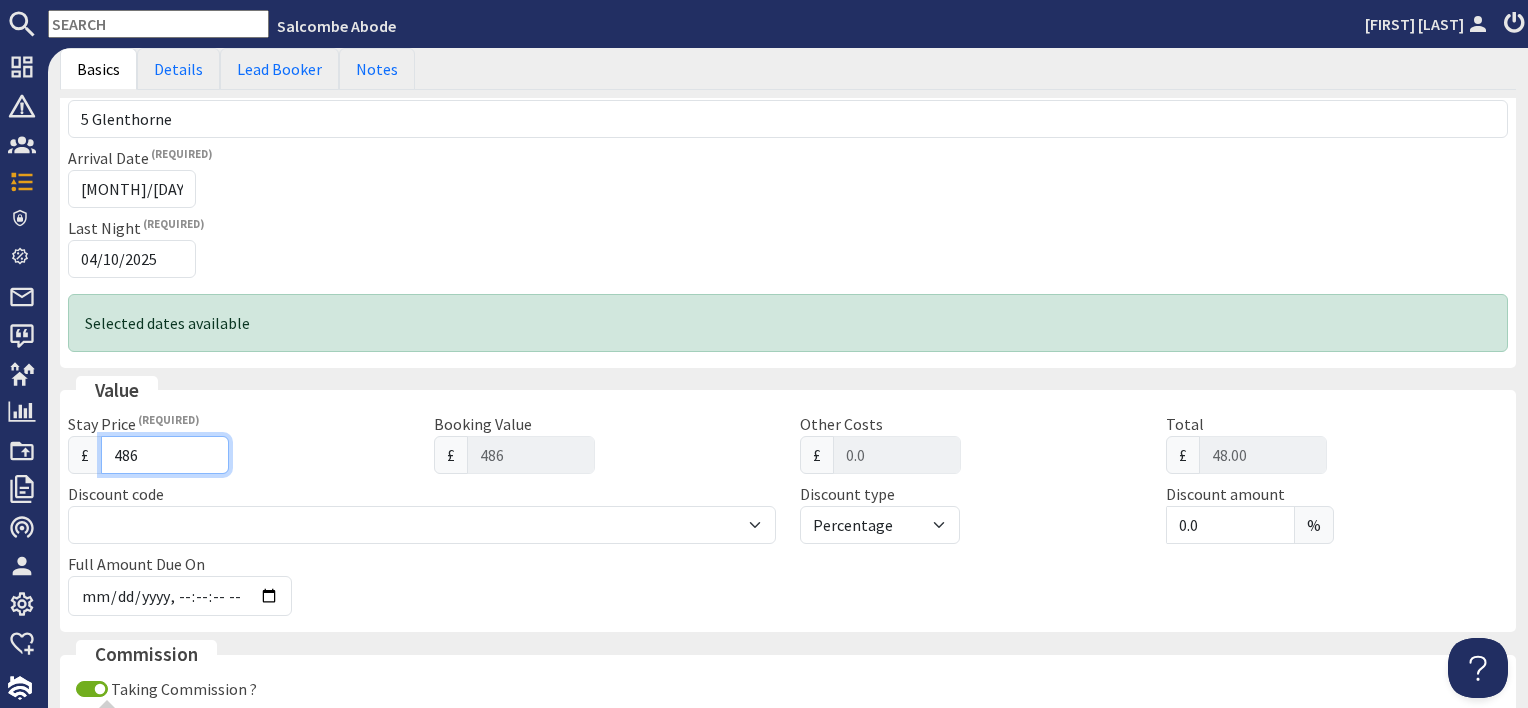 type on "48639" 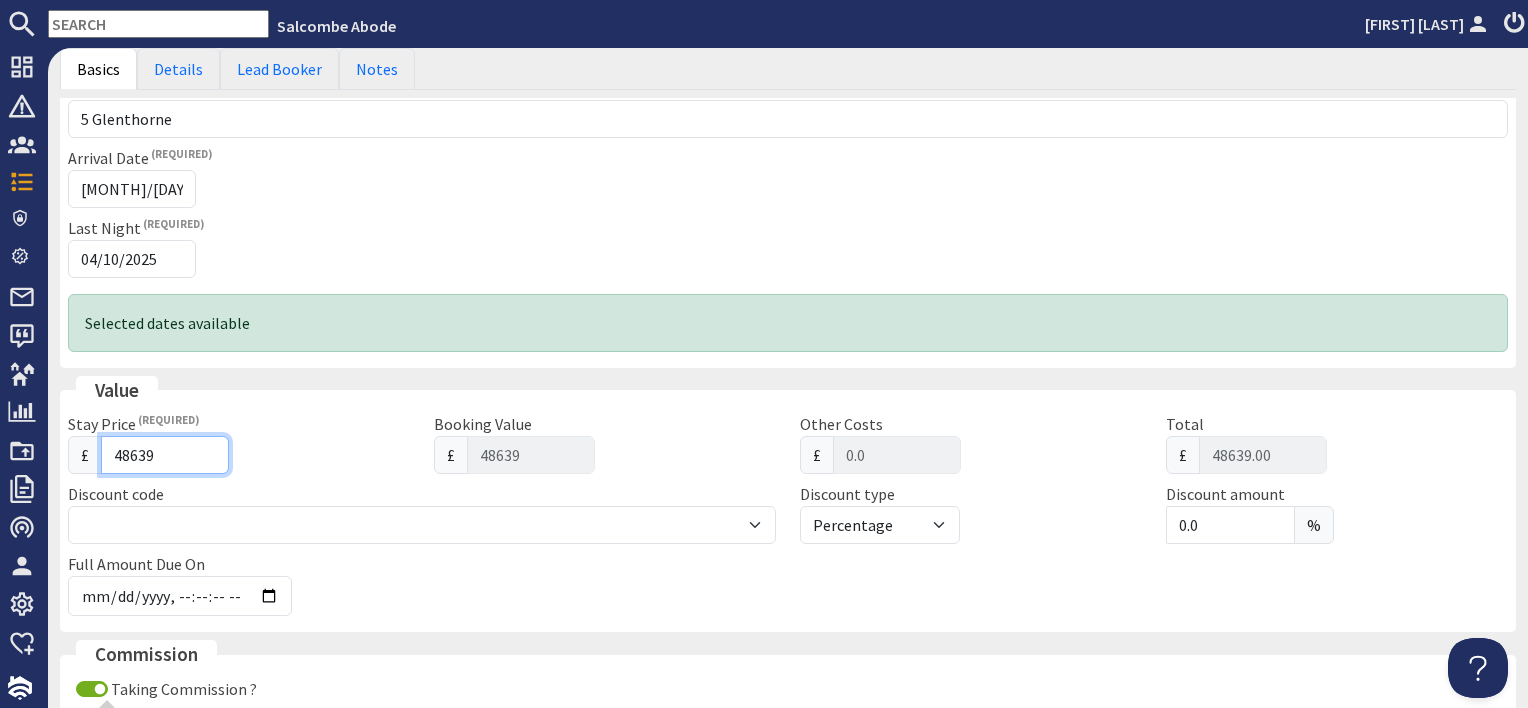type on "4863" 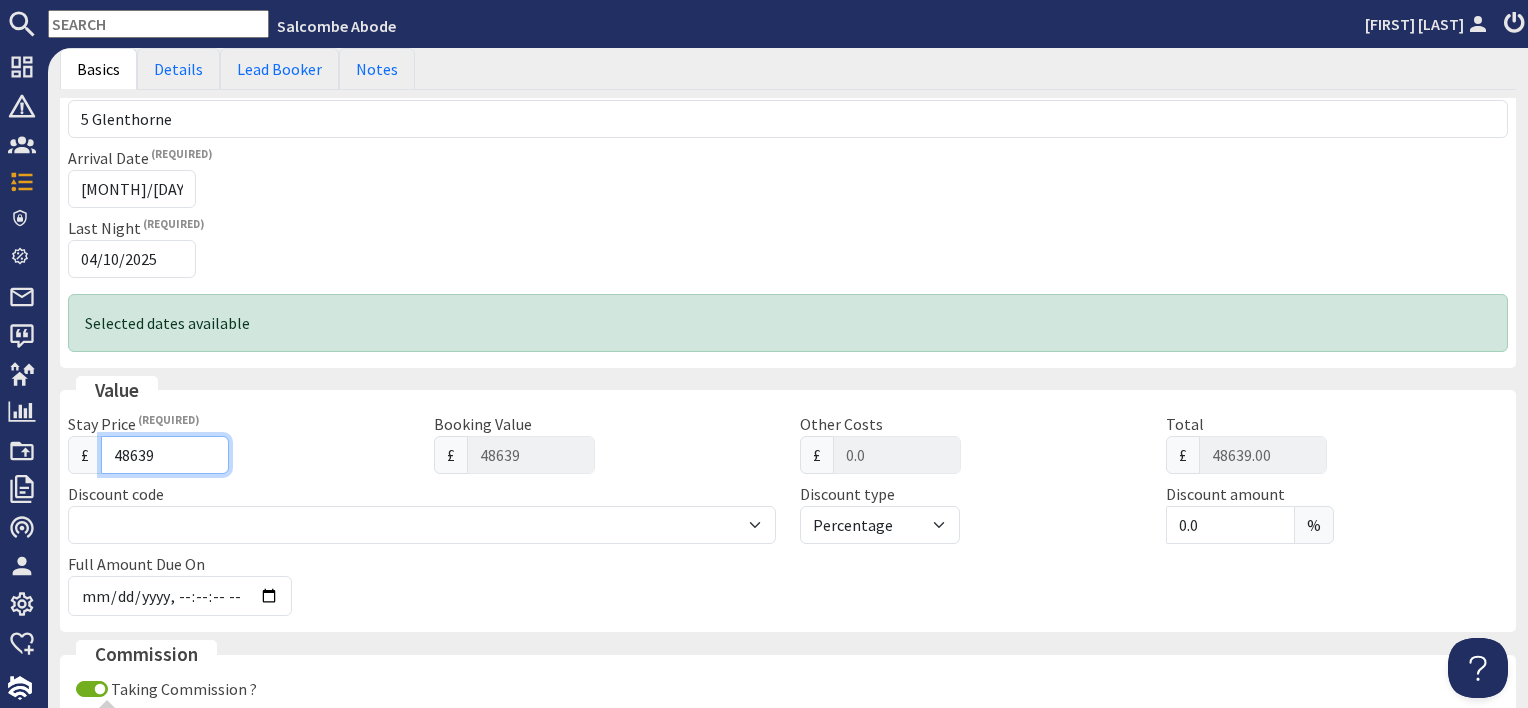 type on "4863" 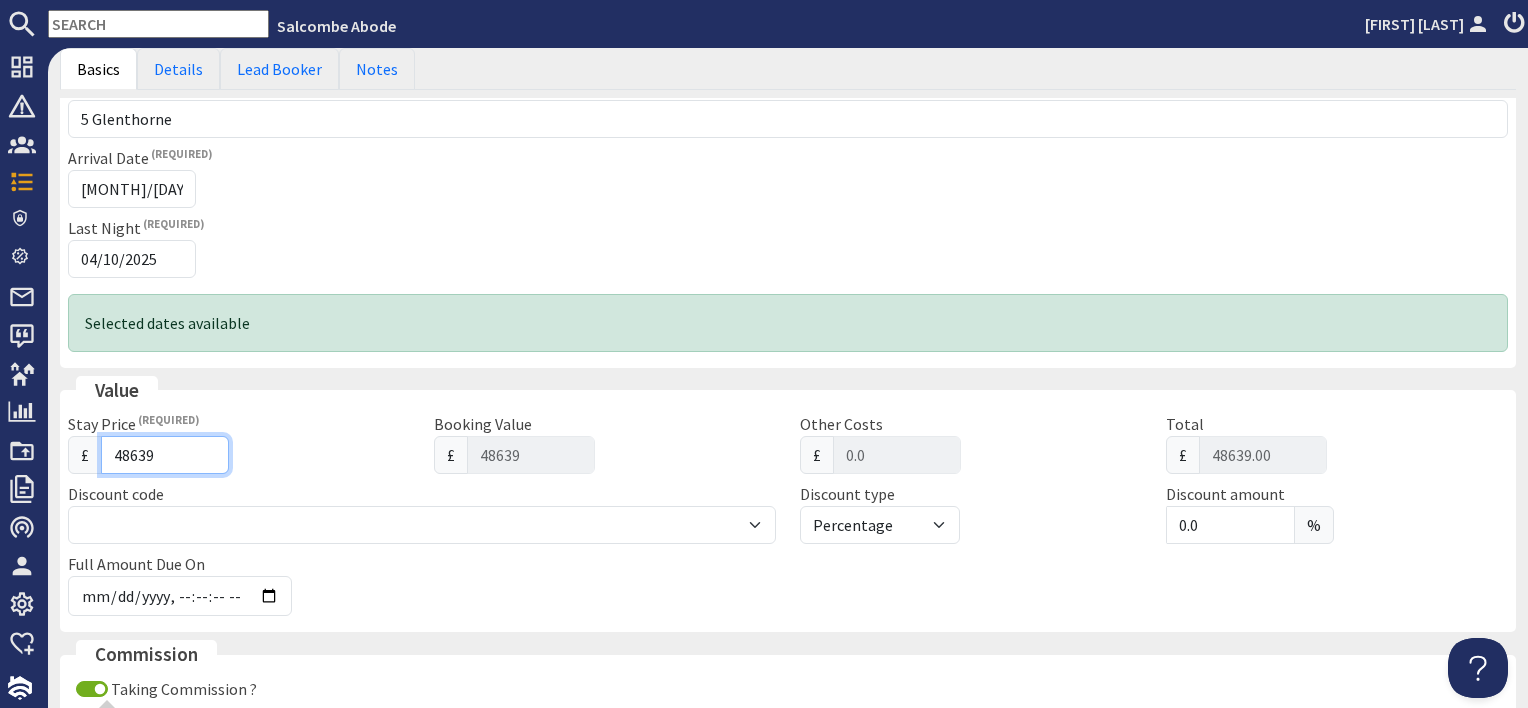 type on "486" 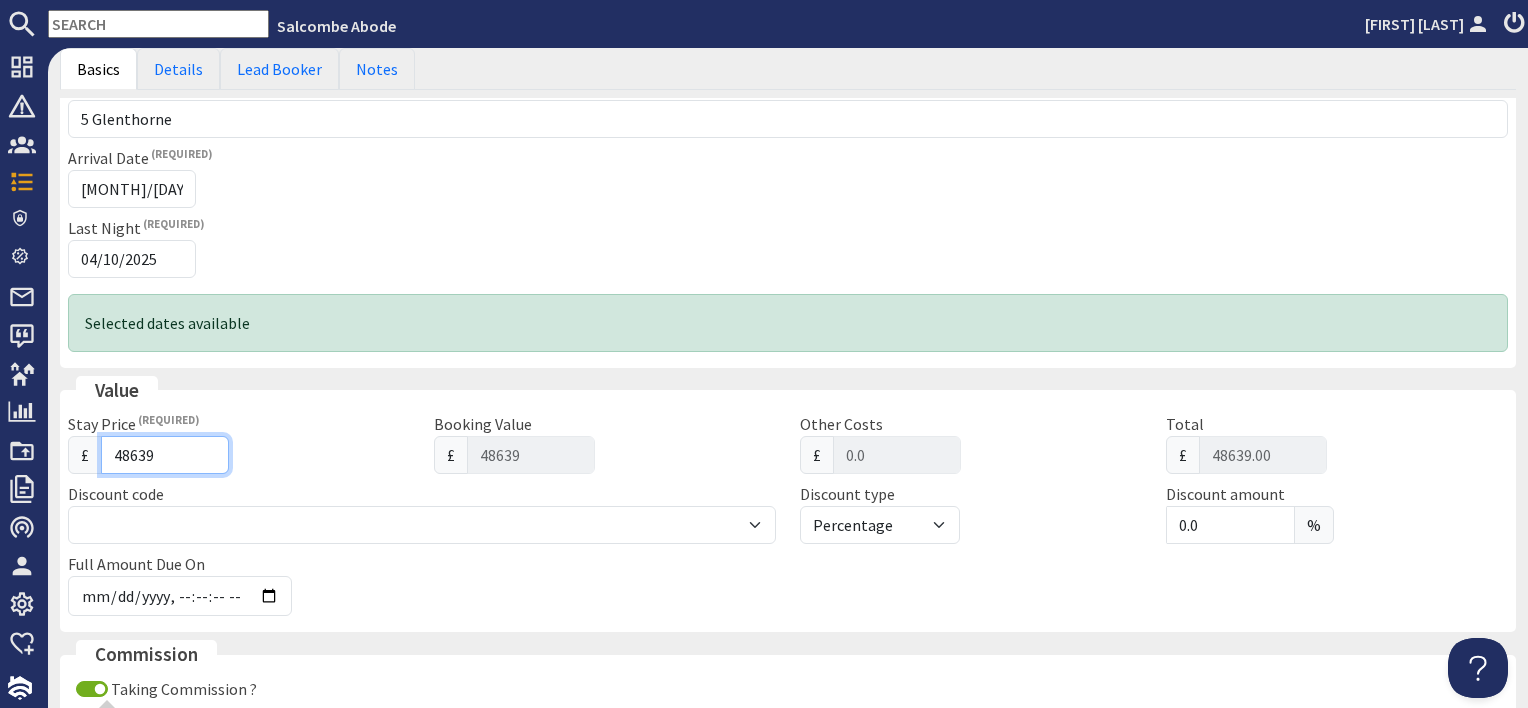 type on "486" 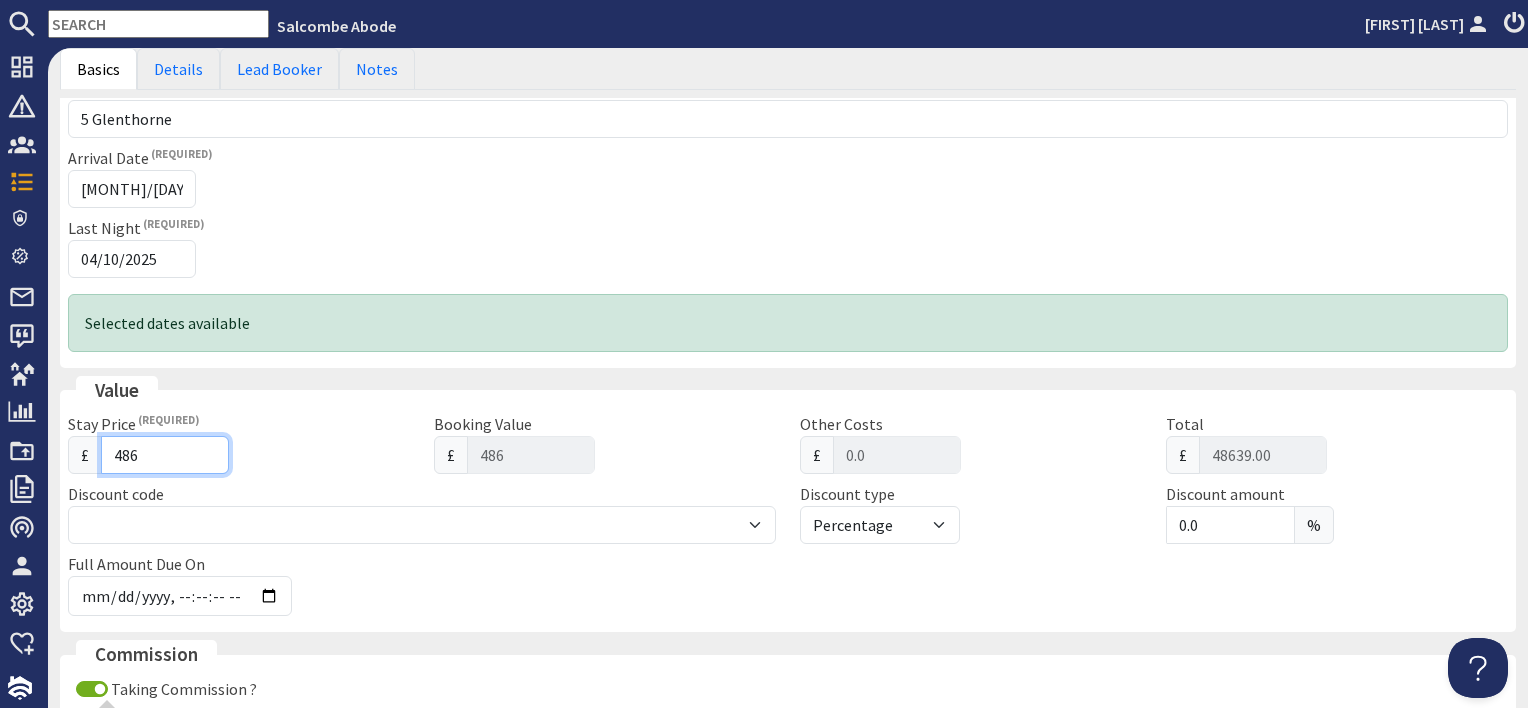 type on "486.3" 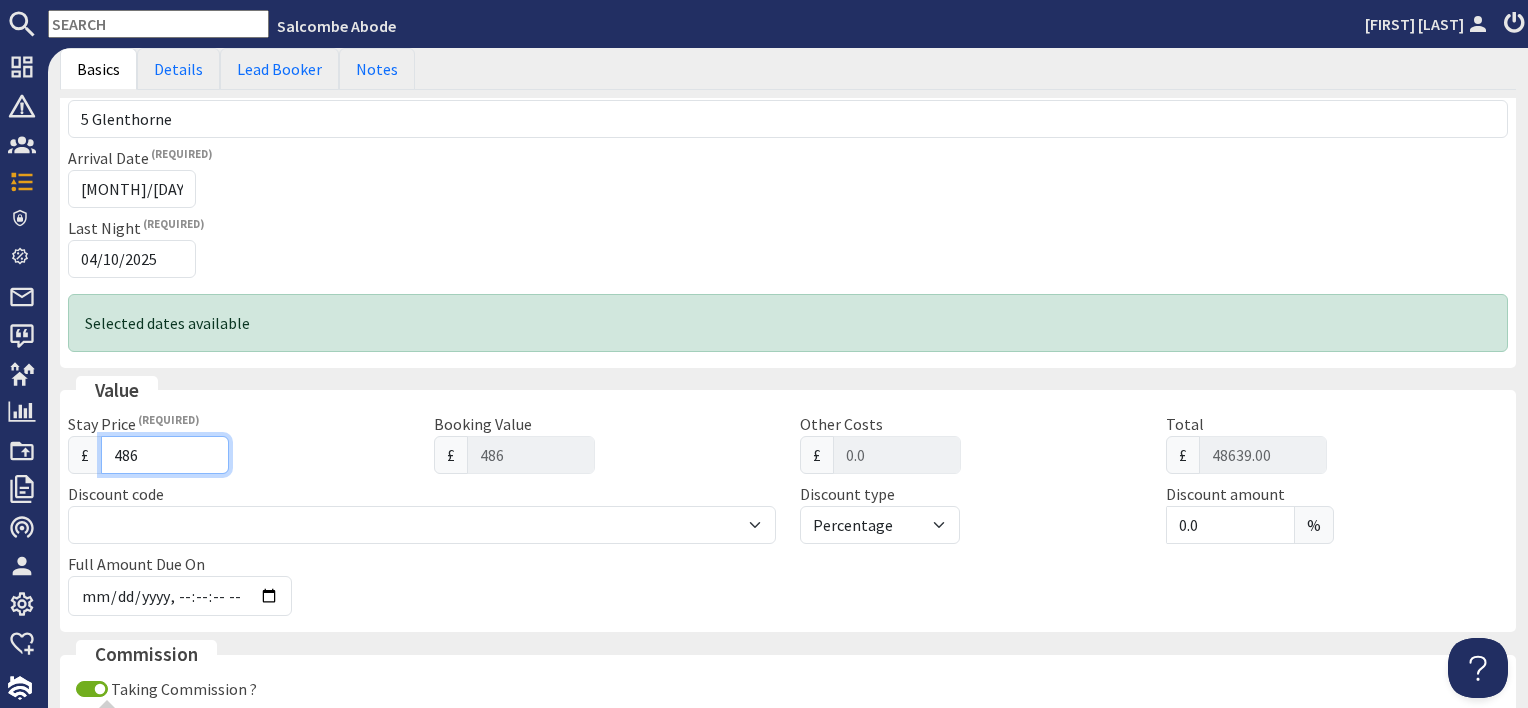 type on "486.3" 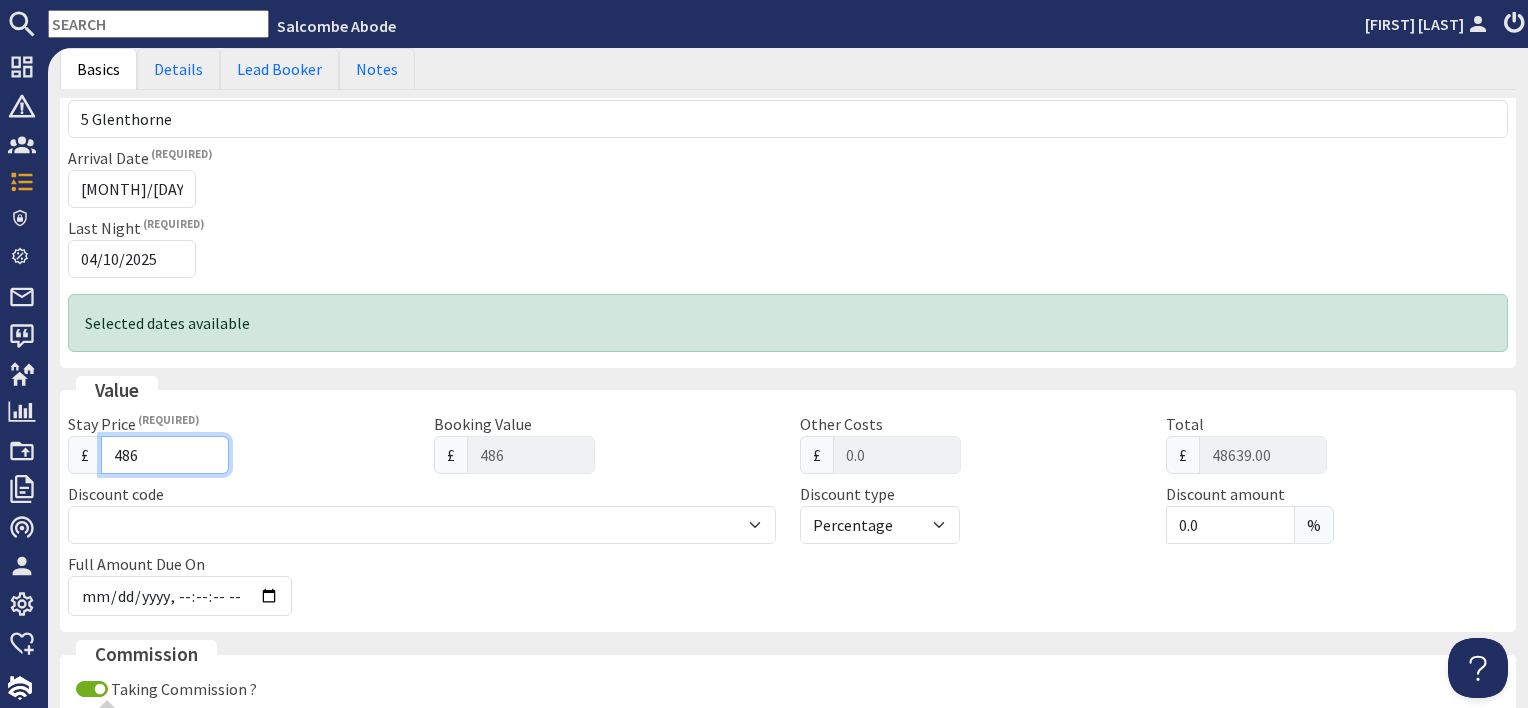 type on "486.39" 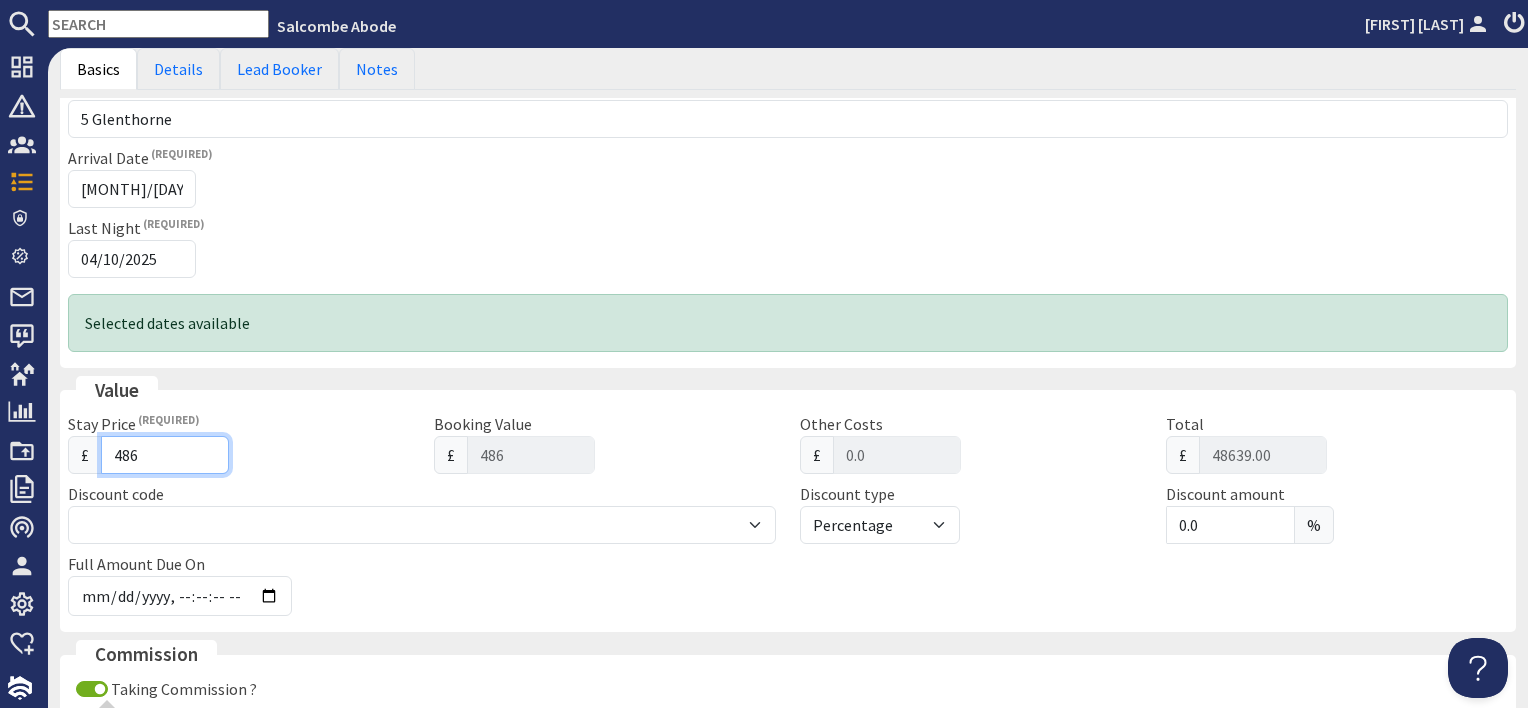 type on "486.39" 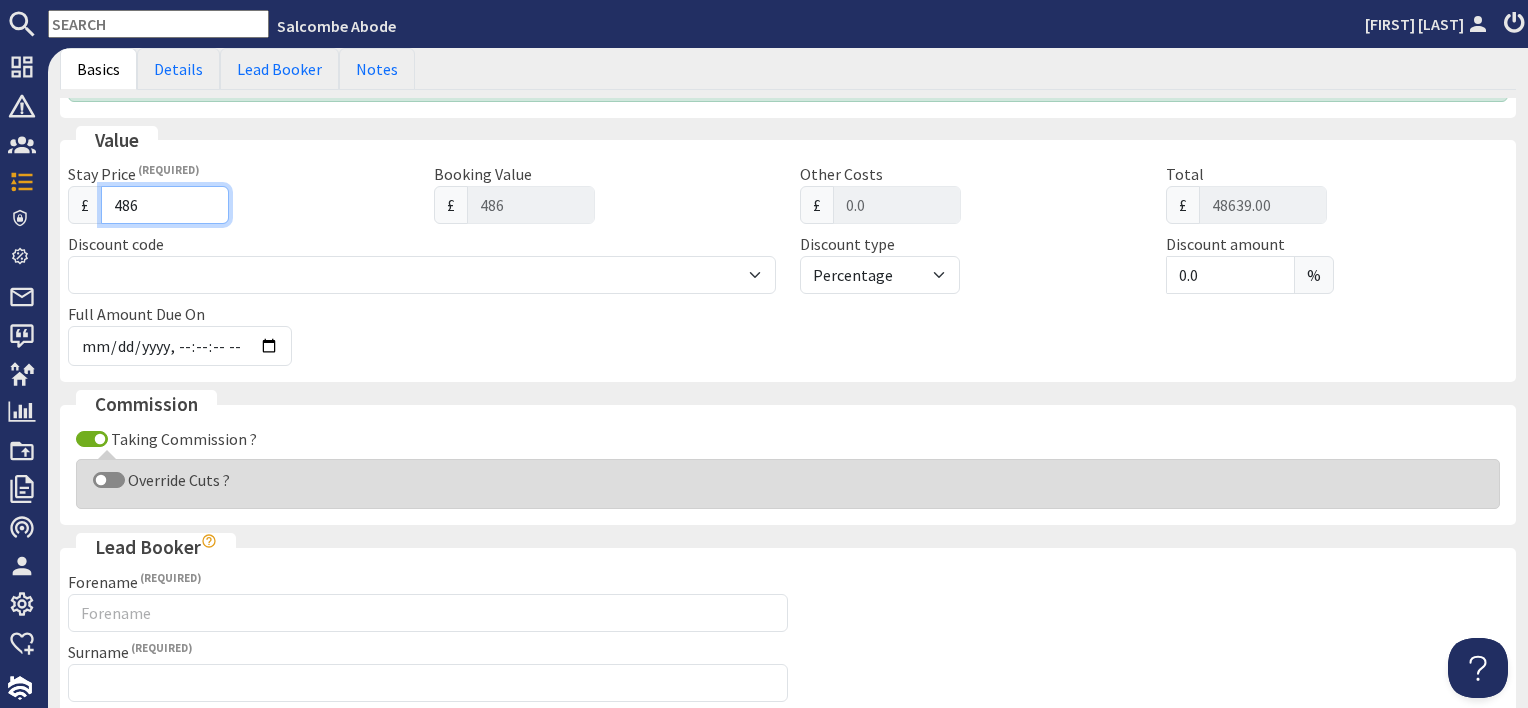 scroll, scrollTop: 600, scrollLeft: 0, axis: vertical 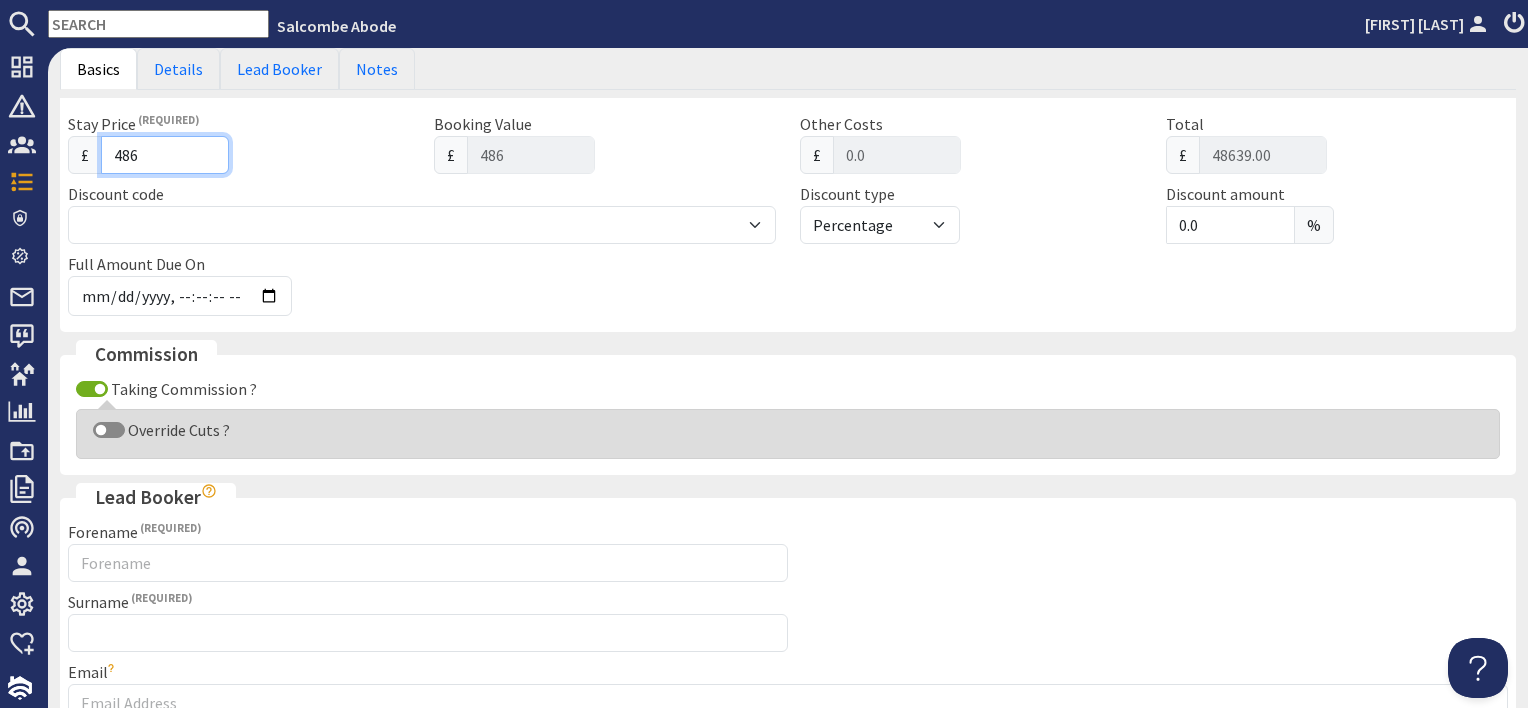 type on "486.39" 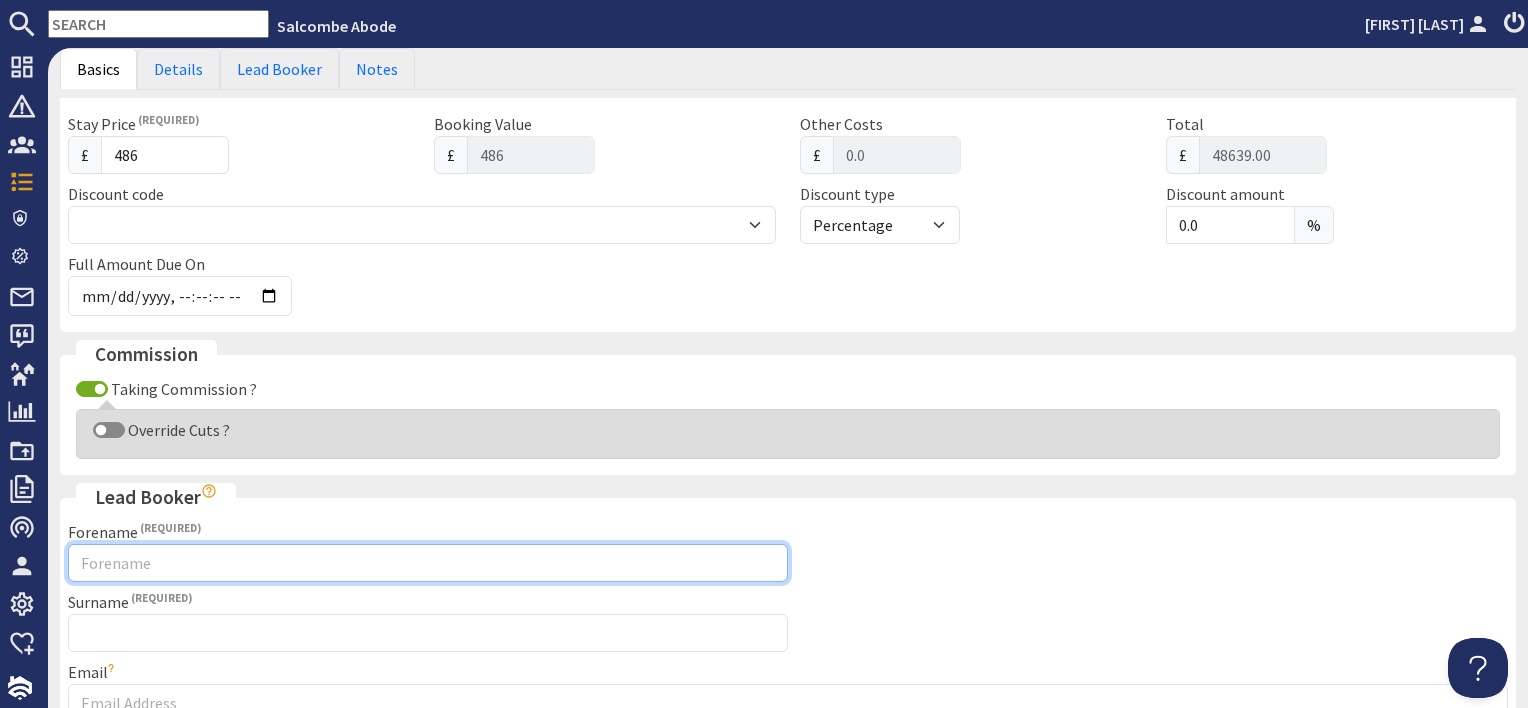 click on "Forename" at bounding box center (428, 563) 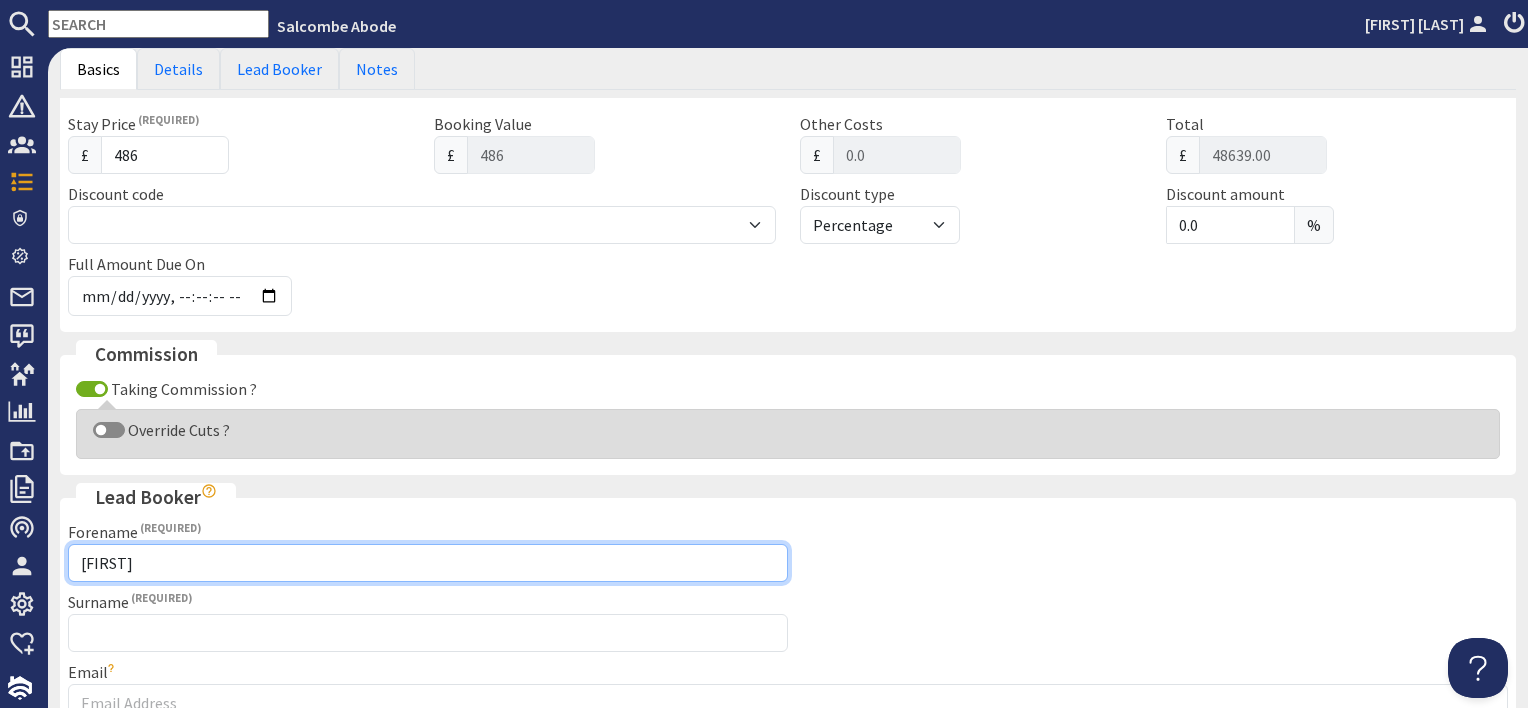 type on "Richard" 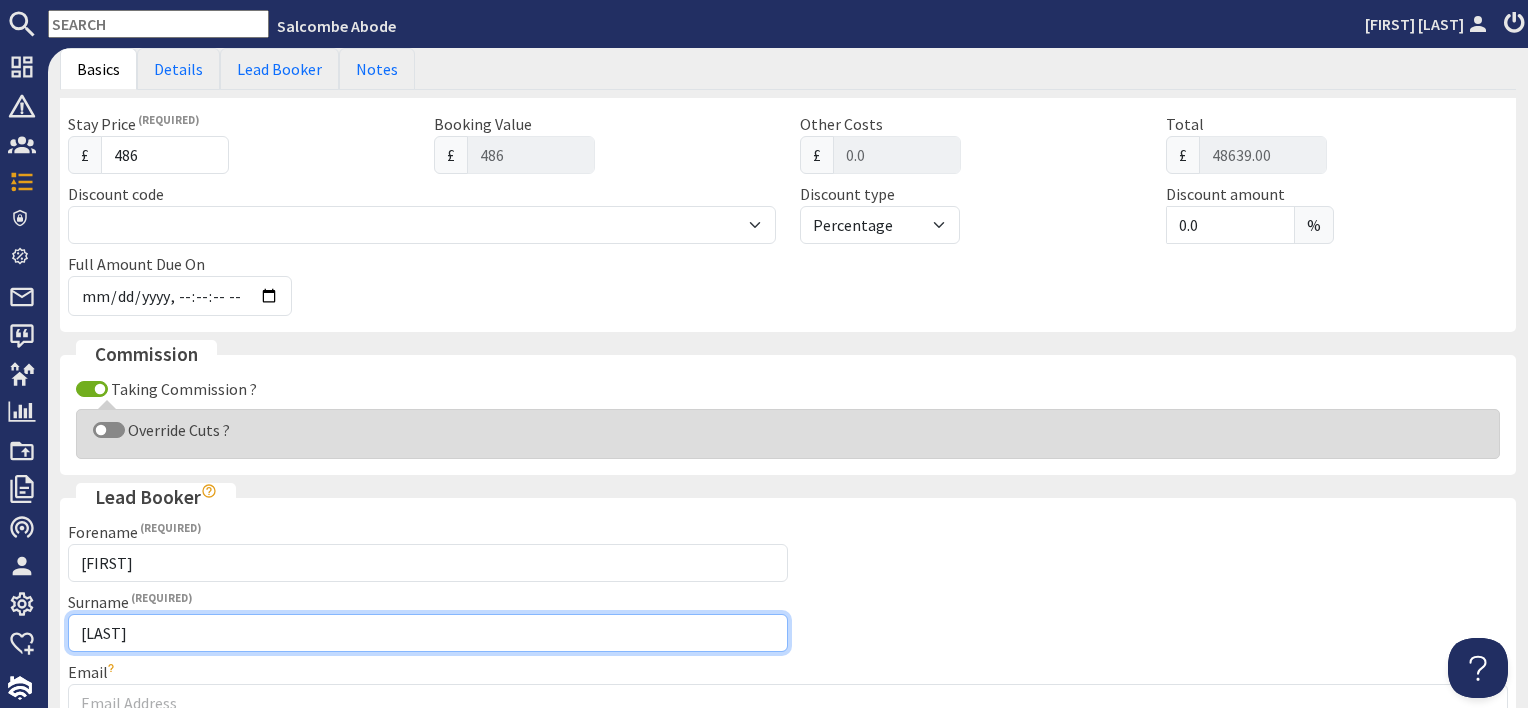 scroll, scrollTop: 700, scrollLeft: 0, axis: vertical 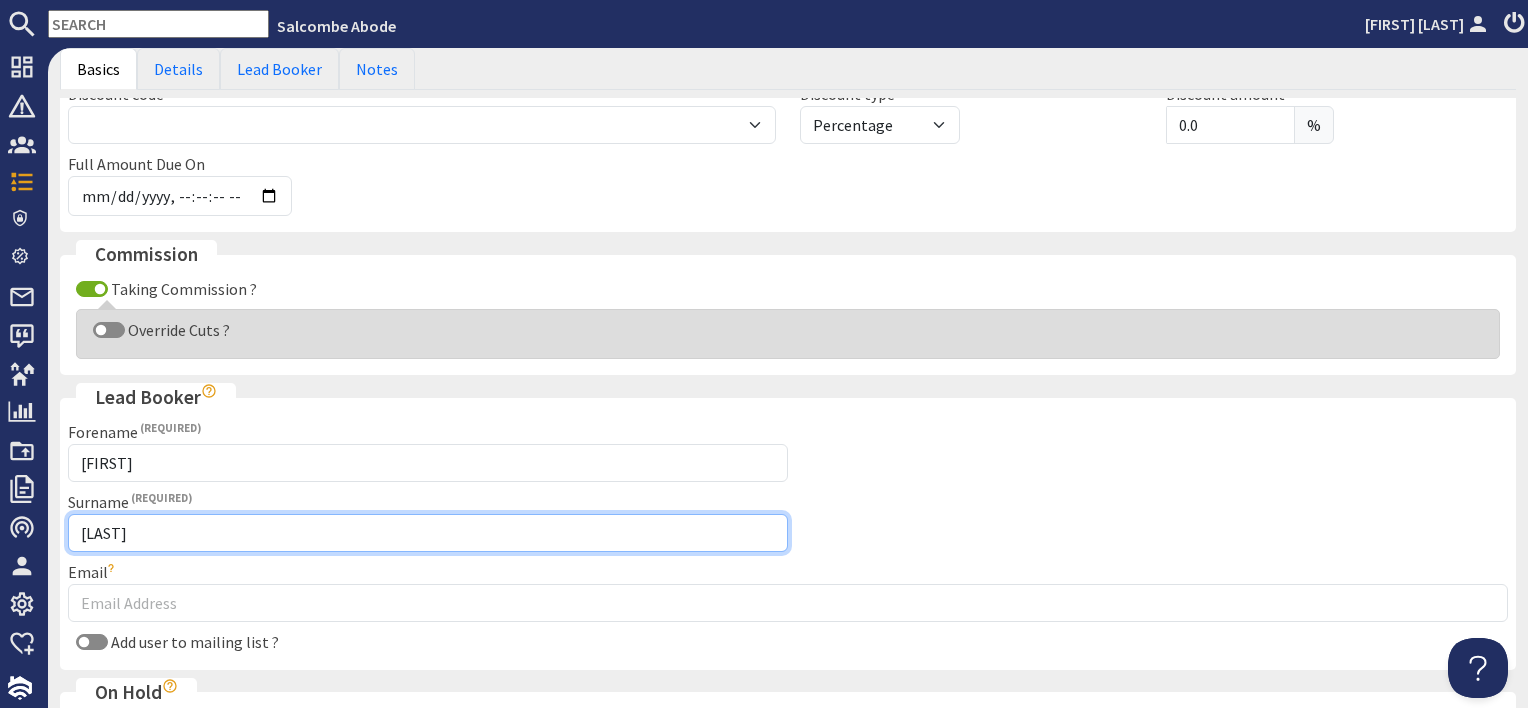 type on "Jermone" 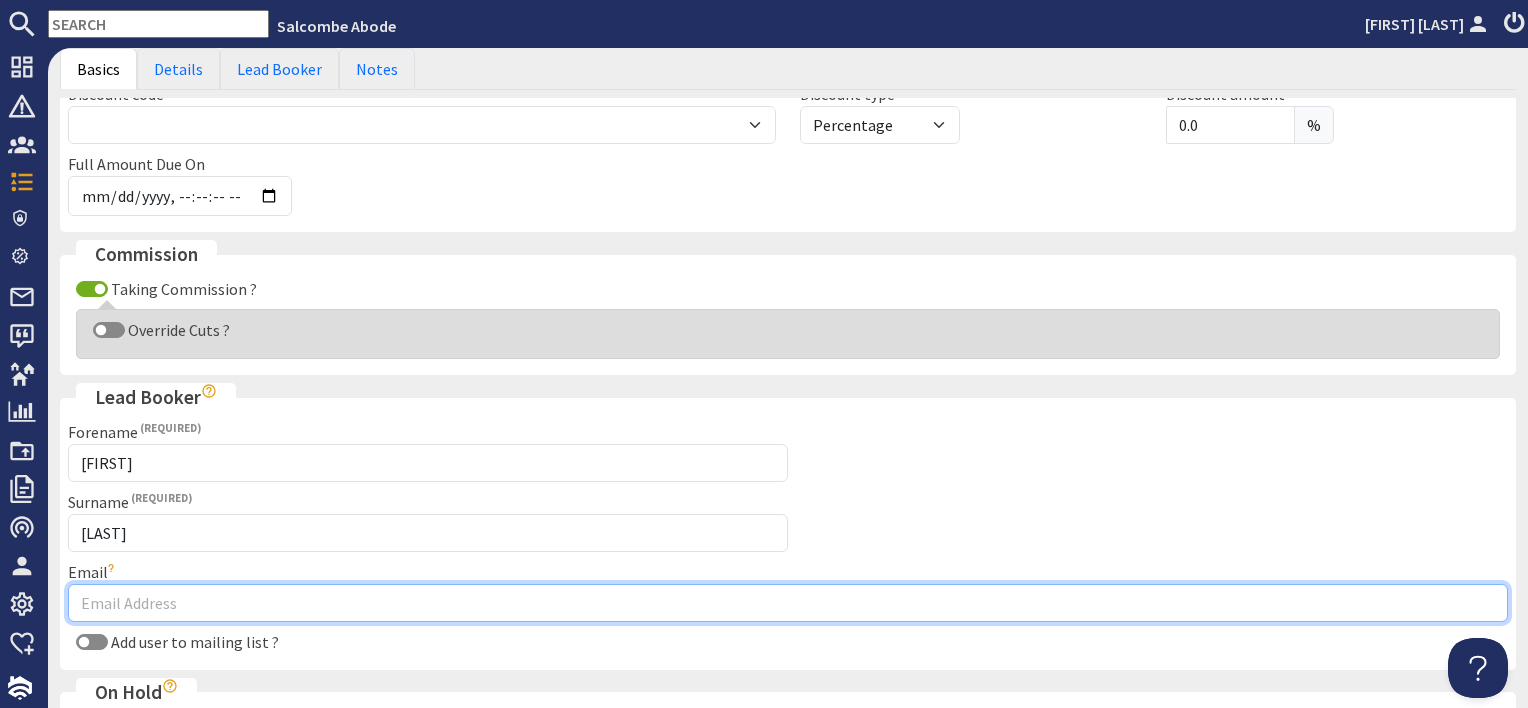 drag, startPoint x: 130, startPoint y: 600, endPoint x: 133, endPoint y: 585, distance: 15.297058 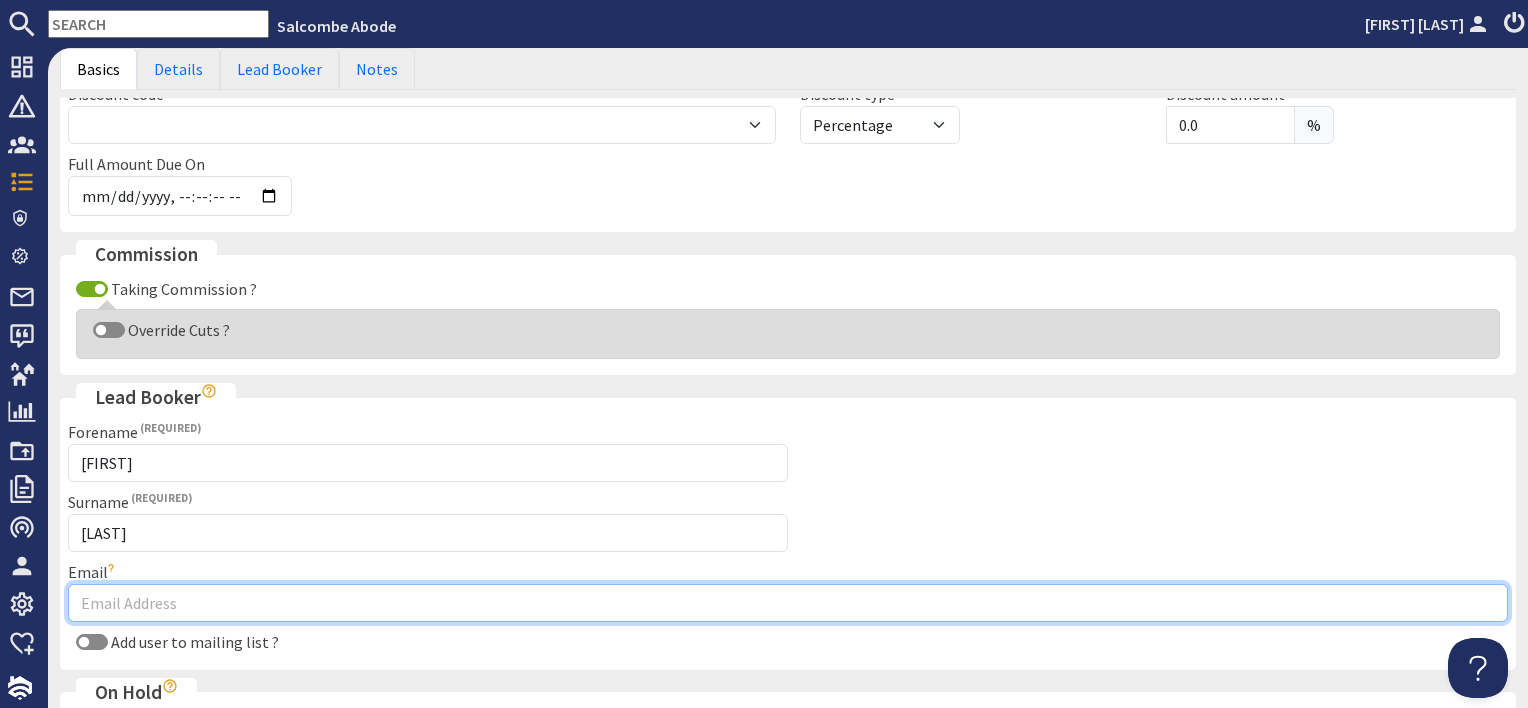 click on "Email" at bounding box center (788, 603) 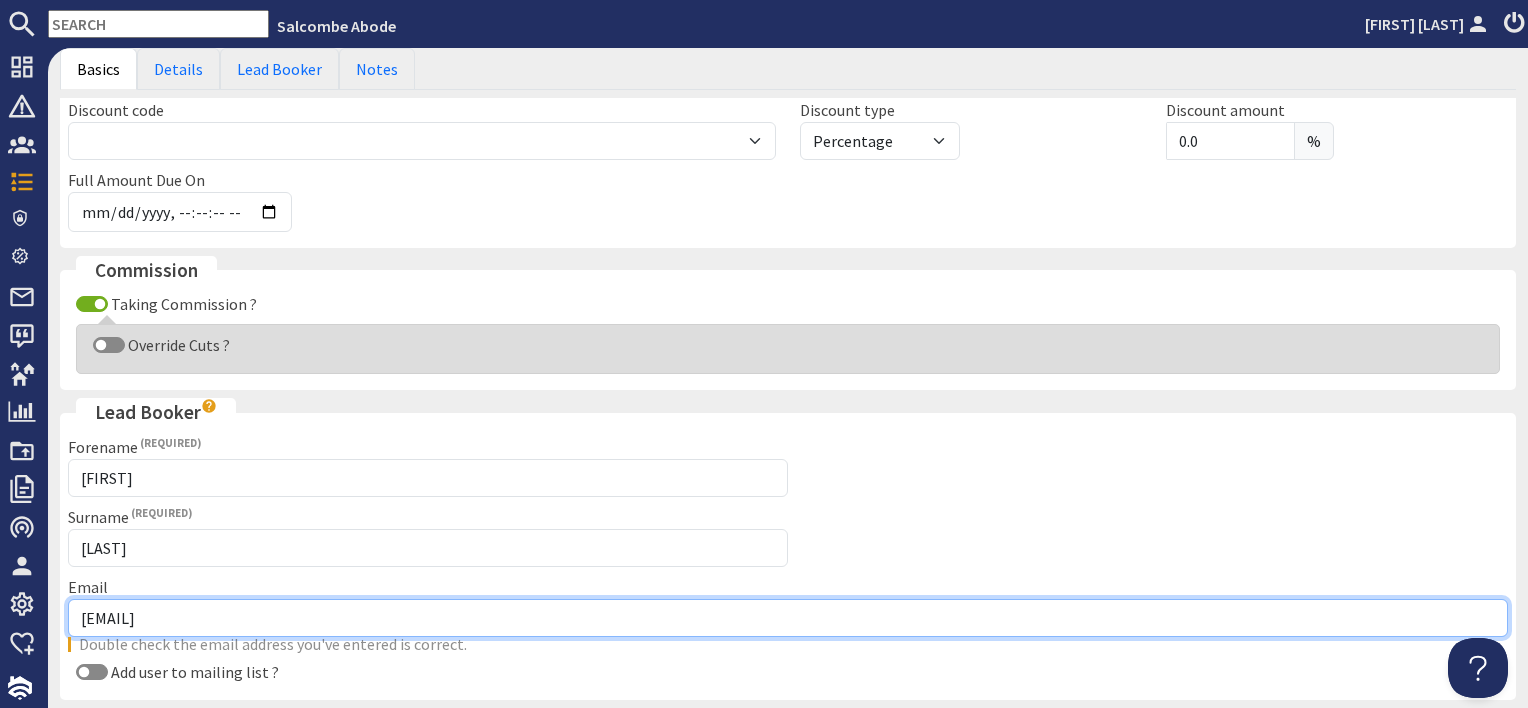 scroll, scrollTop: 156, scrollLeft: 0, axis: vertical 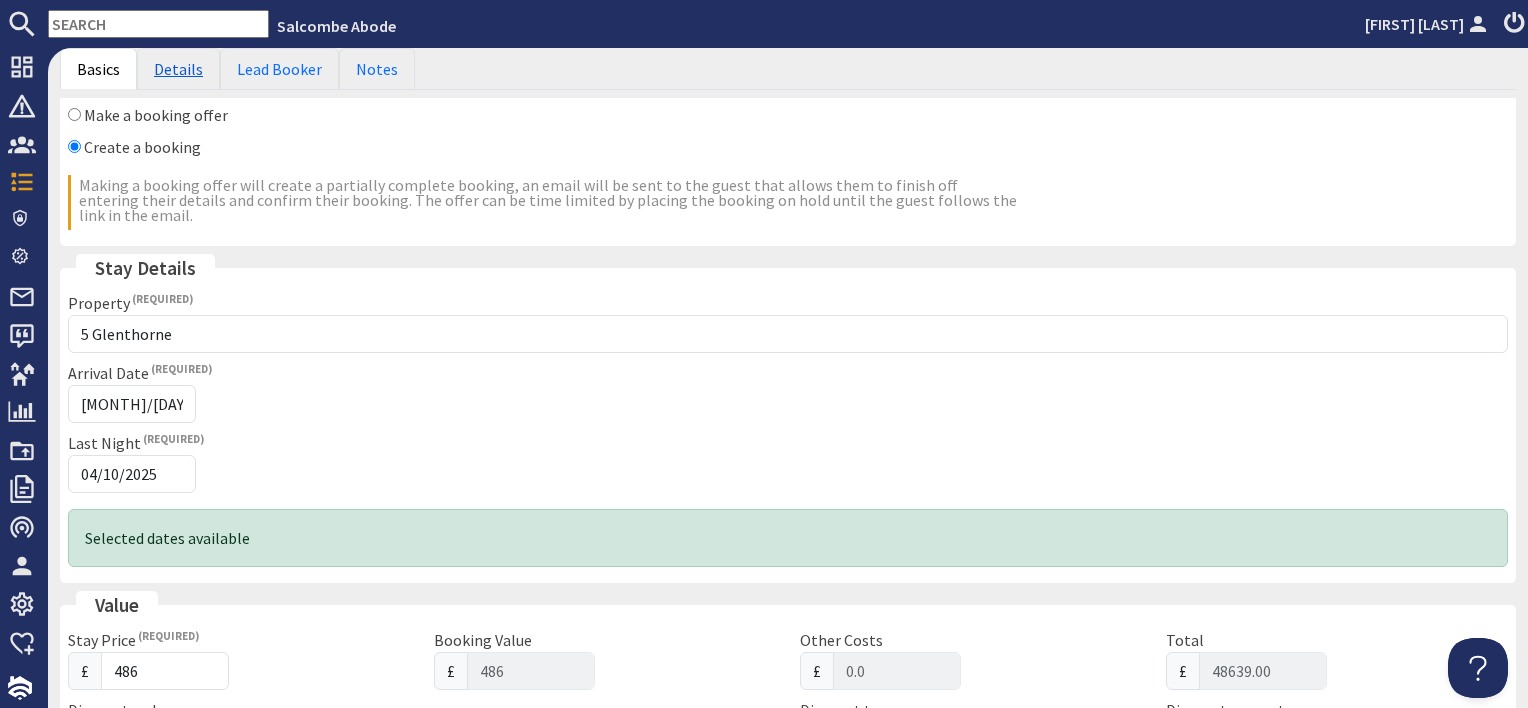 click on "Details" at bounding box center [178, 69] 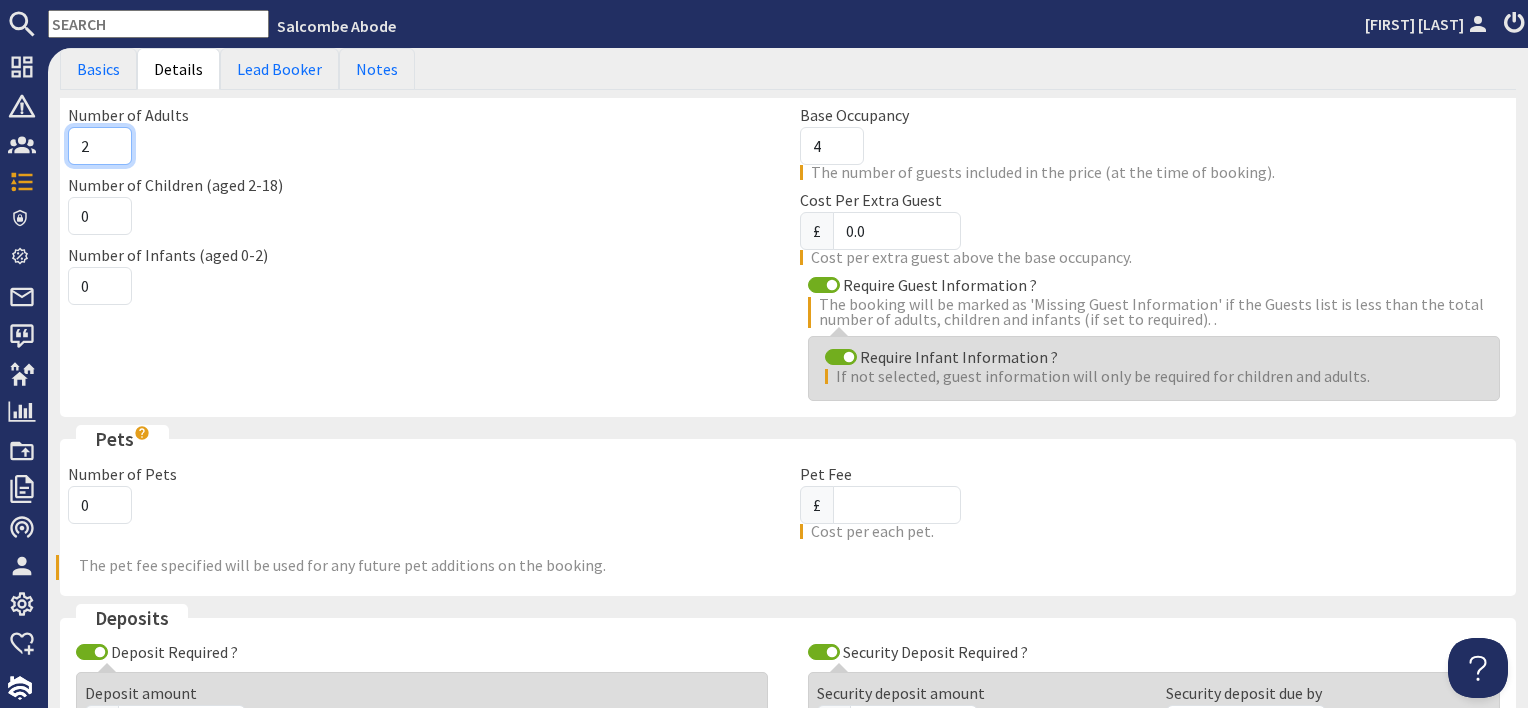 type on "2" 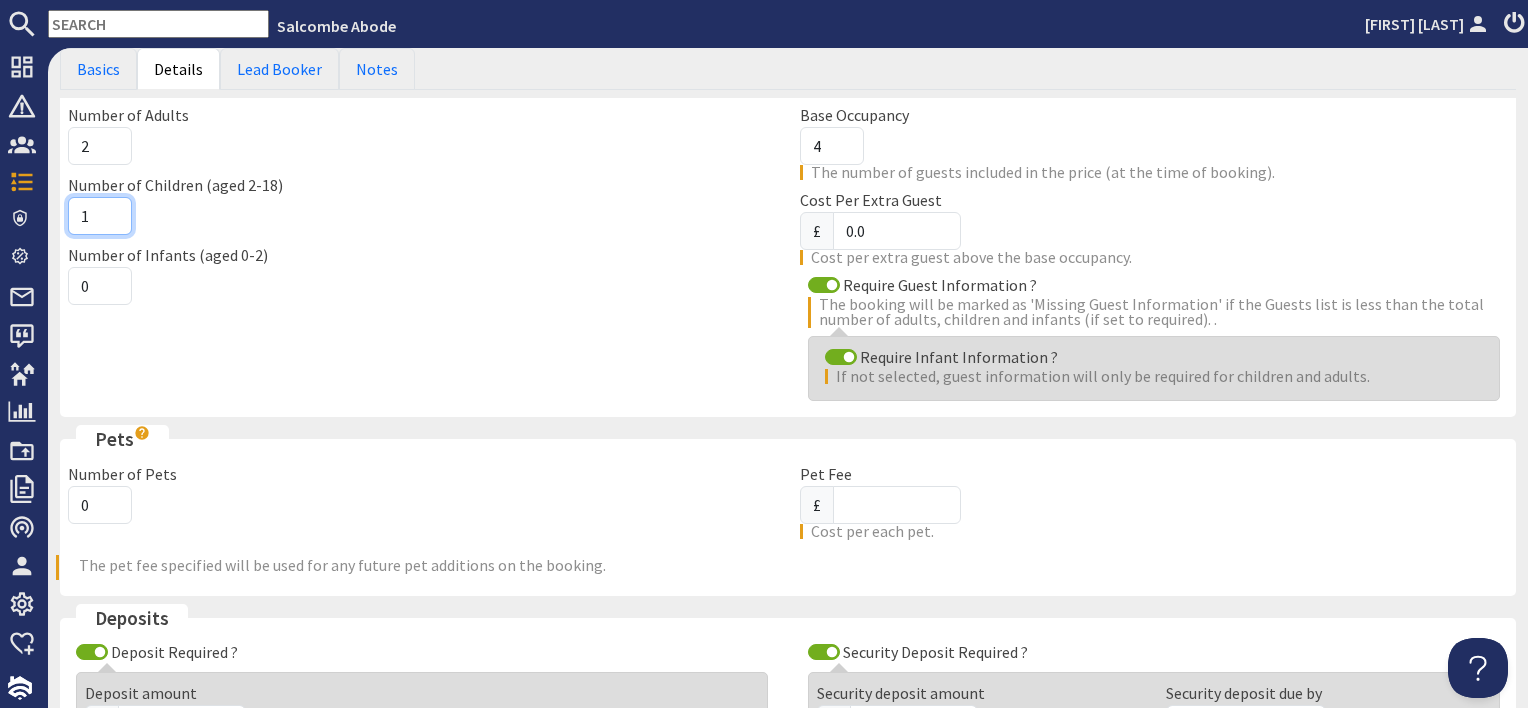 type on "1" 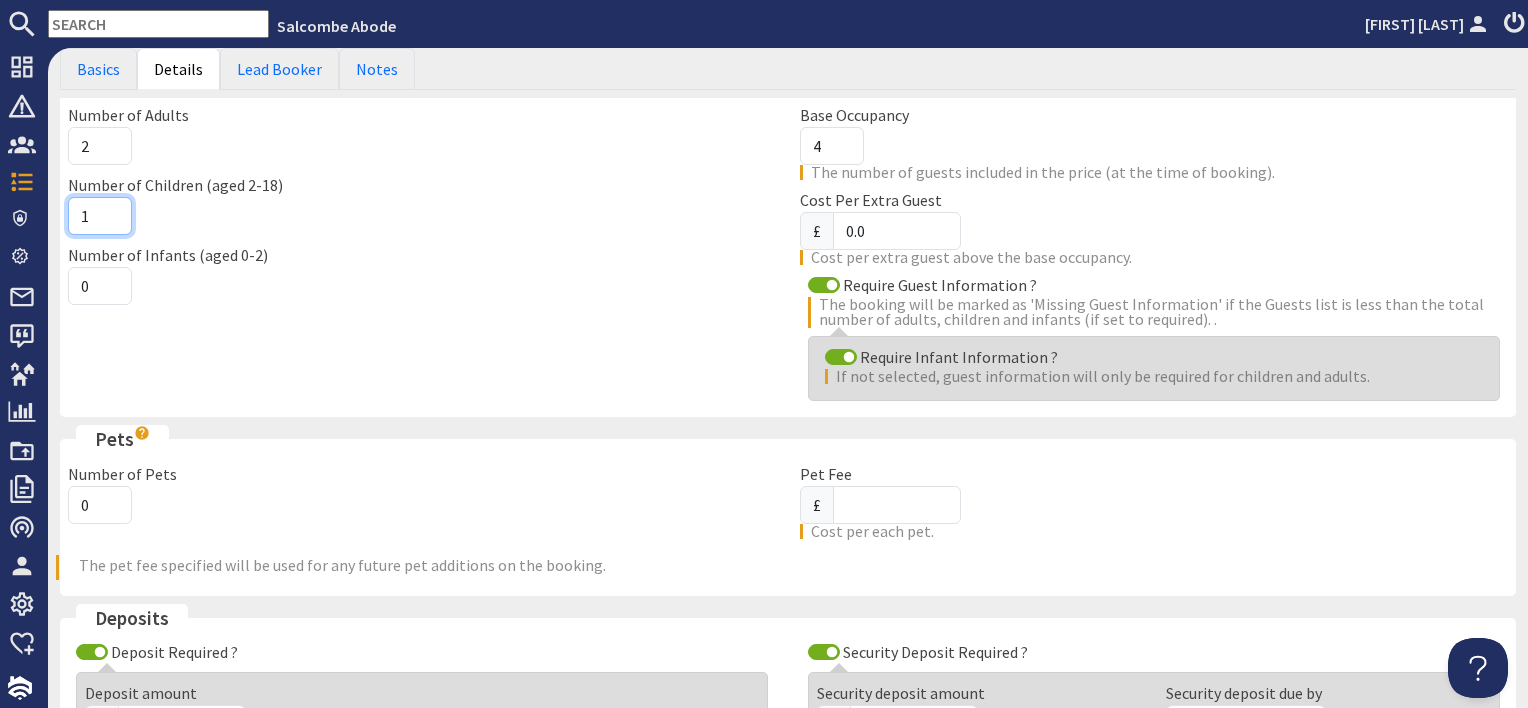 click on "1" at bounding box center [100, 216] 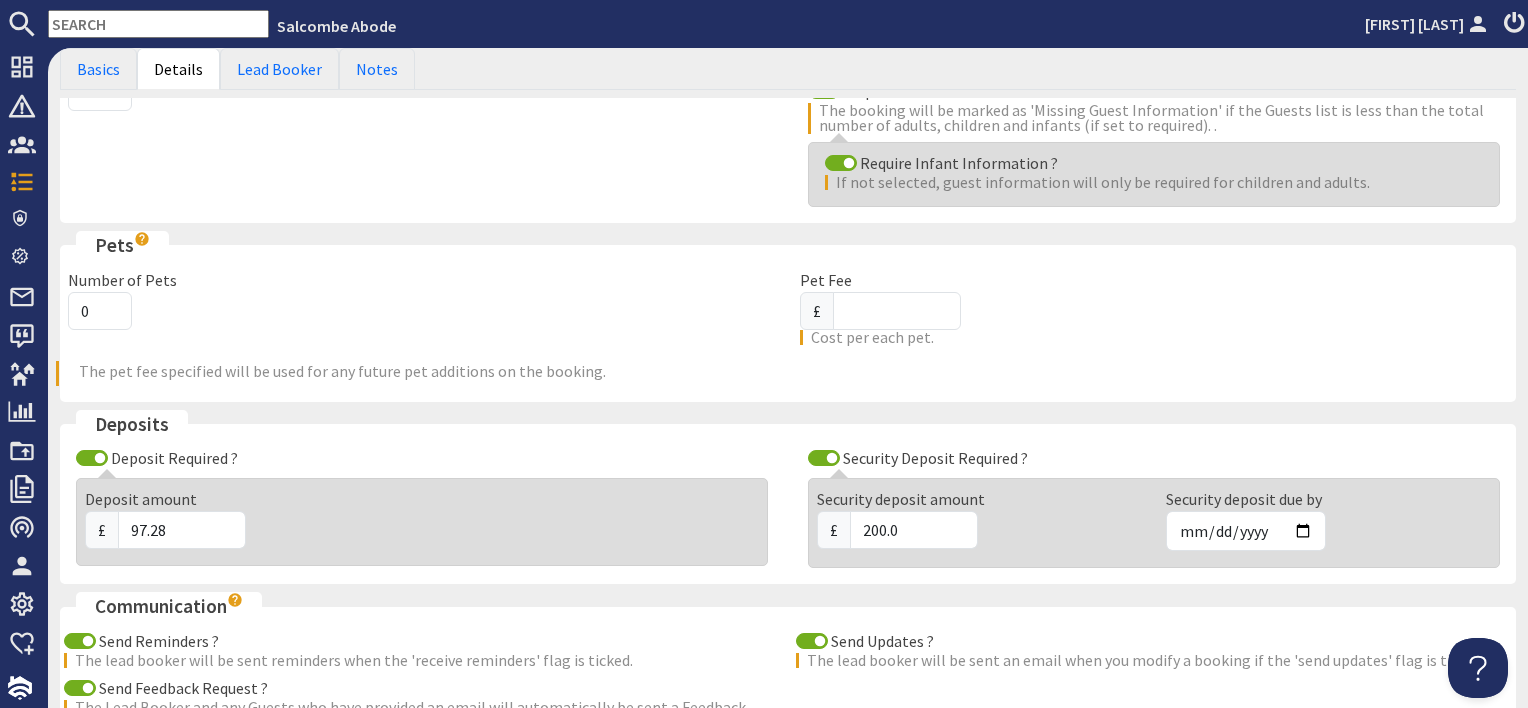 scroll, scrollTop: 356, scrollLeft: 0, axis: vertical 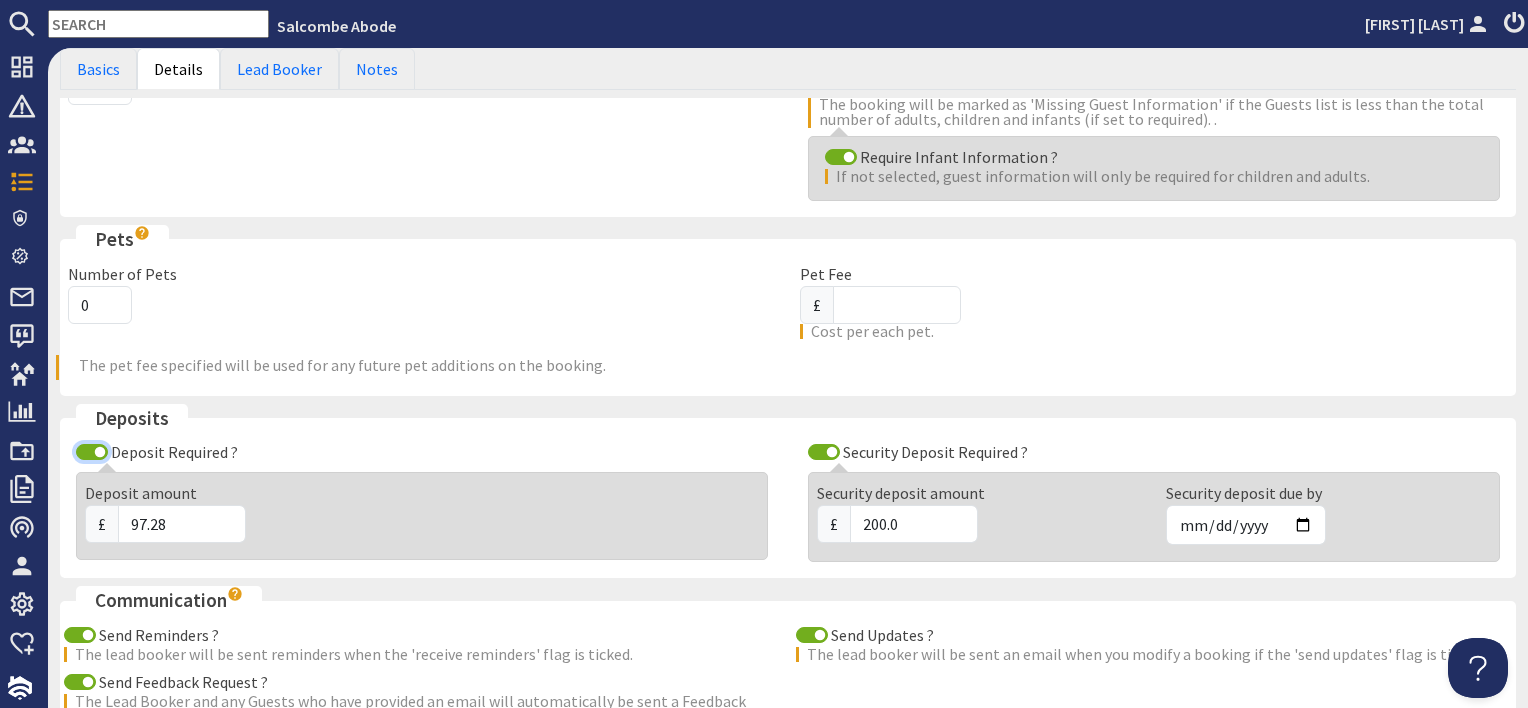 click on "Deposit Required ?" at bounding box center (92, 452) 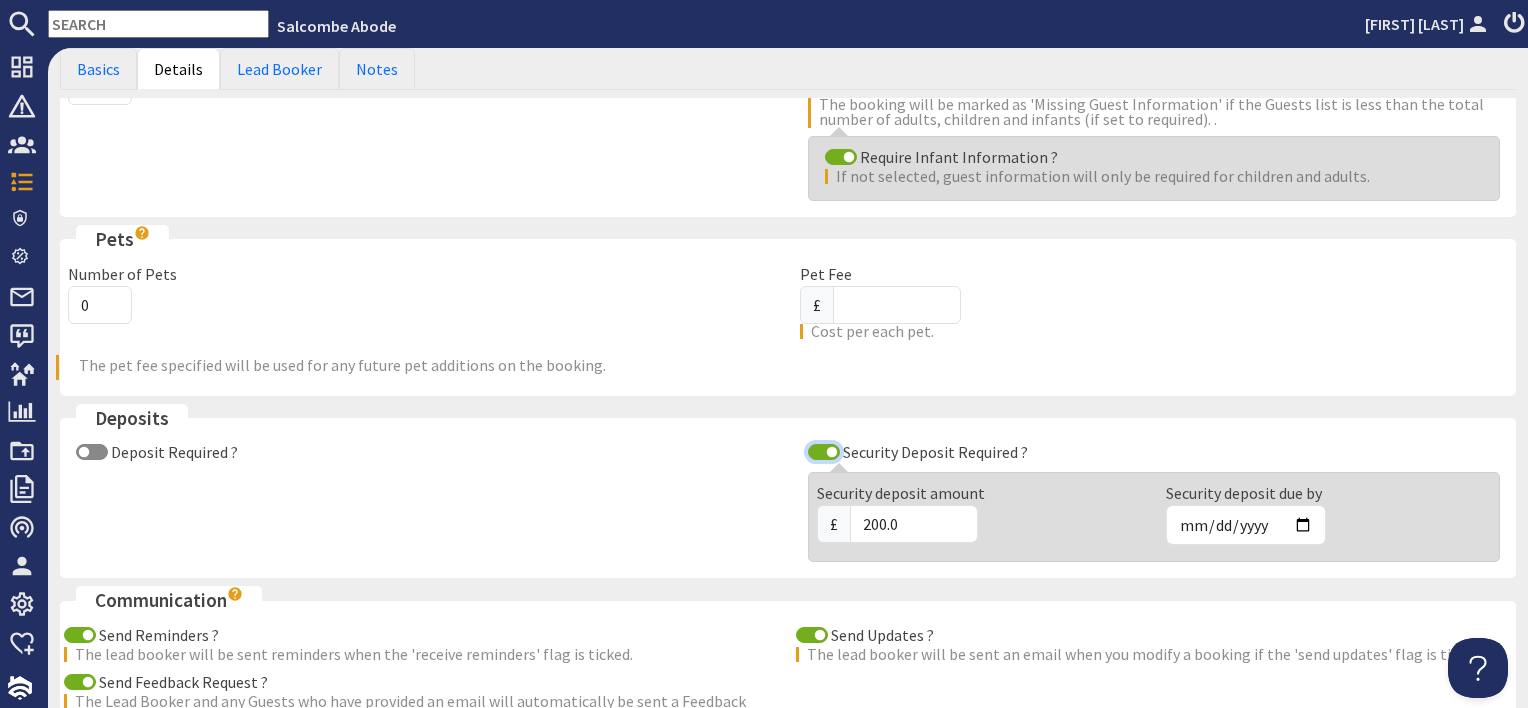 click on "Security Deposit Required ?" at bounding box center (824, 452) 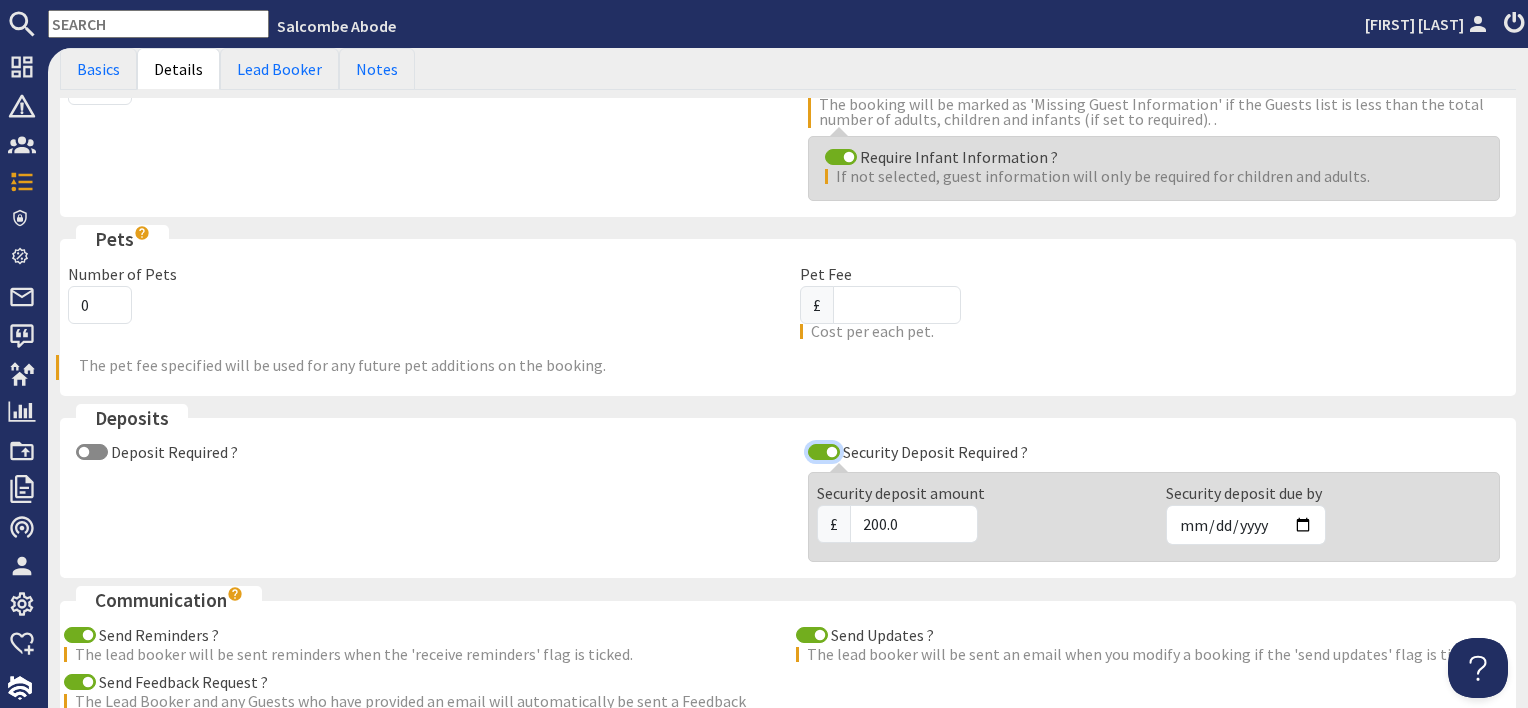 checkbox on "false" 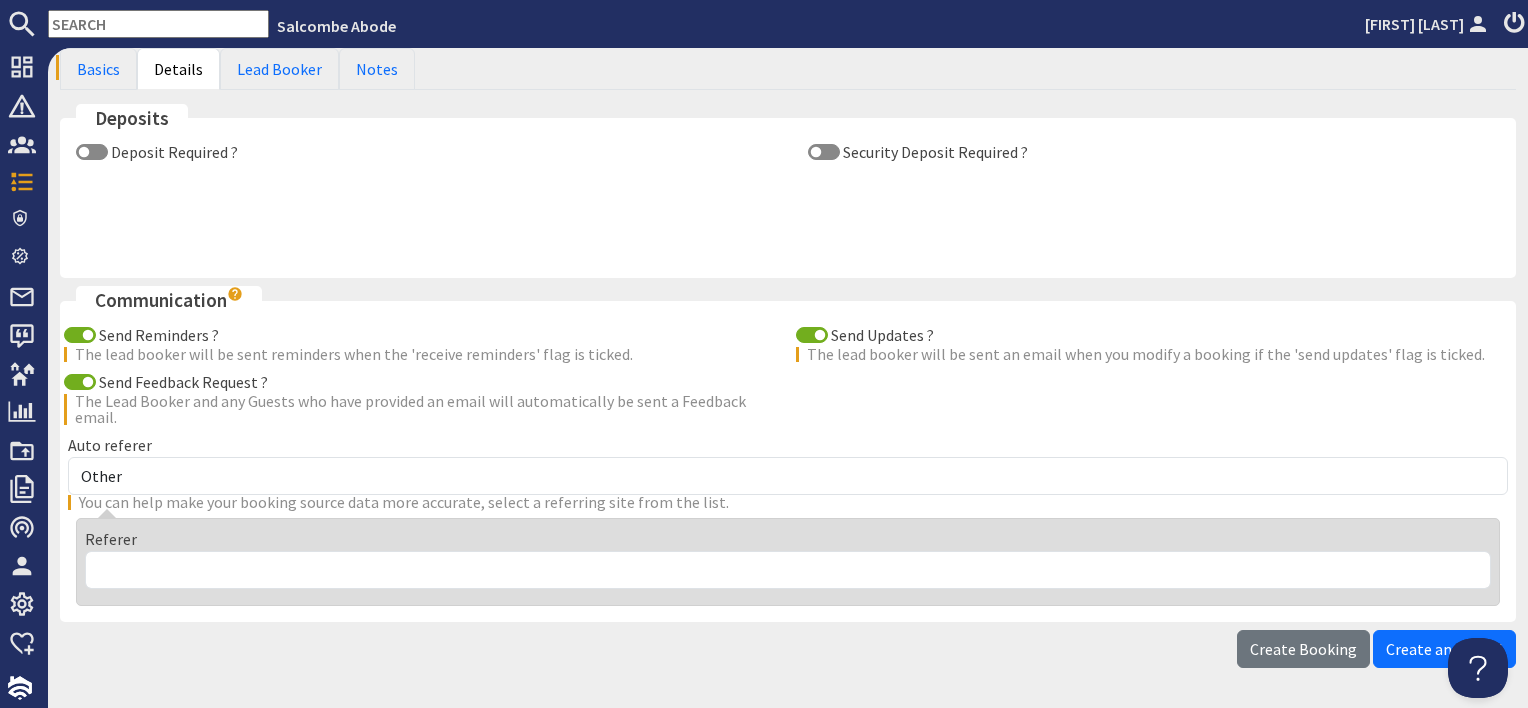 click on "Send Reminders ? The lead booker will be sent reminders when the 'receive reminders' flag is ticked.
Send Updates ? The lead booker will be sent an email when you modify a booking if the 'send updates' flag is ticked.
Send Feedback Request ? The Lead Booker and any Guests who have provided an email will automatically be sent a Feedback email.
Auto referer
Other
Aber Cottage and Retreat
Abritel
Airbnb
Althea House
A Moment Of Silence
Anadlu
Annacombe
AOL
Arethusa Cottage
Around About Britain
Arun Retreats
Ask Jeeves
Away With The Kids
Baby Friendly Boltholes
Baidu
Ballawyllin Farm
Barlings Barn
Beaches View
Berry House Devon
Big Cottages
Big Domain
Bigholidayhouse
Big House Holiday Lets
Bing
Blackdown Luxury Lettings
Blue Haven Chateau
Bookabach
Booking.com
BookingStays
Box Tree Cottage
Bridebook
Britian's Finest
Brooklyn Barn
BT.com
Cabinly
Campsites.co.uk
Carn Towan
Casa de Suenos" at bounding box center [788, 468] 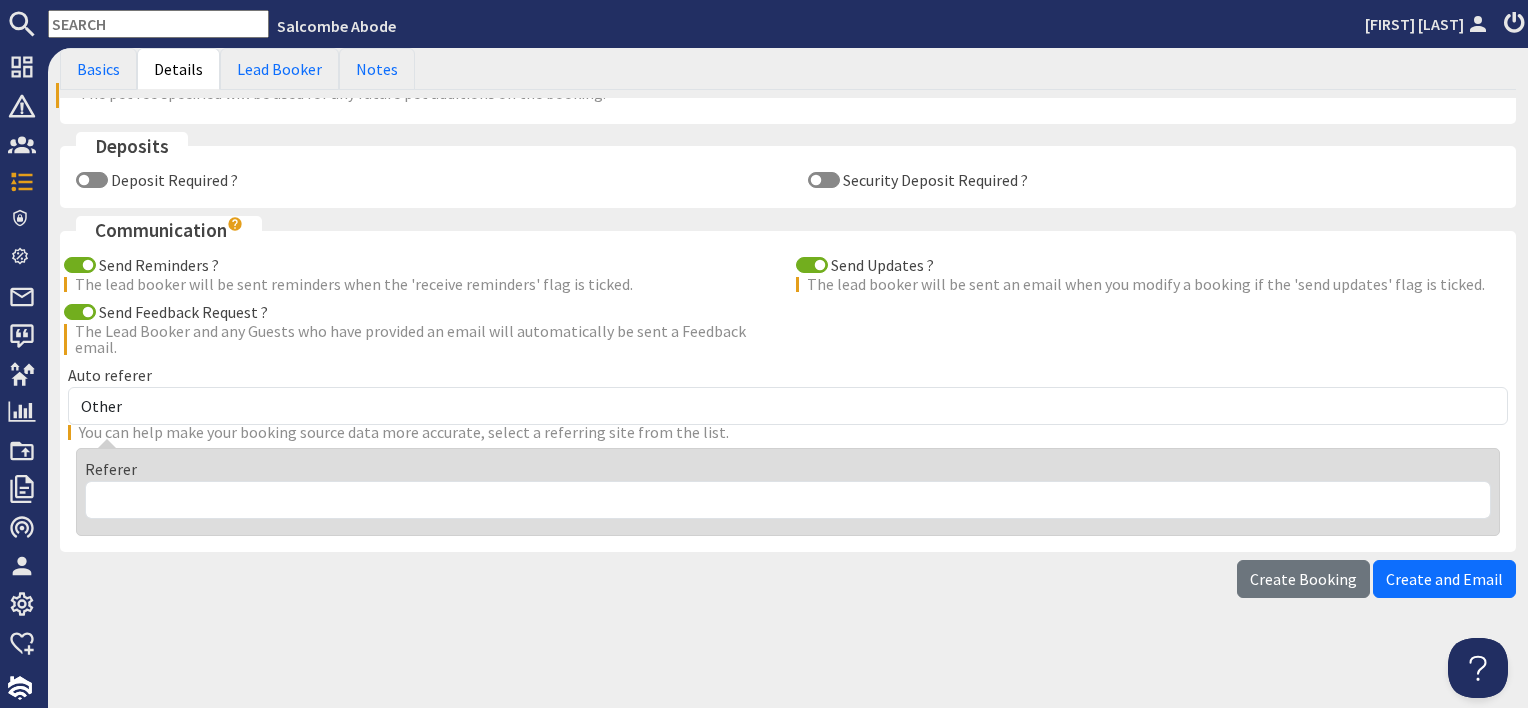 scroll, scrollTop: 624, scrollLeft: 0, axis: vertical 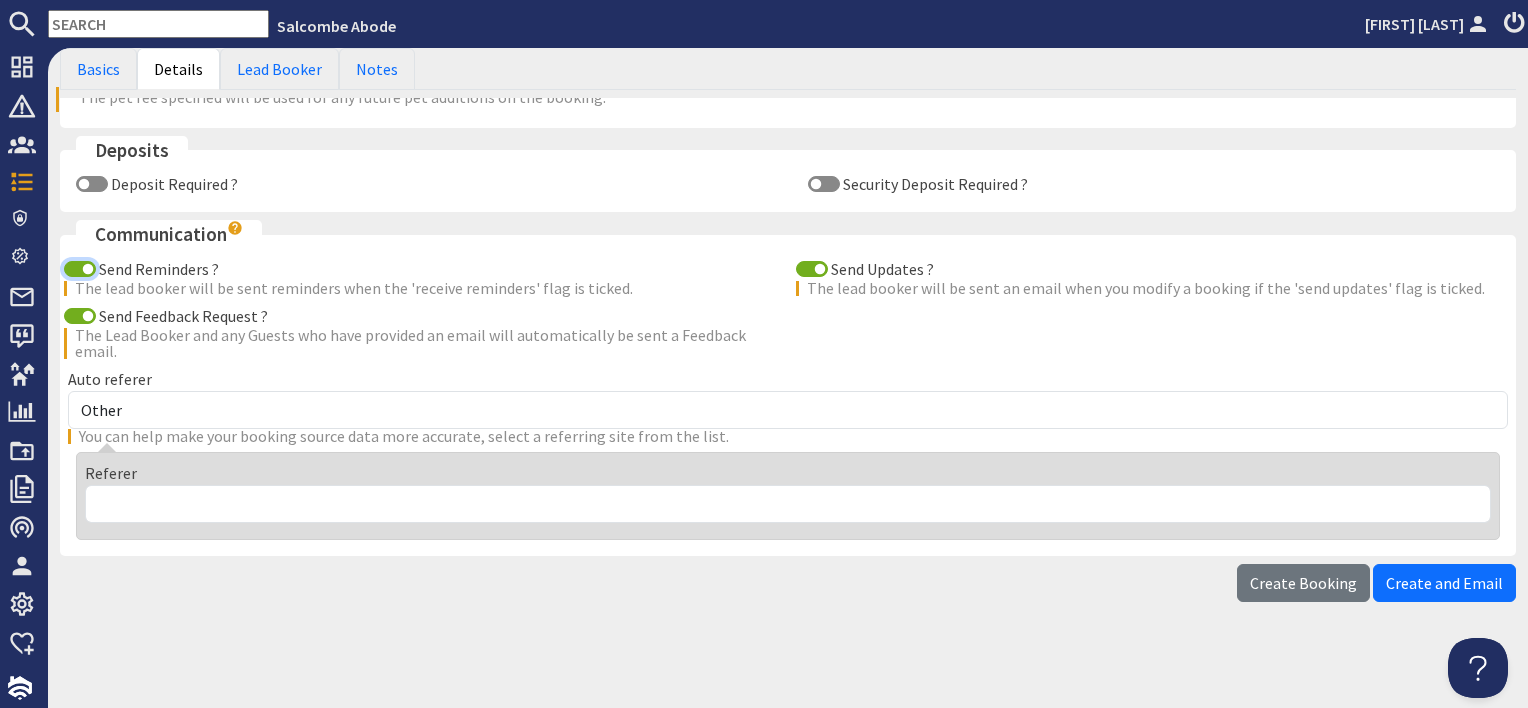 click on "Send Reminders ?" at bounding box center [80, 269] 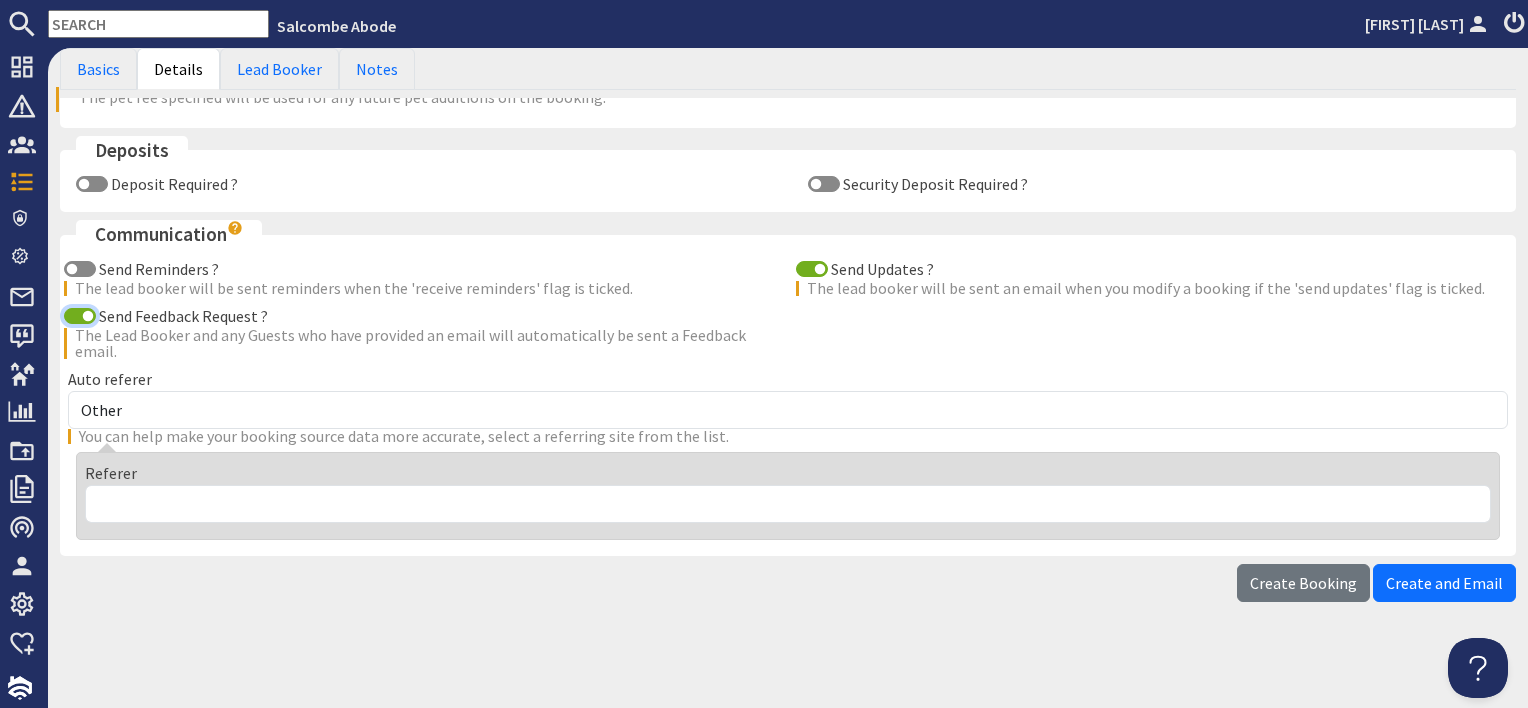 click on "Send Feedback Request ?" at bounding box center (80, 316) 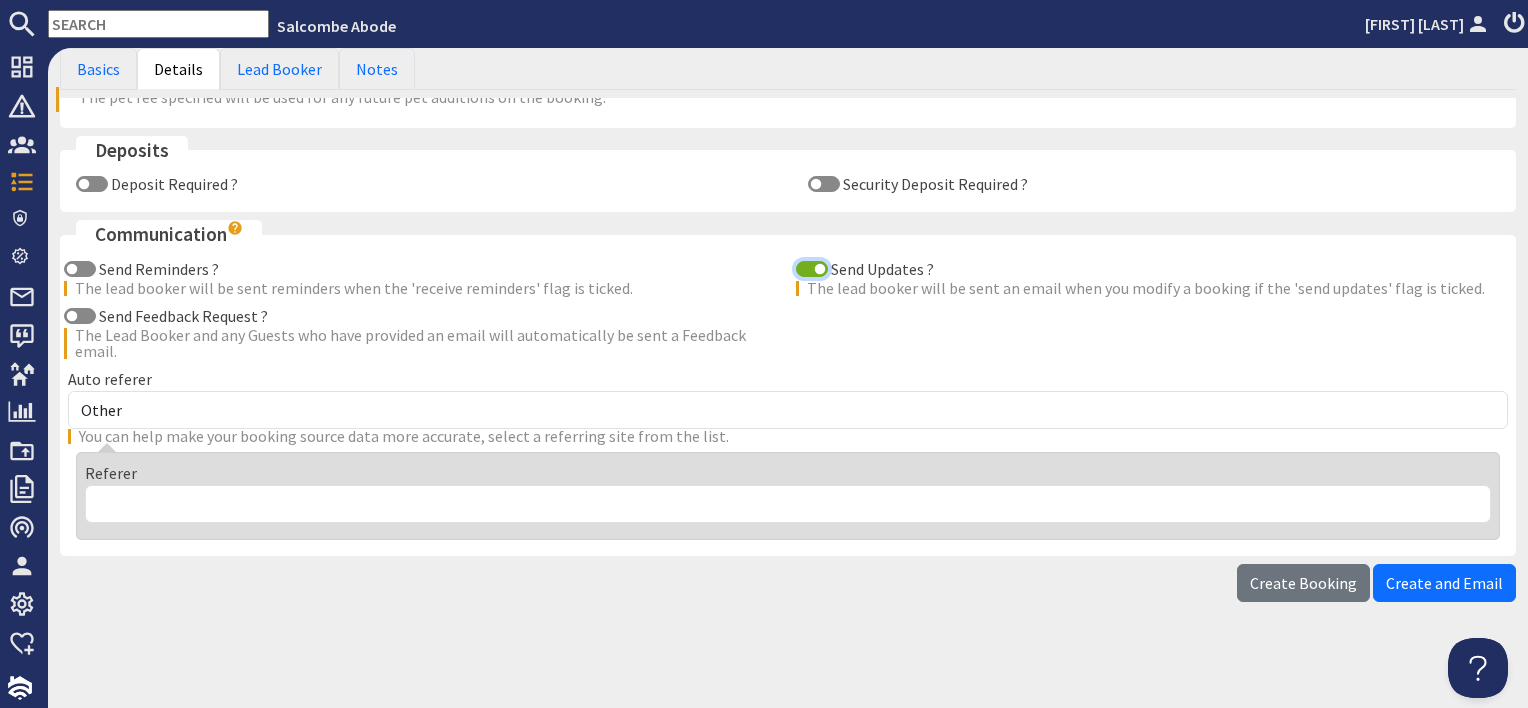 click on "Send Updates ?" at bounding box center (812, 269) 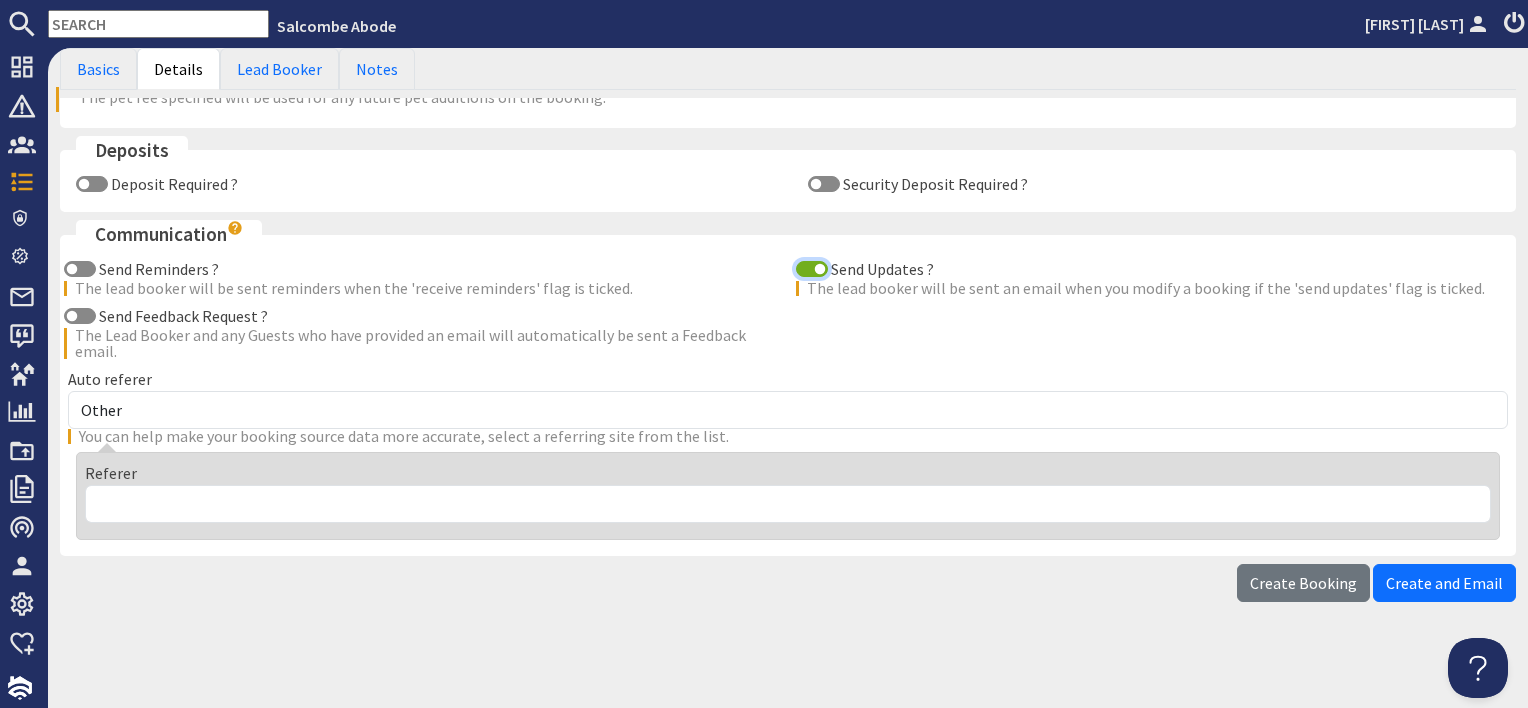 checkbox on "false" 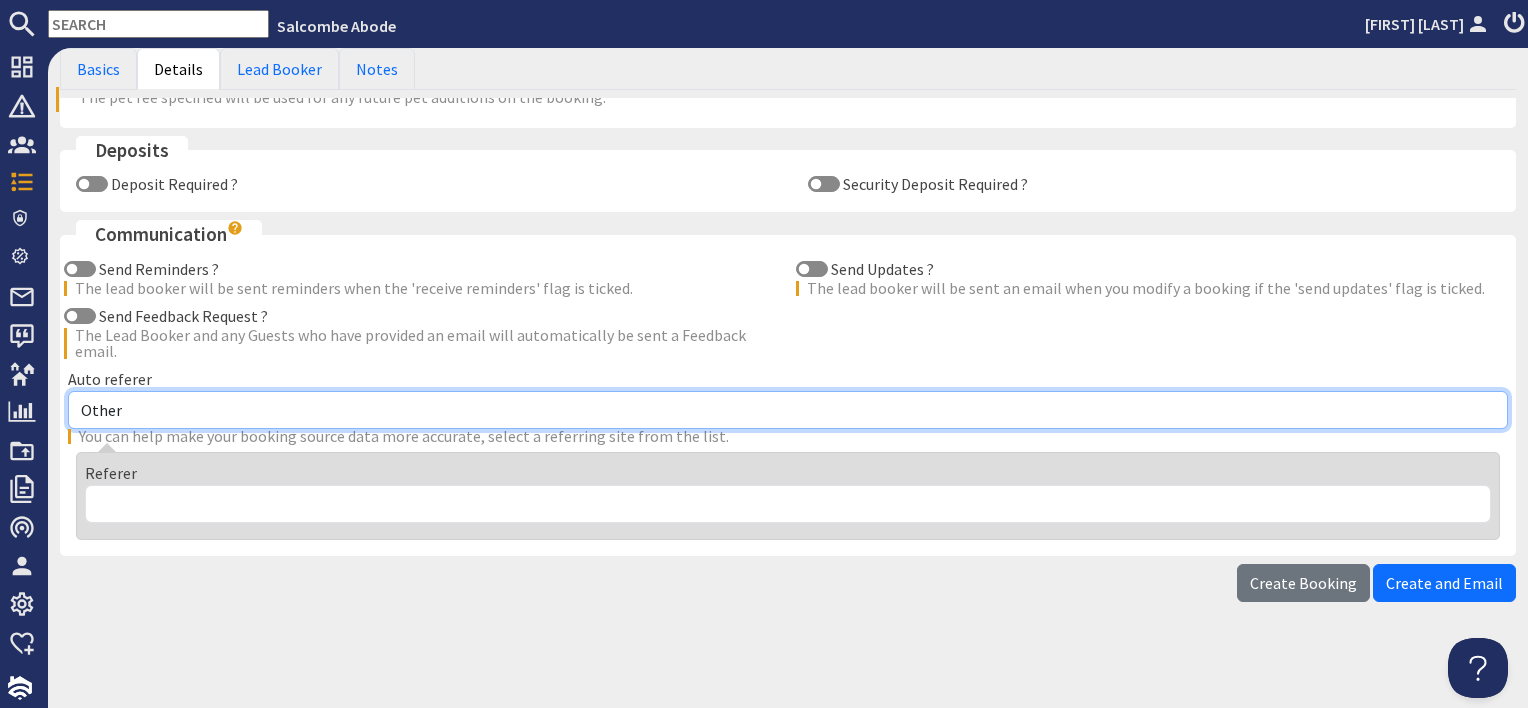 click on "Other
Aber Cottage and Retreat
Abritel
Airbnb
Althea House
A Moment Of Silence
Anadlu
Annacombe
AOL
Arethusa Cottage
Around About Britain
Arun Retreats
Ask Jeeves
Away With The Kids
Baby Friendly Boltholes
Baidu
Ballawyllin Farm
Barlings Barn
Beaches View
Berry House Devon
Big Cottages
Big Domain
Bigholidayhouse
Big House Holiday Lets
Bing
Blackdown Luxury Lettings
Blue Haven Chateau
Bookabach
Booking.com
BookingStays
Box Tree Cottage
Bridebook
Britian's Finest
Brooklyn Barn
BT.com
Cabinly
Campsites.co.uk
Carn Towan
Casa de Suenos
Cefnfaes Hall Country Estate
Celtic Castles
Chalet Polaris
Chalet Vega
Chapel Cottage Salcombe
Chapelton Cottage
Cherry Tree Cottage
Church View Retreat
Clare Park
Claycott
Coast Magazine
Conde Naste Traveller
Cool Places
Coolstays
Cotswold Mill
Cotswold Park Barns
Cotswold Park Lodge
Cottage in Carradale
Cottages.com
Cottage Shortbreaks
Country Cottages Online" at bounding box center [788, 410] 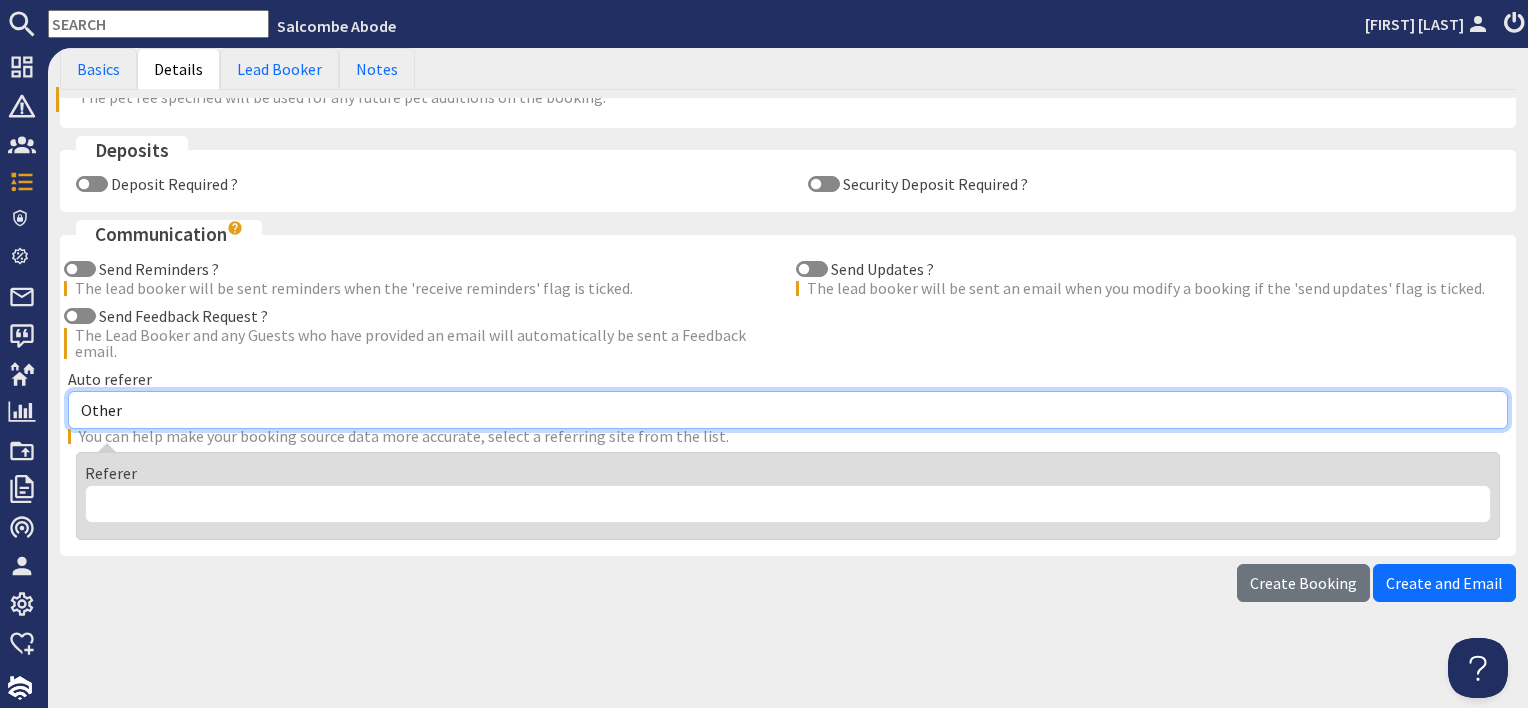 select on "77" 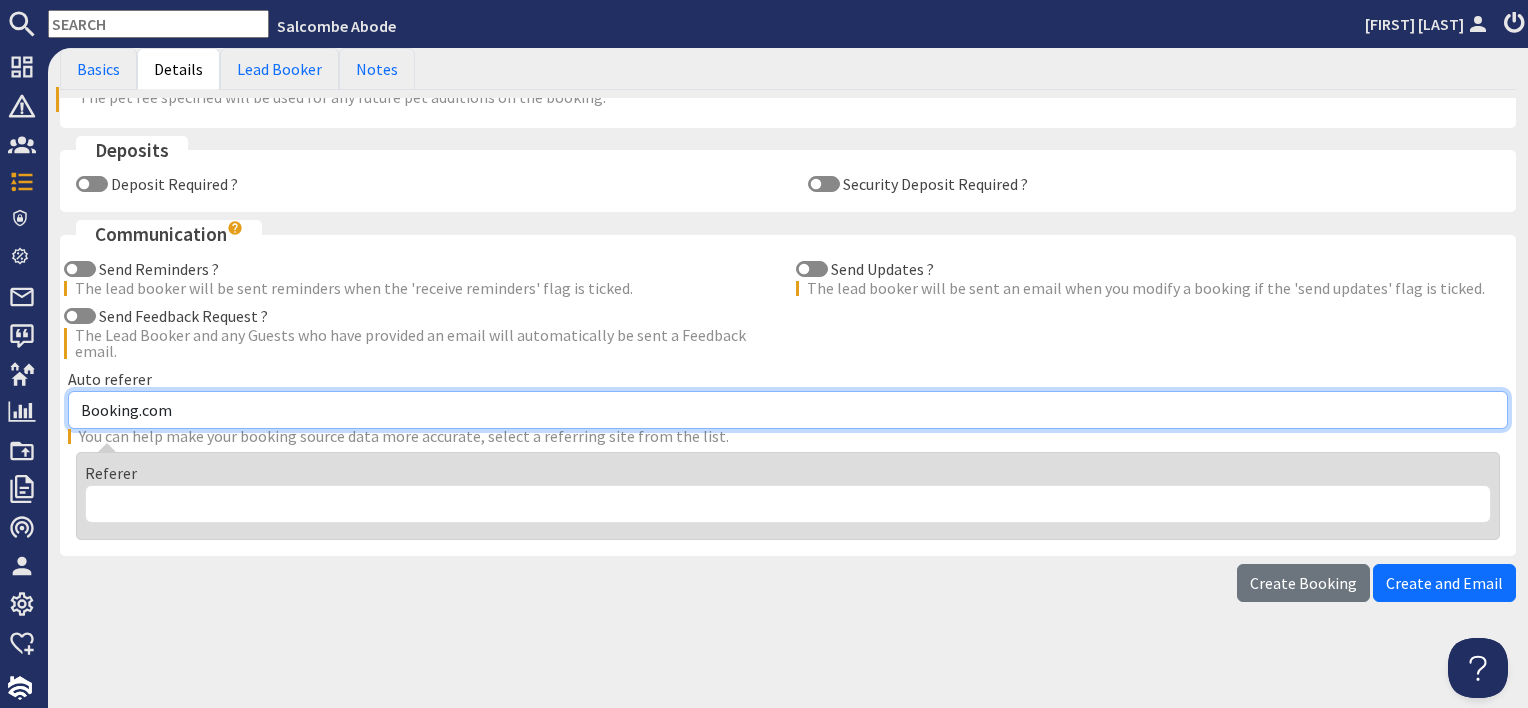 click on "Other
Aber Cottage and Retreat
Abritel
Airbnb
Althea House
A Moment Of Silence
Anadlu
Annacombe
AOL
Arethusa Cottage
Around About Britain
Arun Retreats
Ask Jeeves
Away With The Kids
Baby Friendly Boltholes
Baidu
Ballawyllin Farm
Barlings Barn
Beaches View
Berry House Devon
Big Cottages
Big Domain
Bigholidayhouse
Big House Holiday Lets
Bing
Blackdown Luxury Lettings
Blue Haven Chateau
Bookabach
Booking.com
BookingStays
Box Tree Cottage
Bridebook
Britian's Finest
Brooklyn Barn
BT.com
Cabinly
Campsites.co.uk
Carn Towan
Casa de Suenos
Cefnfaes Hall Country Estate
Celtic Castles
Chalet Polaris
Chalet Vega
Chapel Cottage Salcombe
Chapelton Cottage
Cherry Tree Cottage
Church View Retreat
Clare Park
Claycott
Coast Magazine
Conde Naste Traveller
Cool Places
Coolstays
Cotswold Mill
Cotswold Park Barns
Cotswold Park Lodge
Cottage in Carradale
Cottages.com
Cottage Shortbreaks
Country Cottages Online" at bounding box center [788, 410] 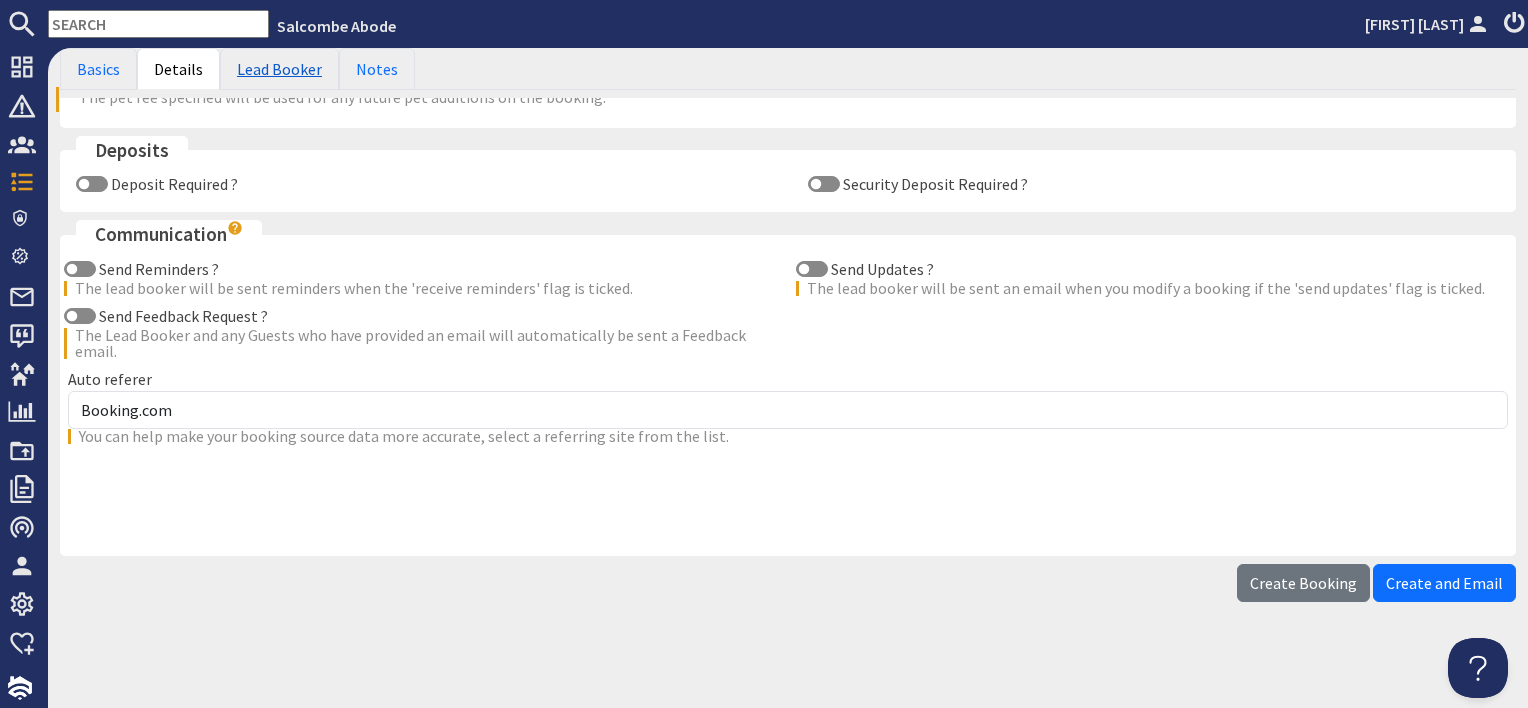 click on "Lead Booker" at bounding box center [279, 69] 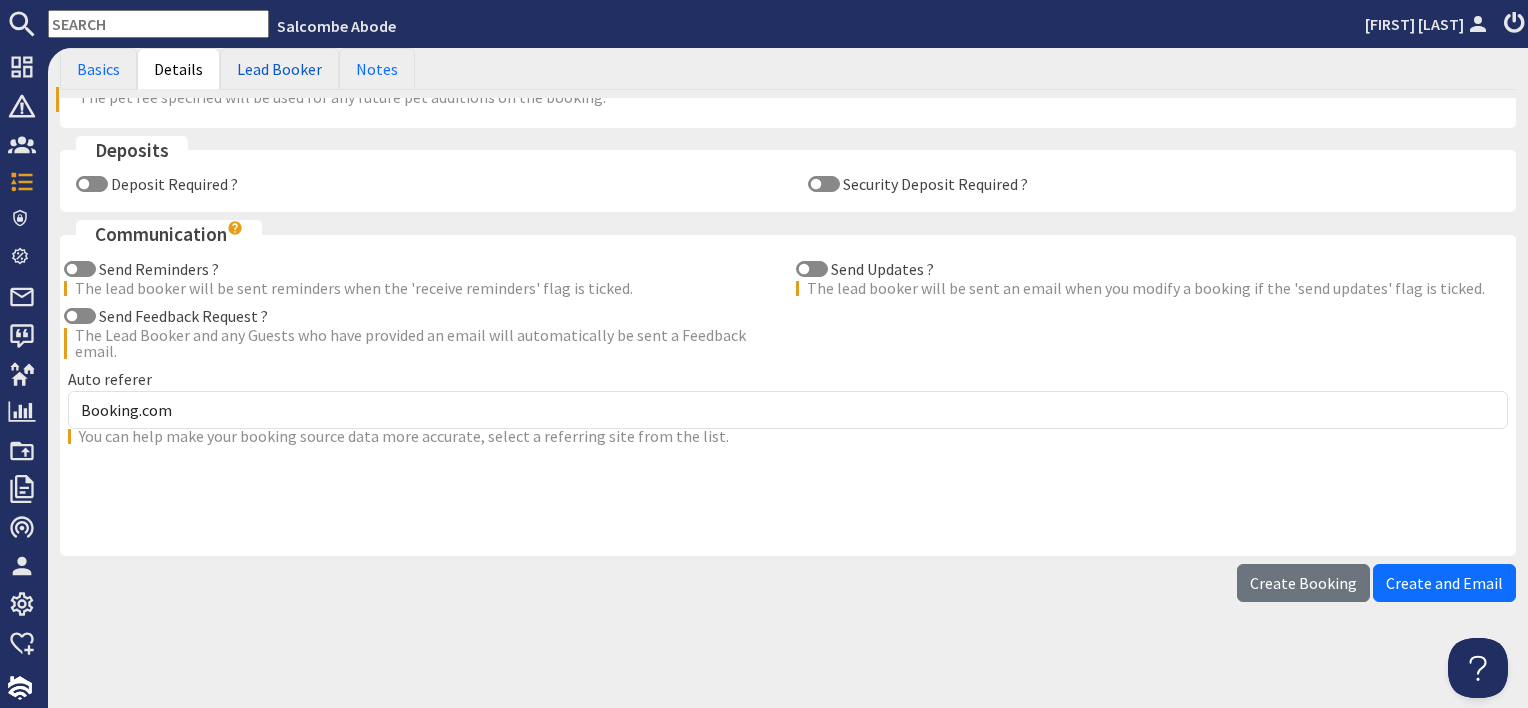 scroll, scrollTop: 344, scrollLeft: 0, axis: vertical 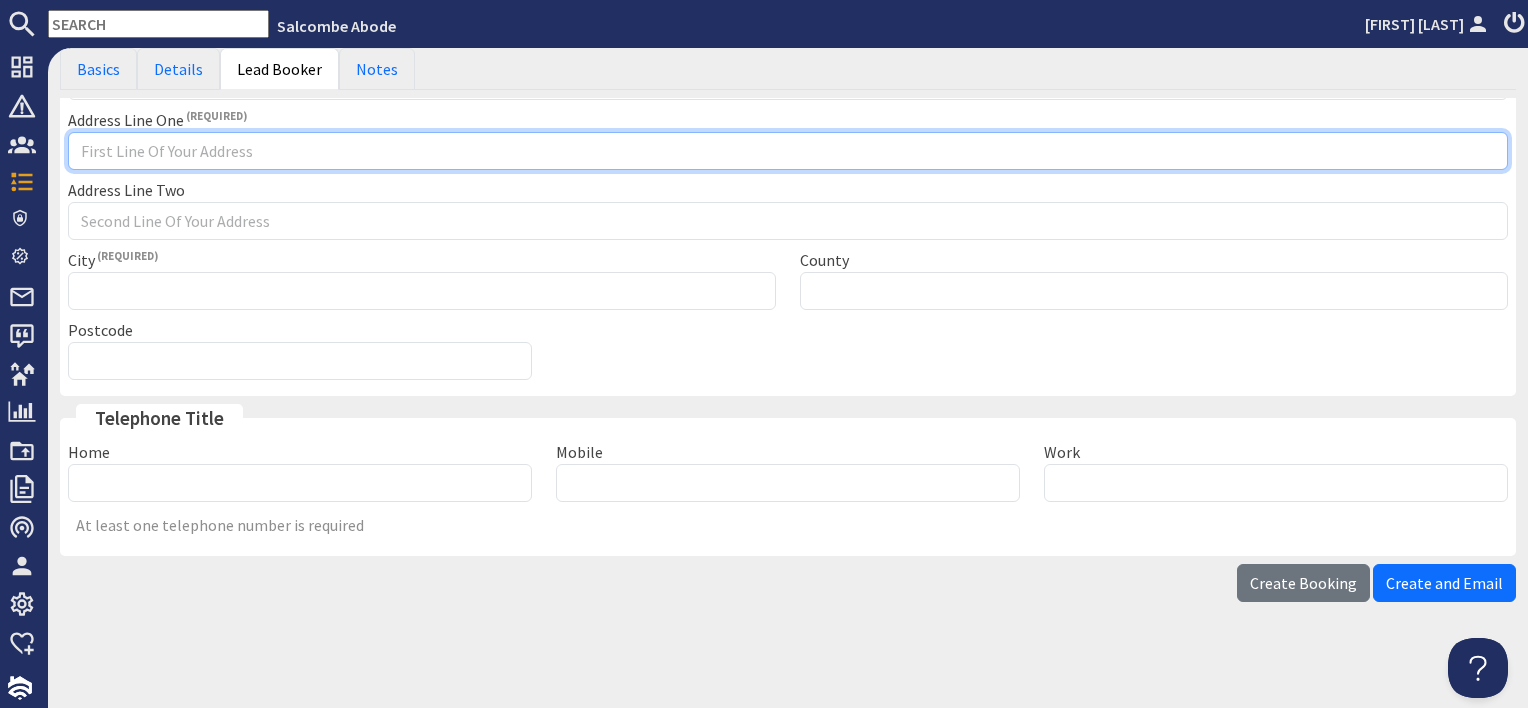 click on "Address Line One" at bounding box center [788, 151] 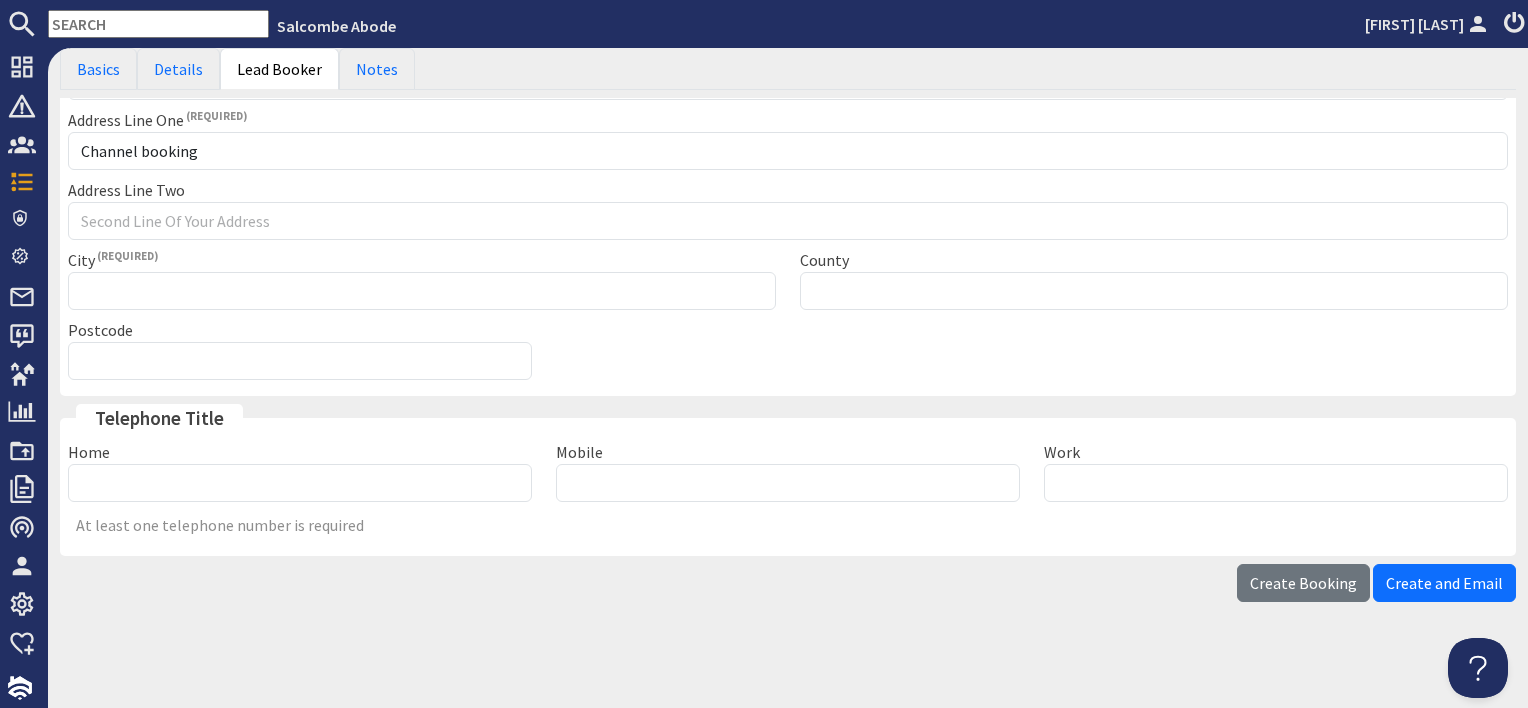 type on "c" 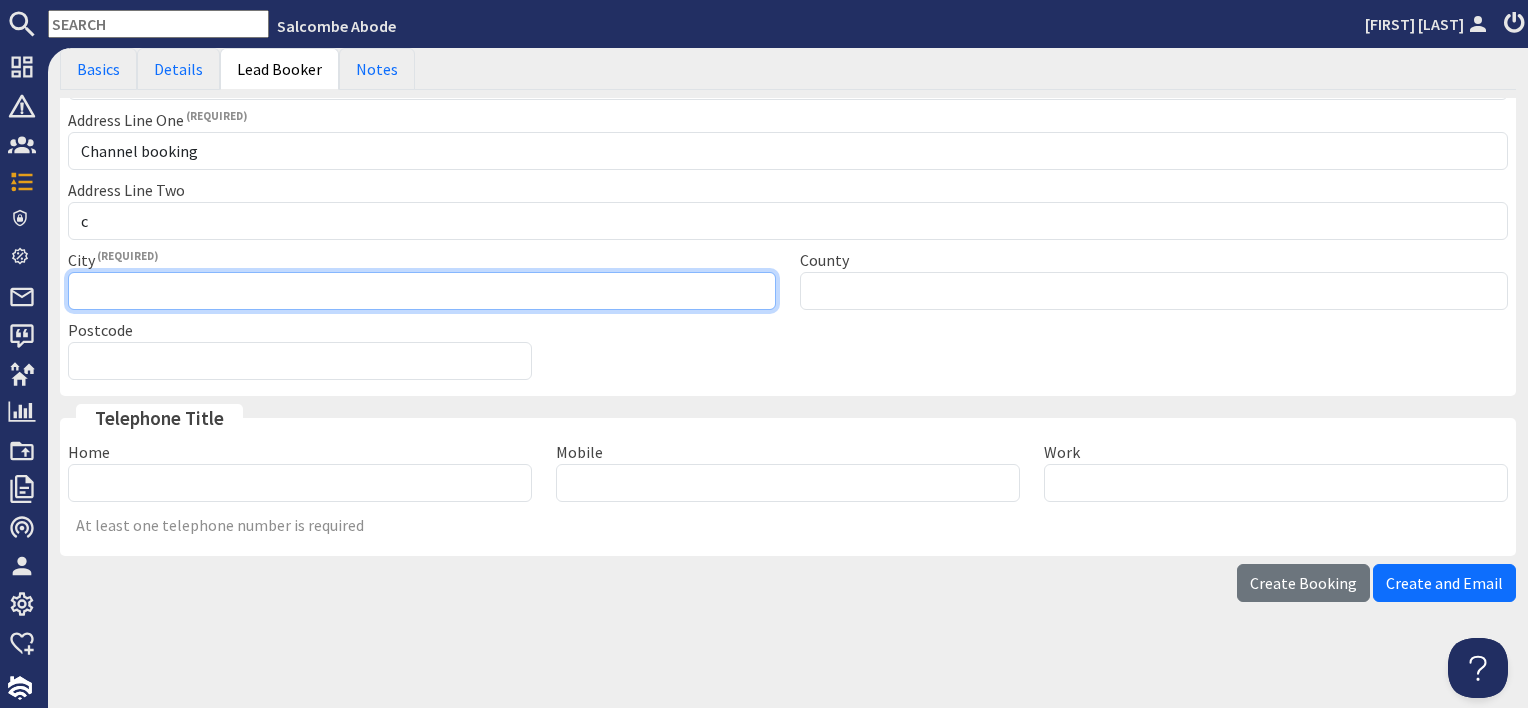 type on "Channel booking" 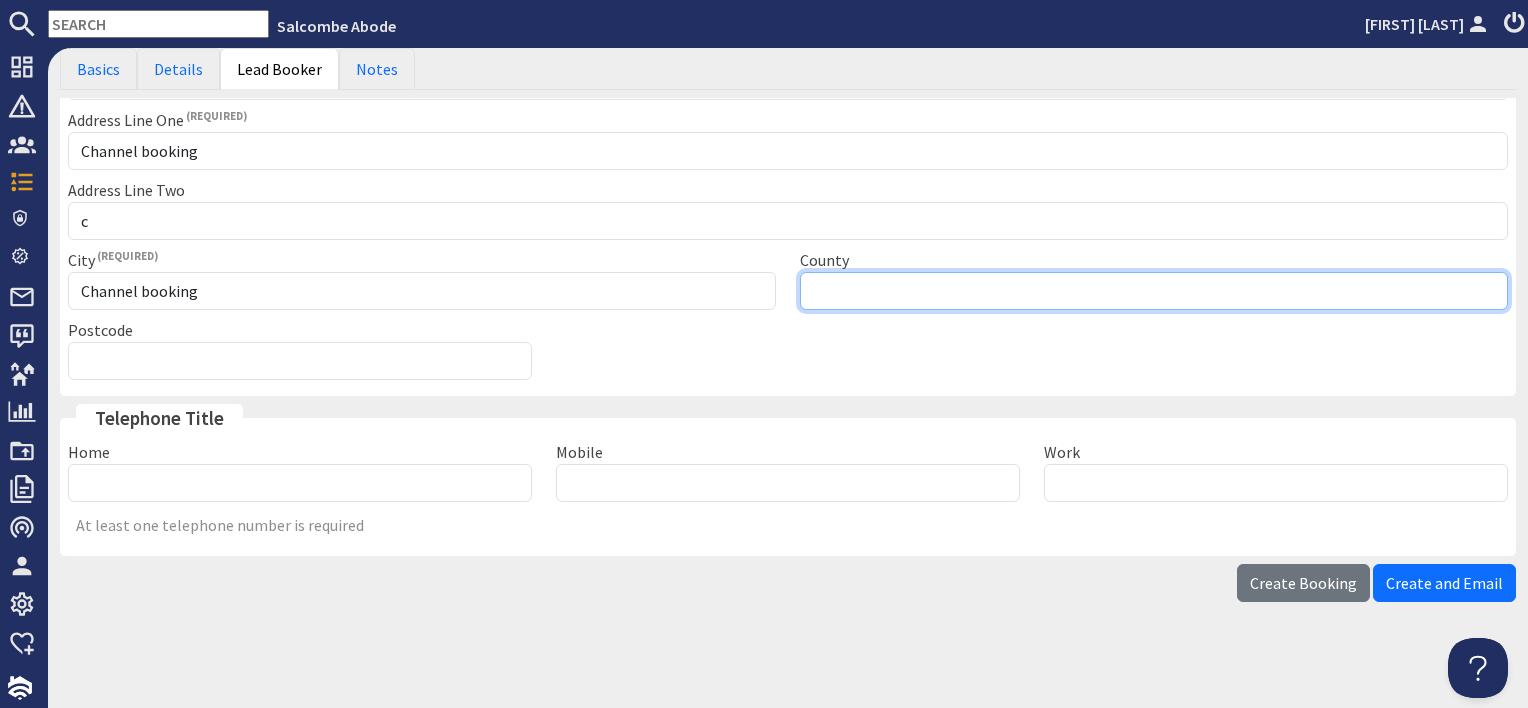 type on "Please select" 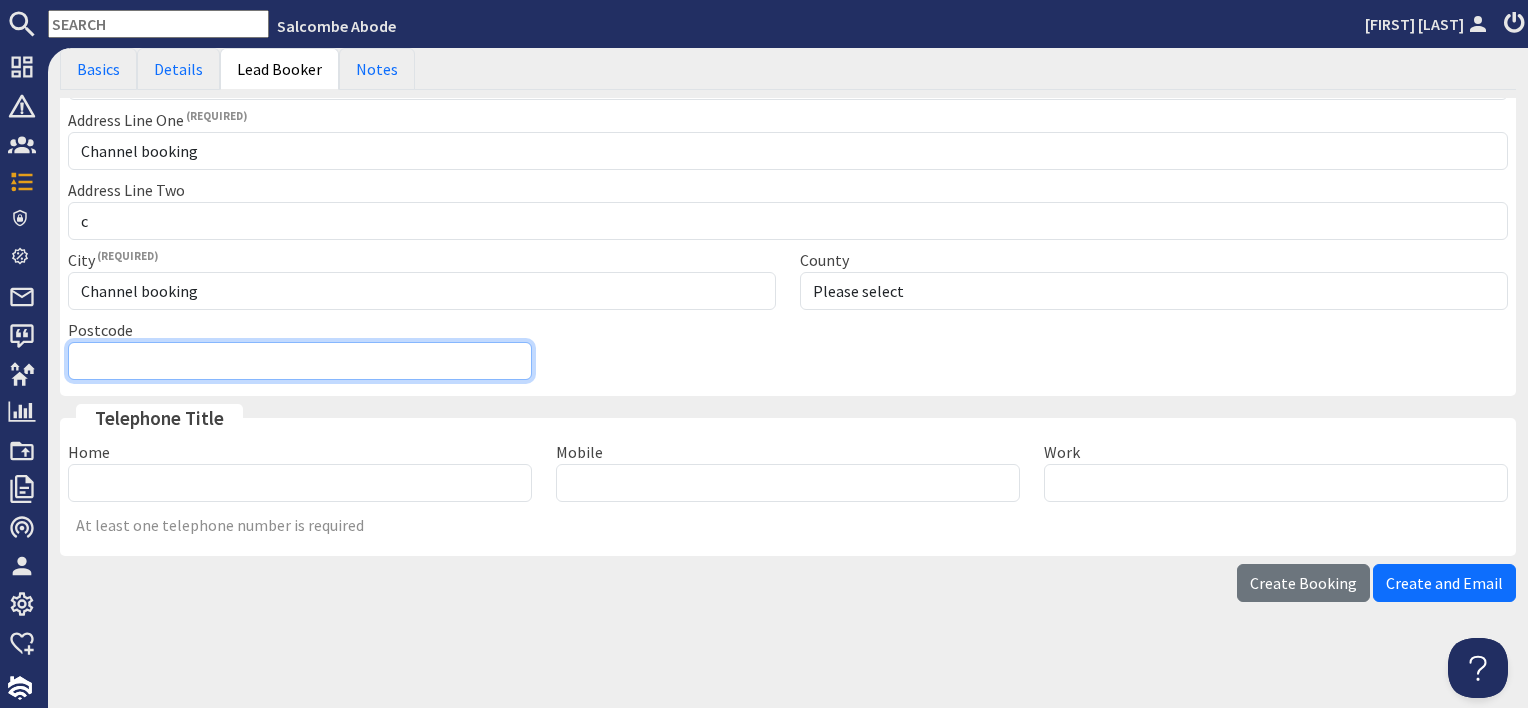 type on "Channel booking" 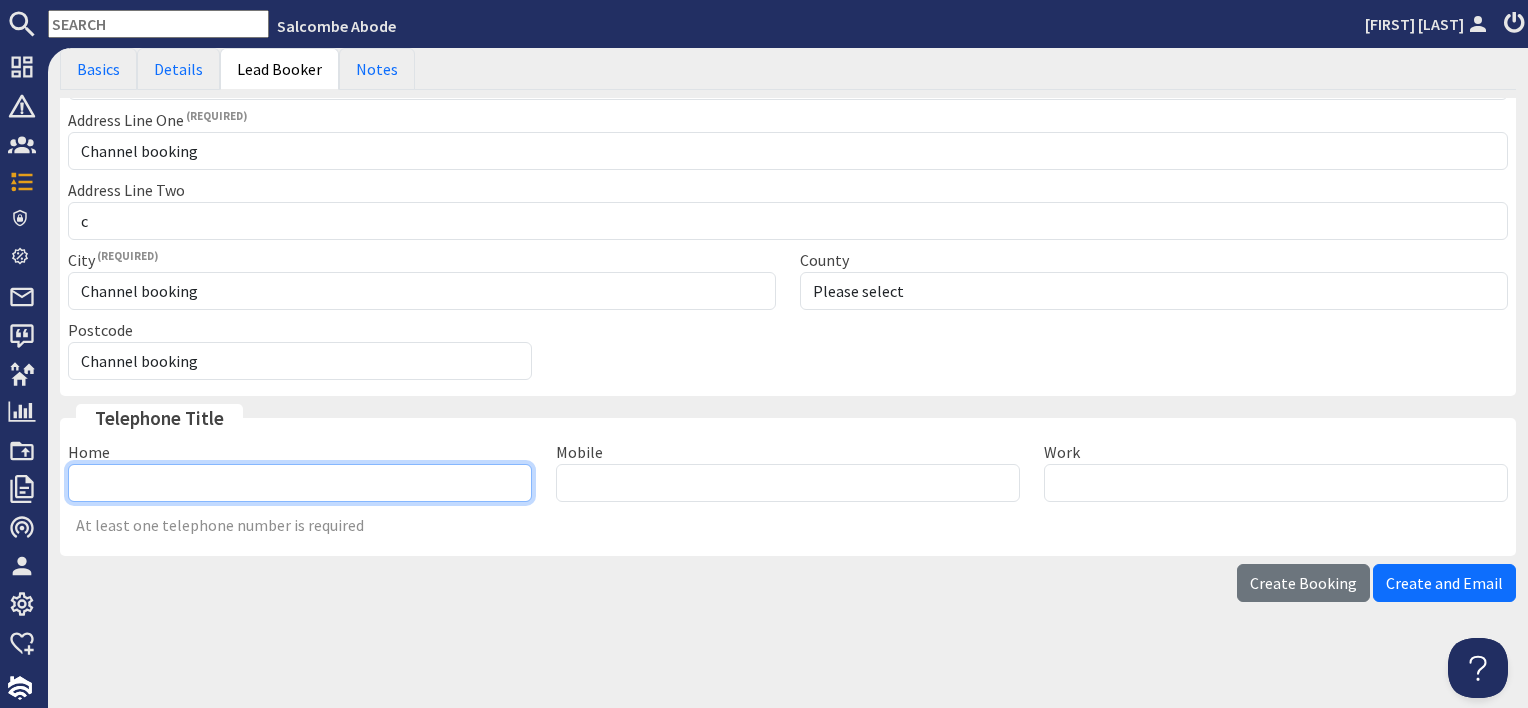 type on "01548800880" 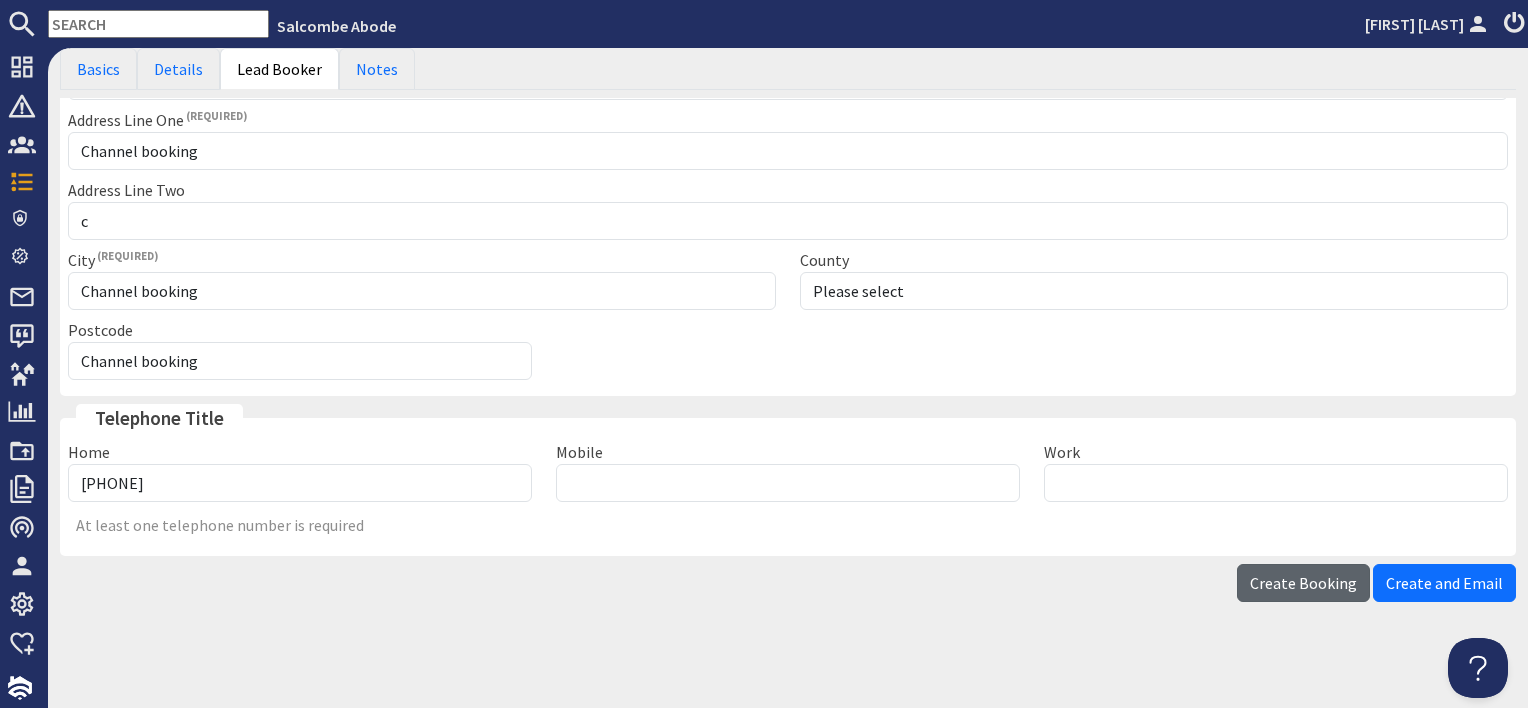 click on "Create Booking" at bounding box center [1303, 583] 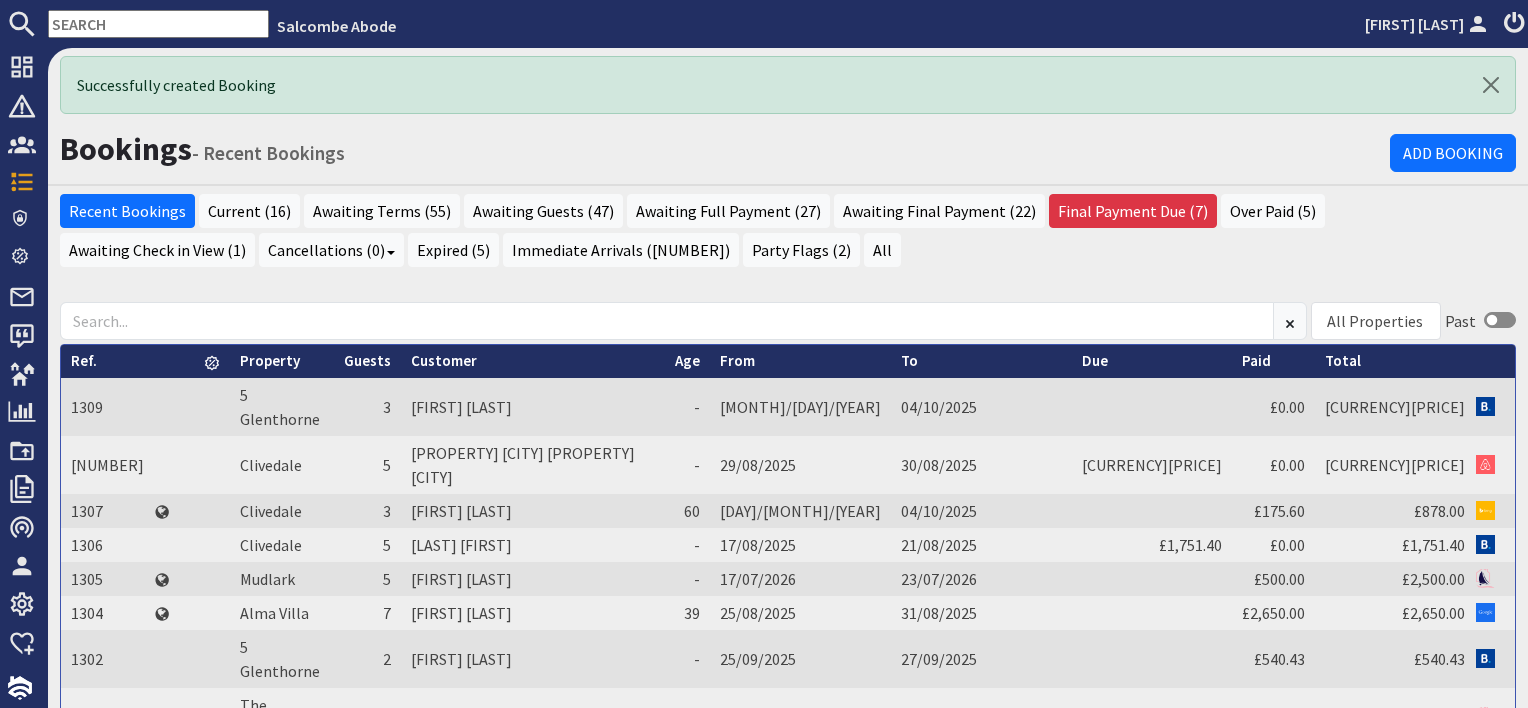 scroll, scrollTop: 0, scrollLeft: 0, axis: both 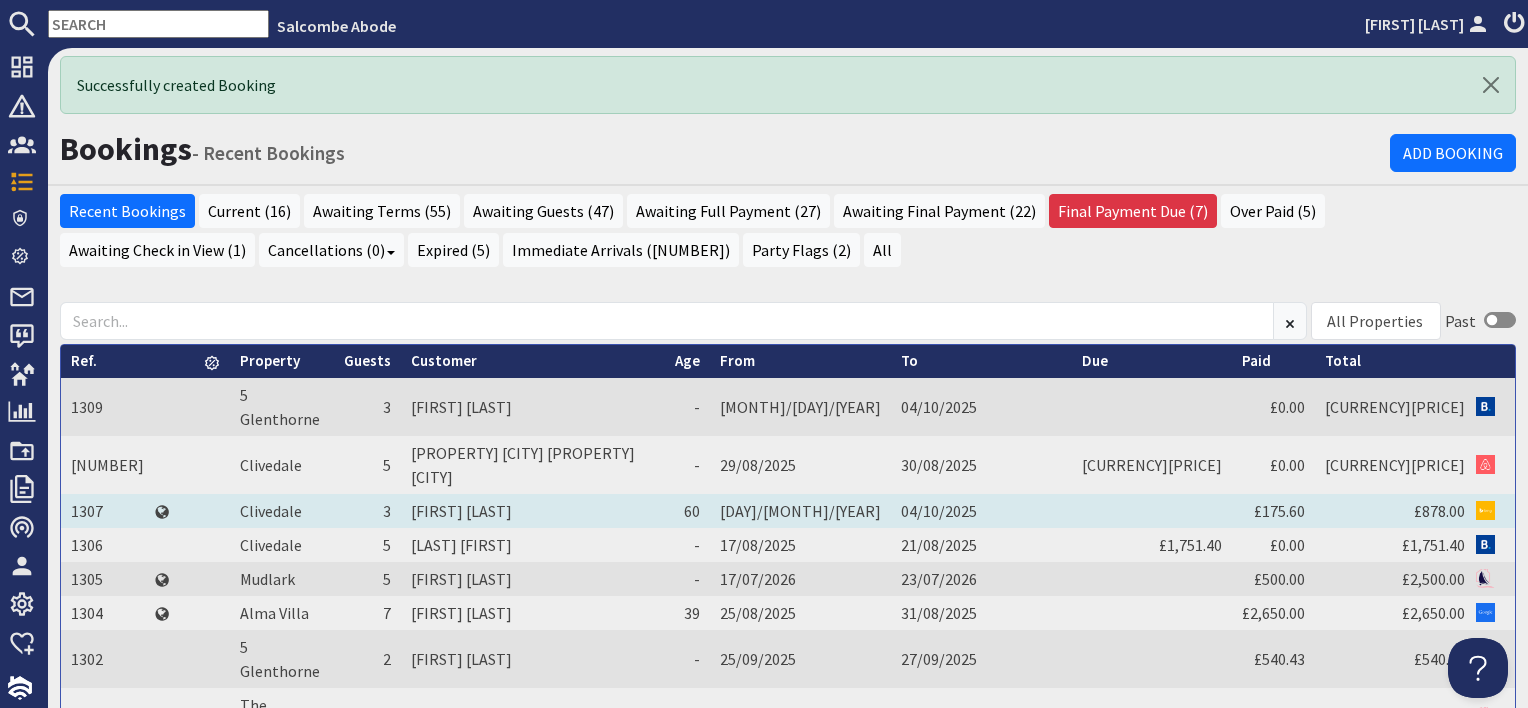 click on "Monika Lewandowski" at bounding box center [533, 511] 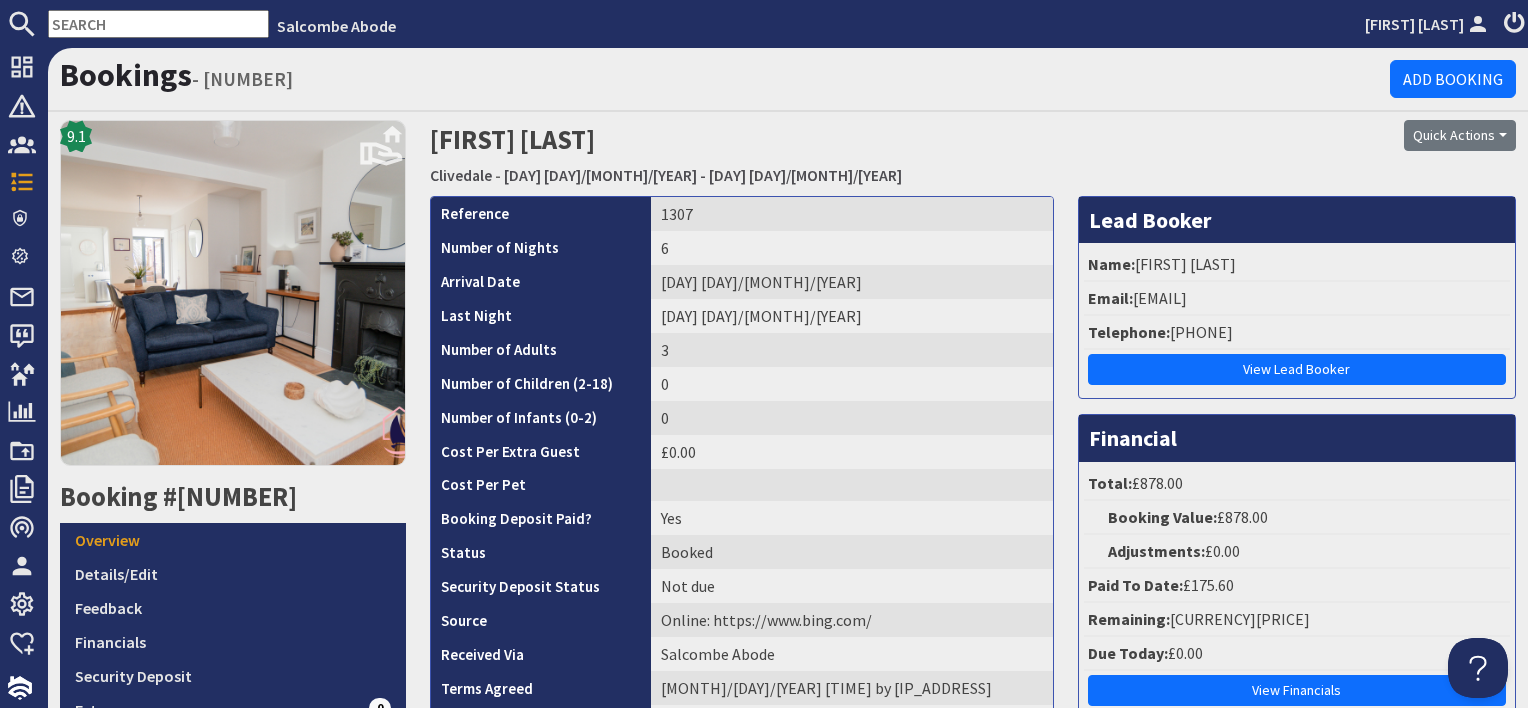 scroll, scrollTop: 0, scrollLeft: 0, axis: both 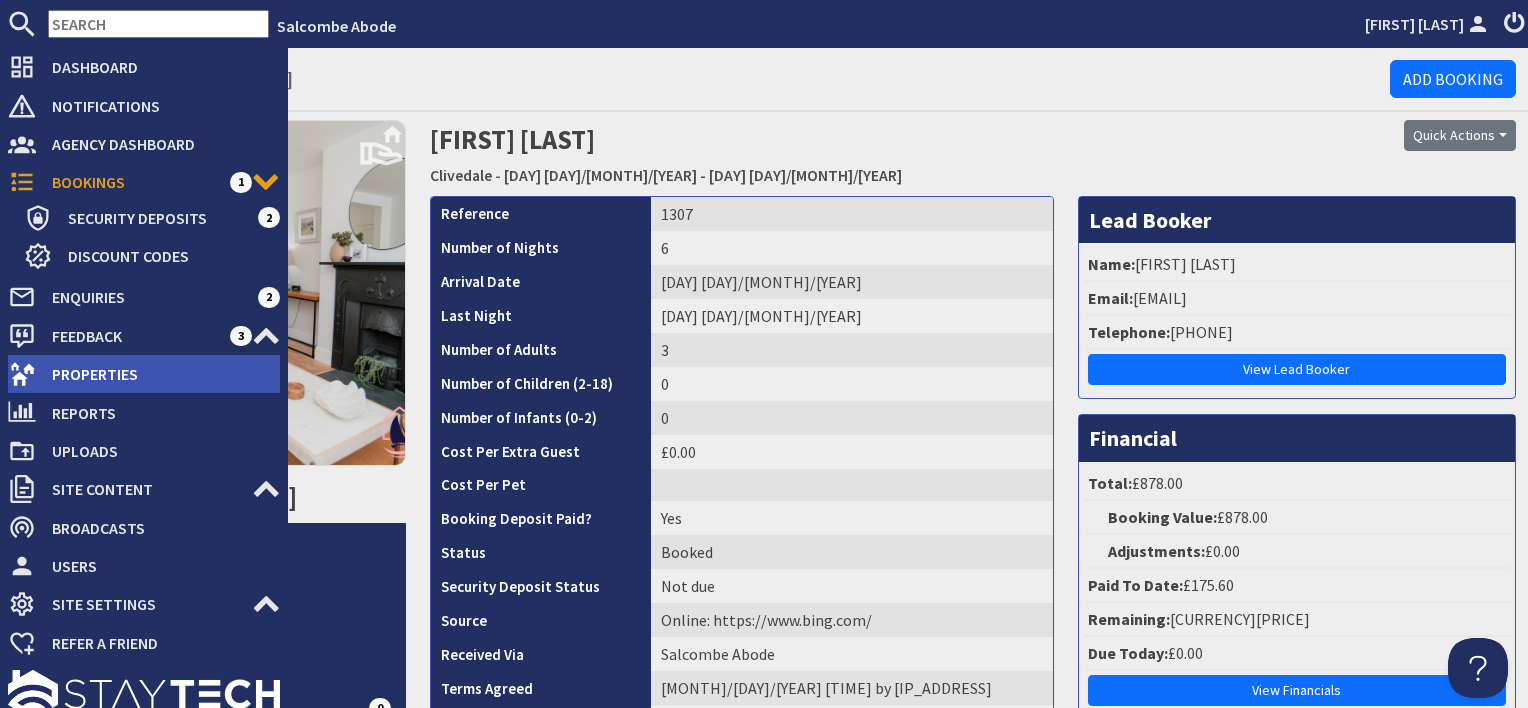 click on "Properties" at bounding box center [158, 374] 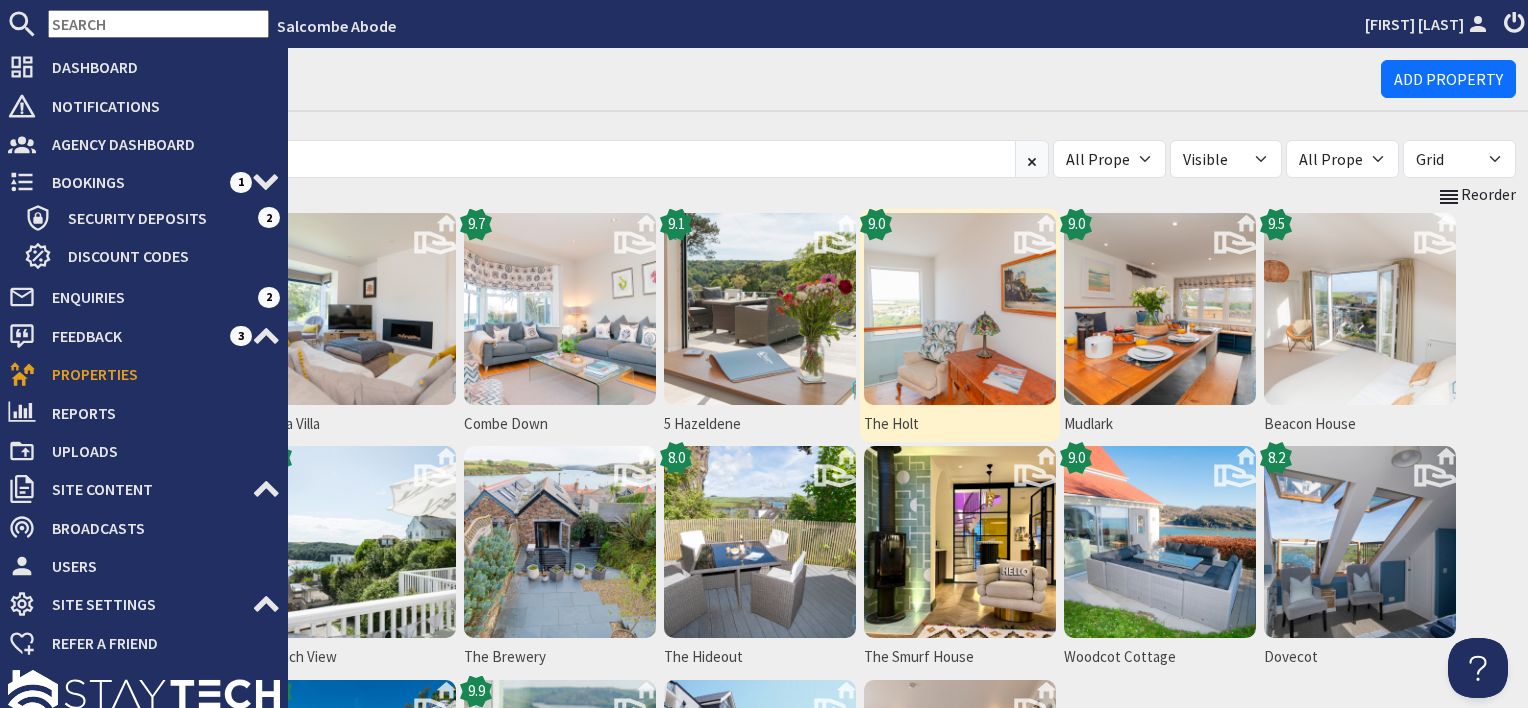 scroll, scrollTop: 0, scrollLeft: 0, axis: both 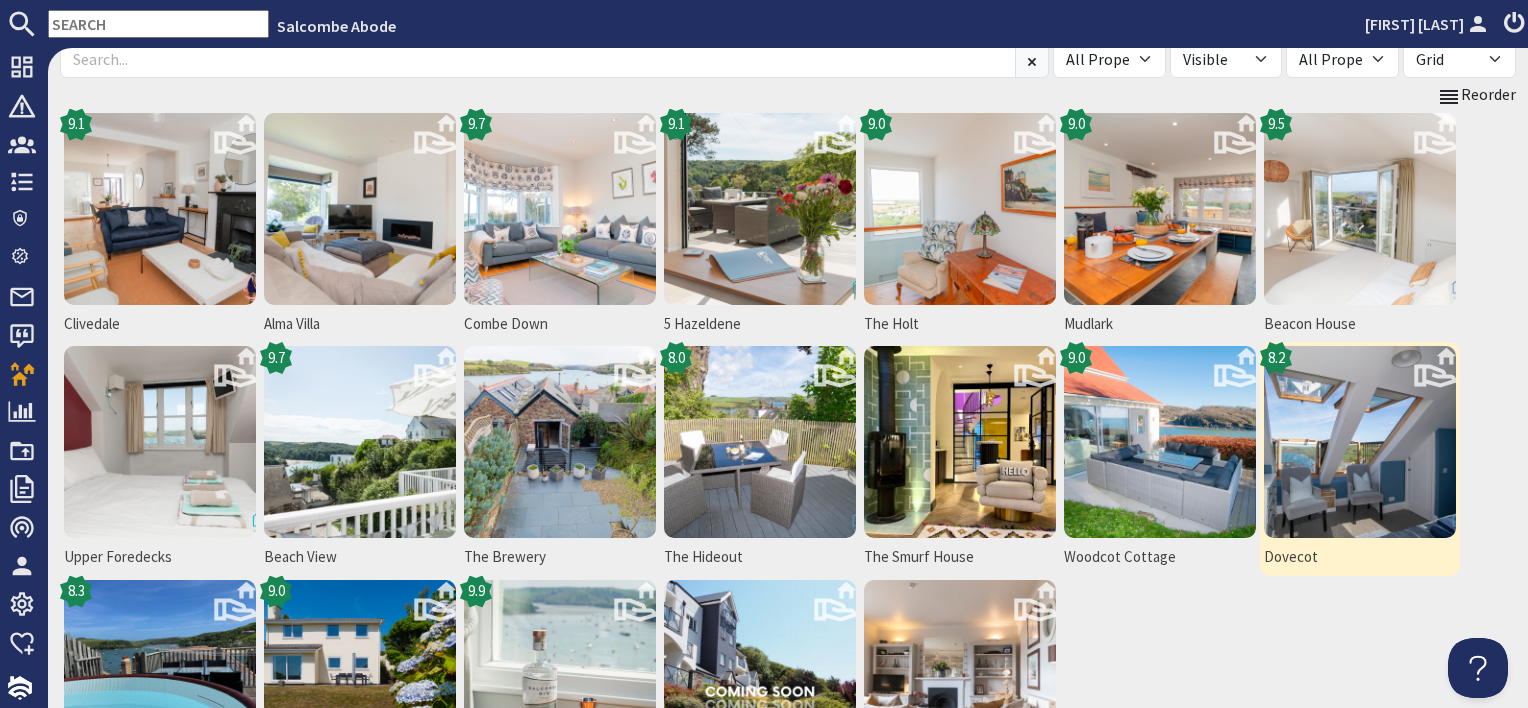 click at bounding box center (1360, 442) 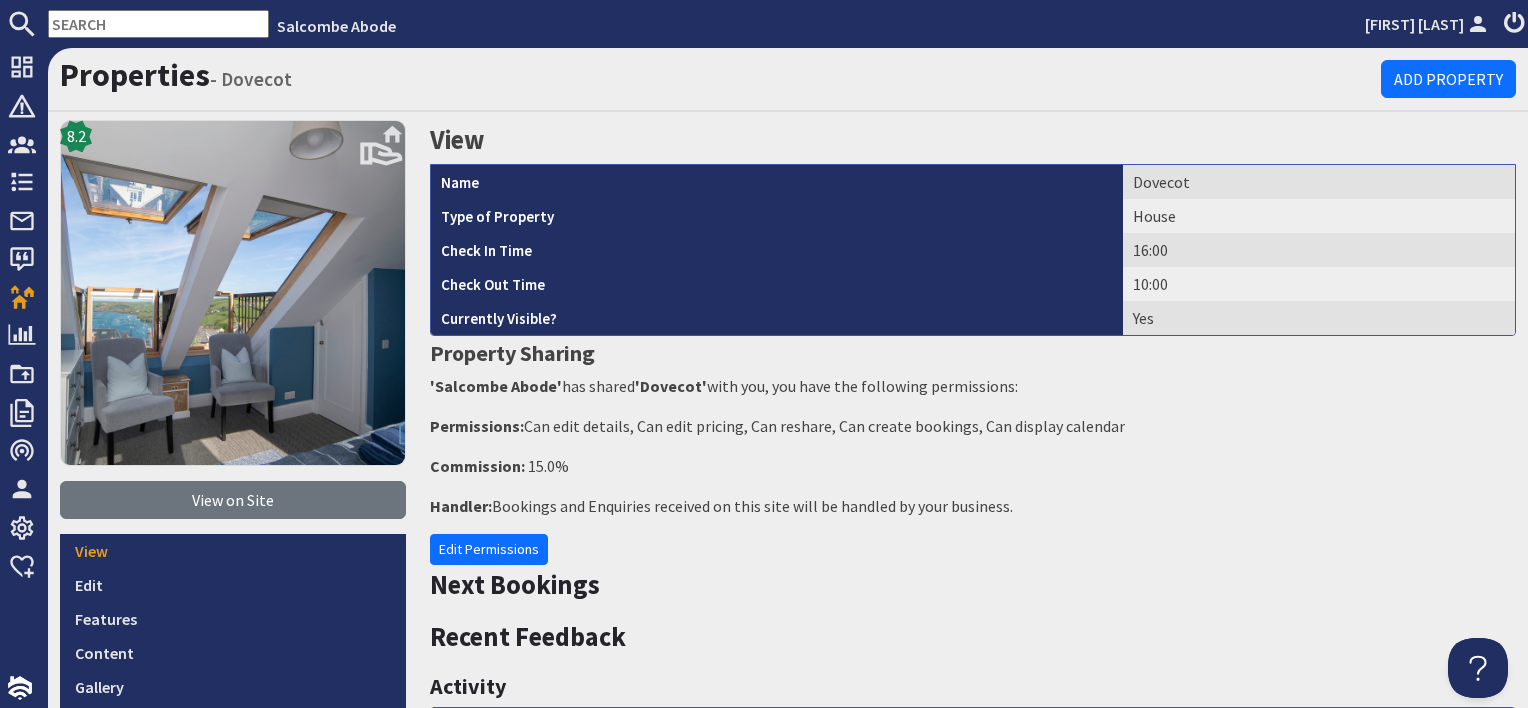 scroll, scrollTop: 0, scrollLeft: 0, axis: both 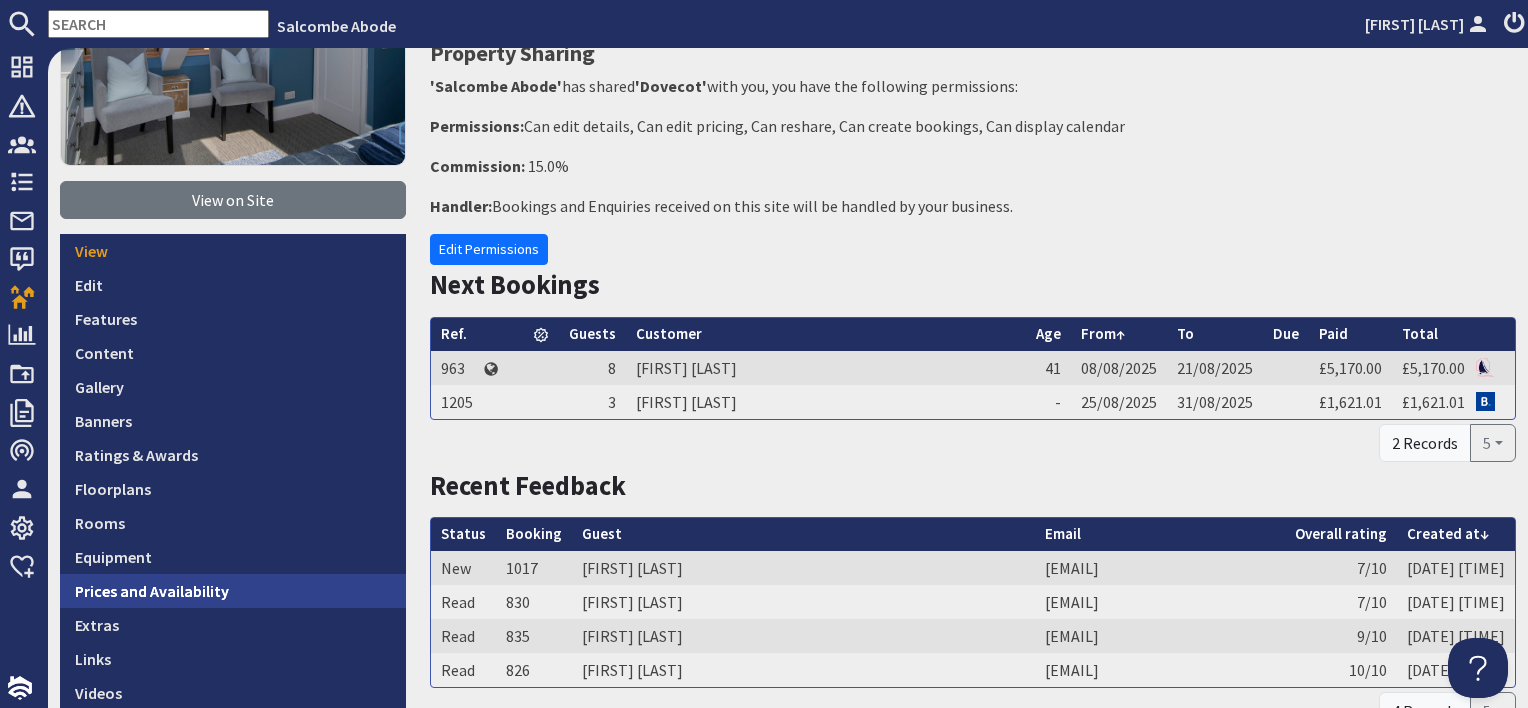 click on "Prices and Availability" at bounding box center [233, 591] 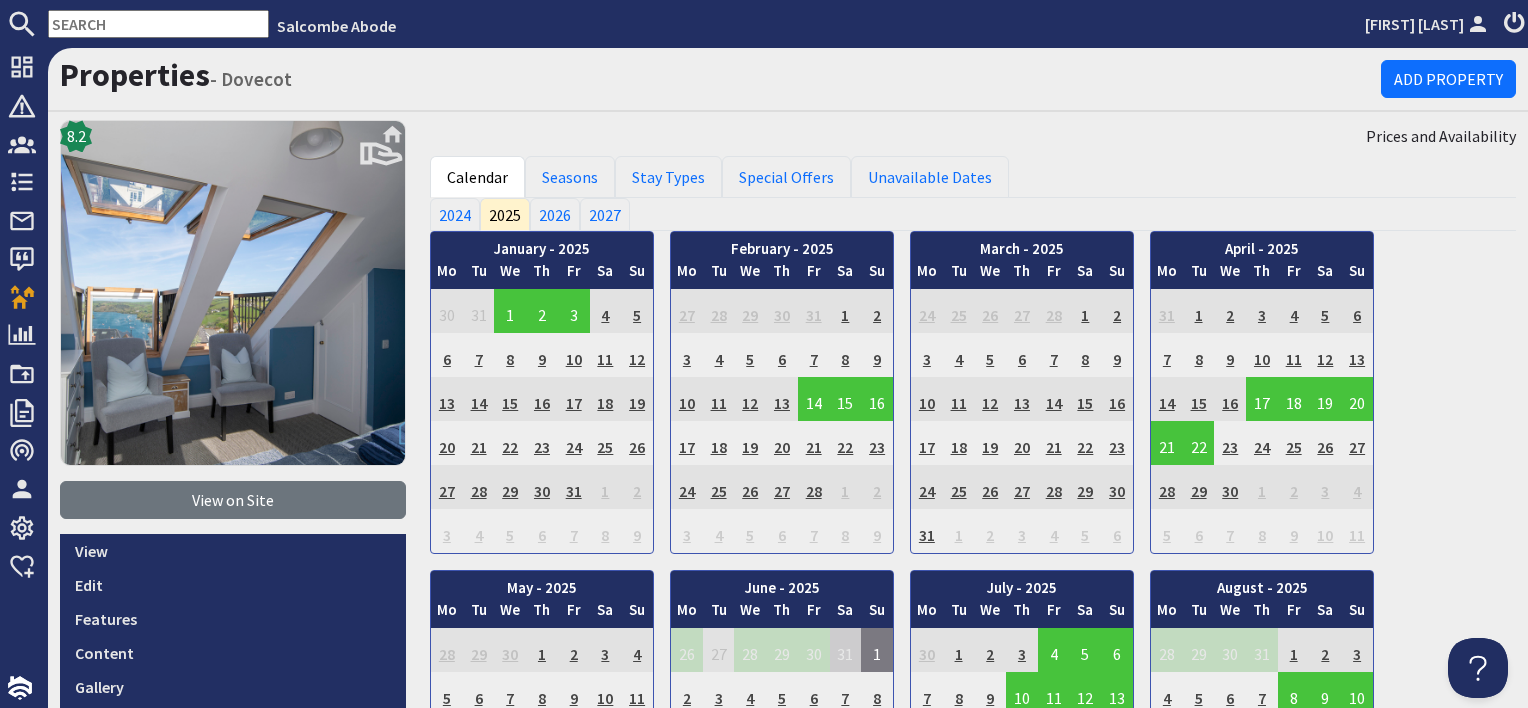 scroll, scrollTop: 0, scrollLeft: 0, axis: both 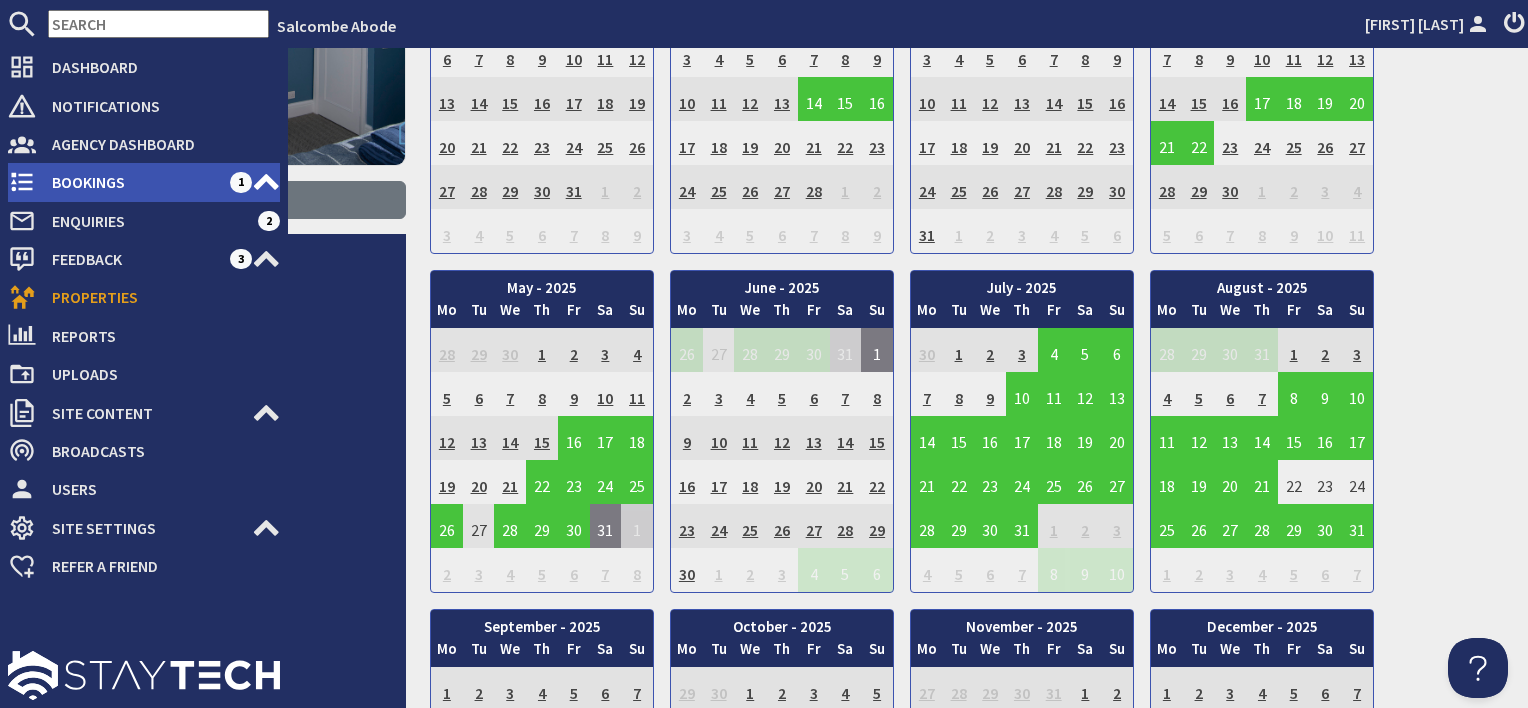 click on "Bookings" at bounding box center (133, 182) 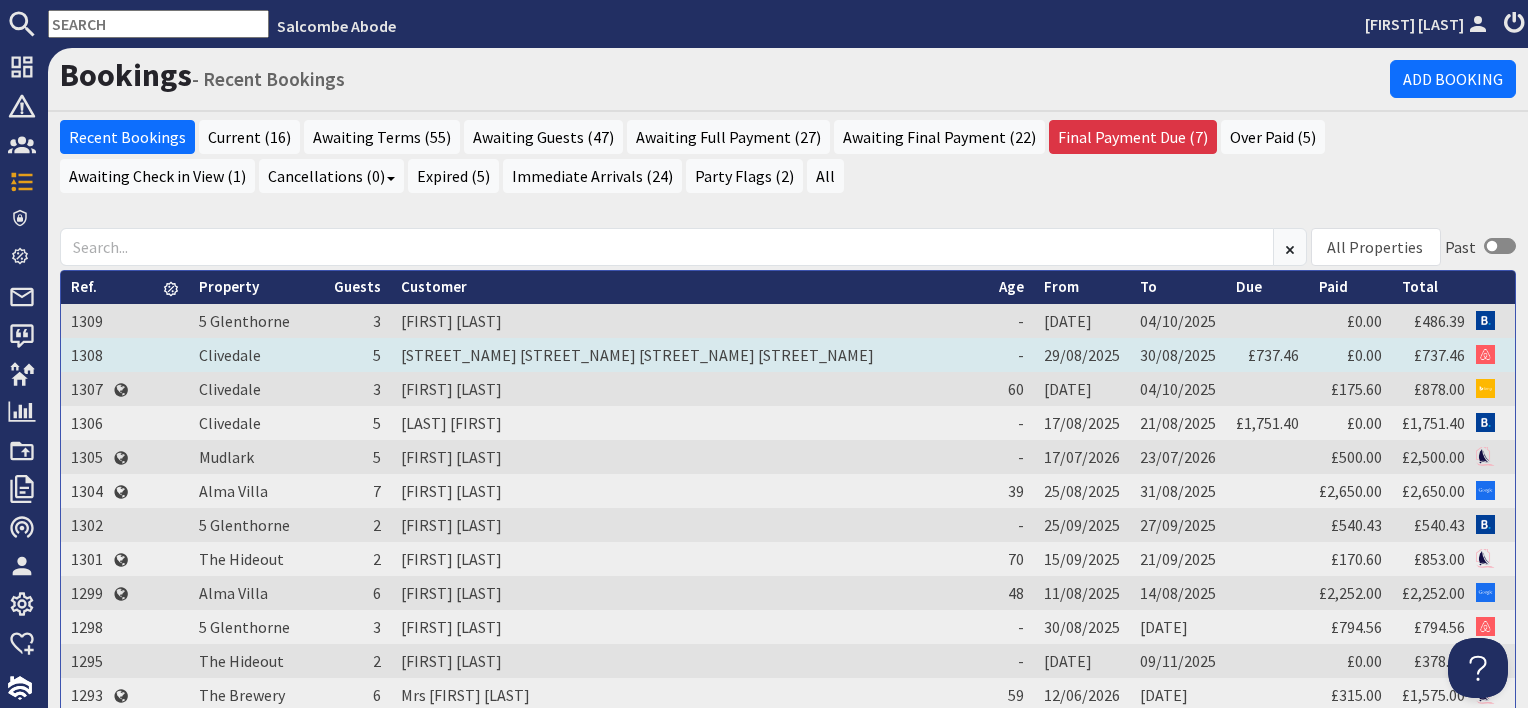 scroll, scrollTop: 0, scrollLeft: 0, axis: both 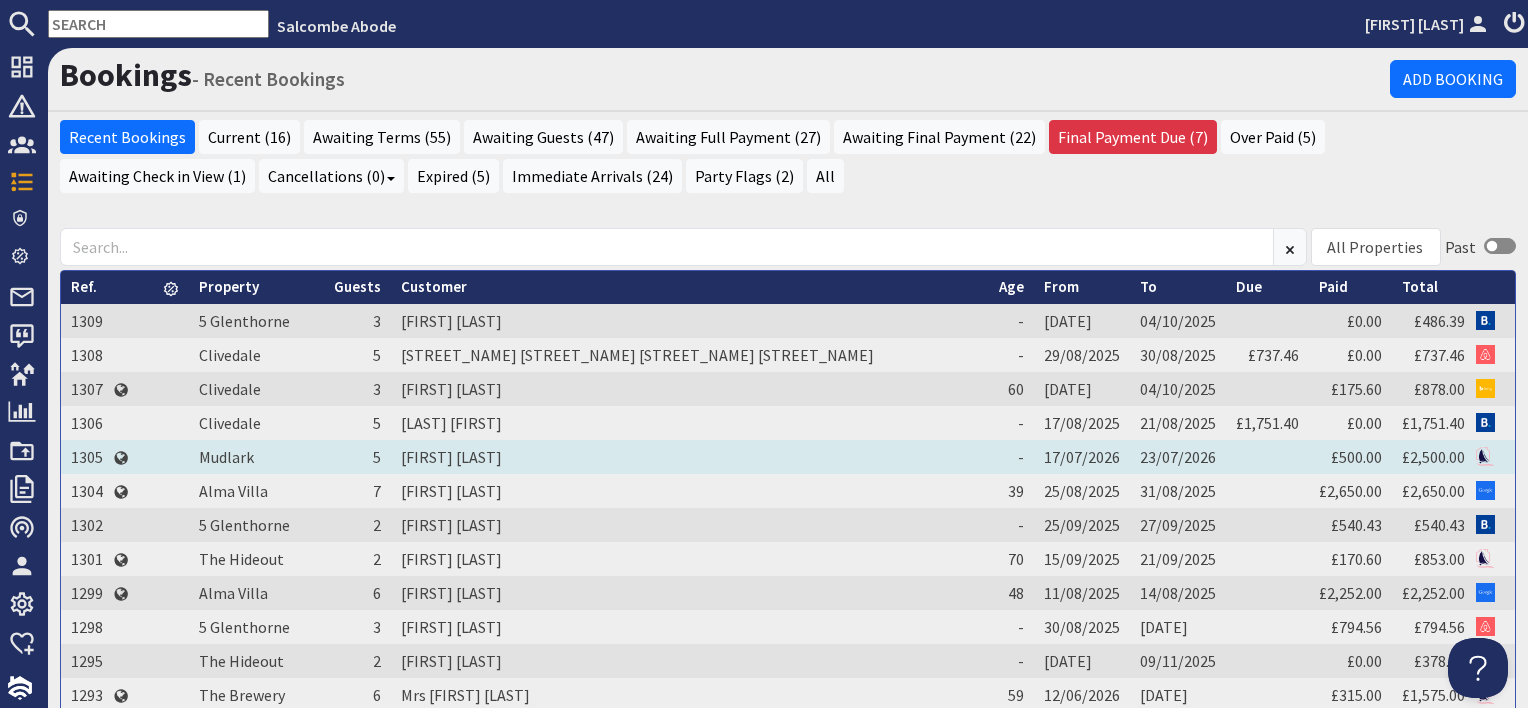 click on "[FIRST] [LAST]" at bounding box center (690, 457) 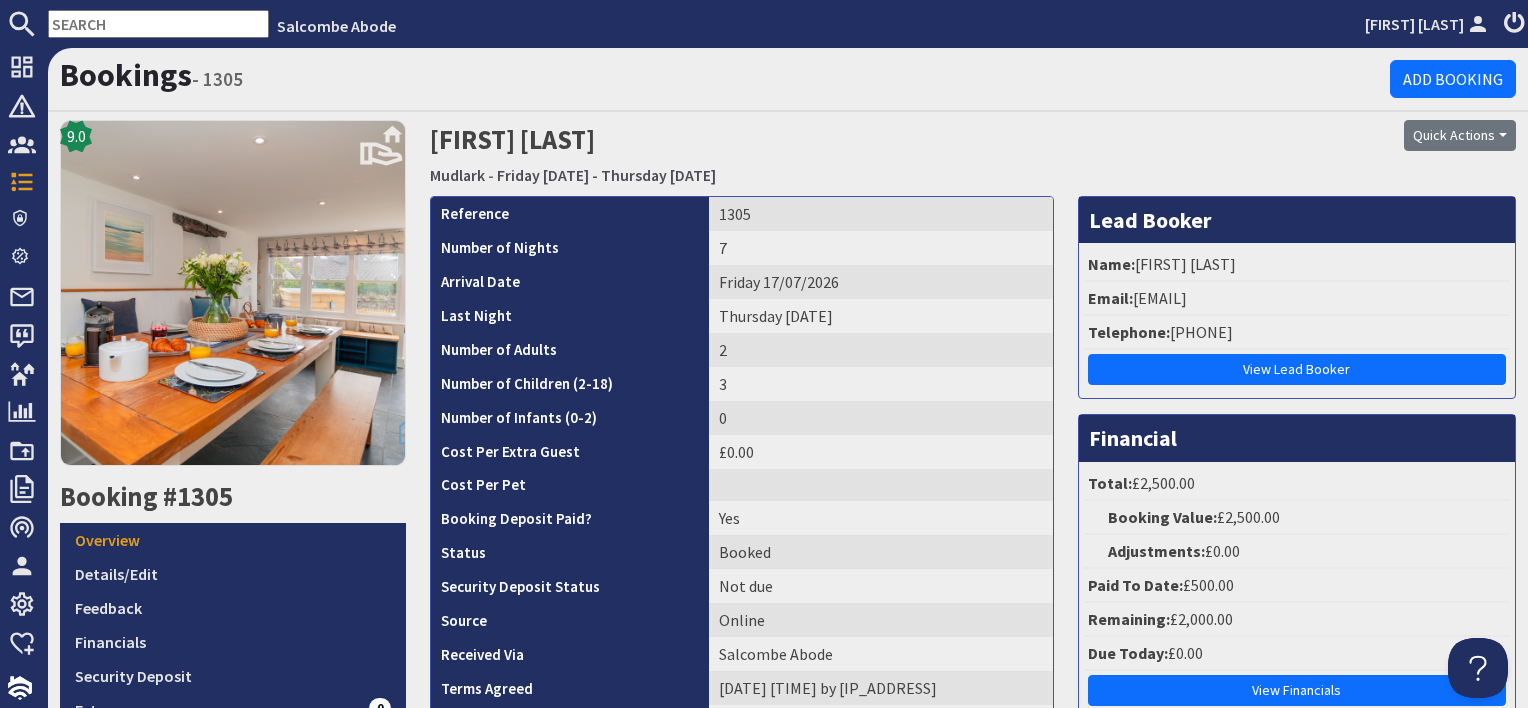 scroll, scrollTop: 0, scrollLeft: 0, axis: both 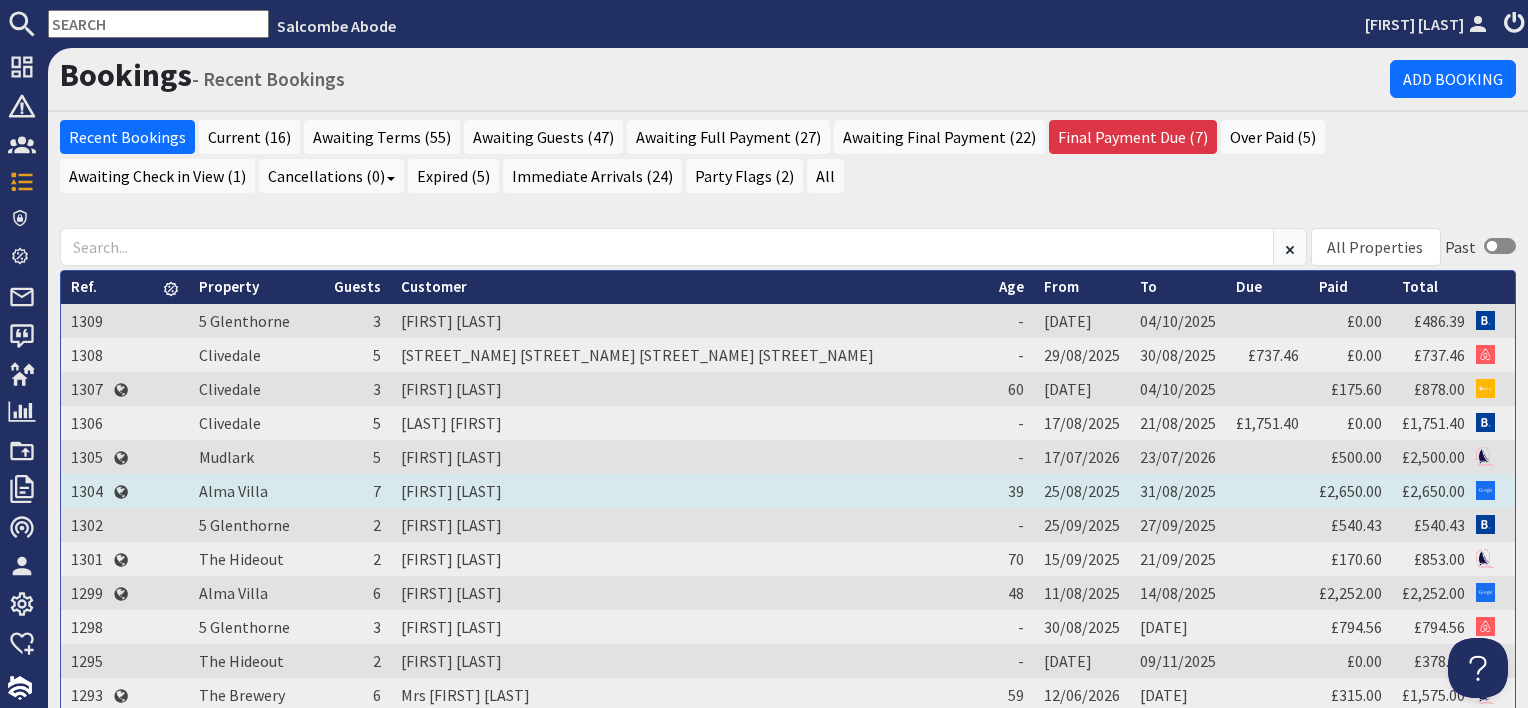 click on "Thom Bateman" at bounding box center [690, 491] 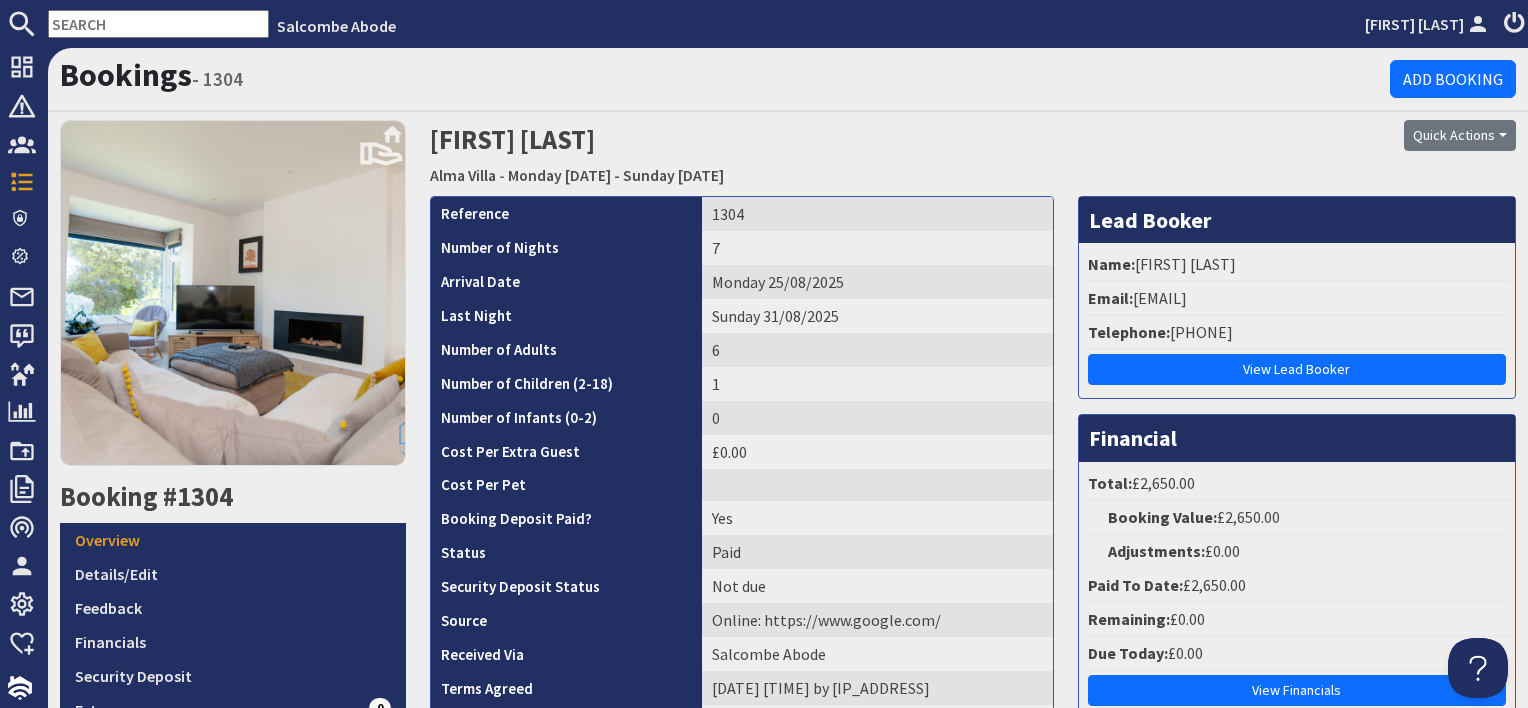 scroll, scrollTop: 0, scrollLeft: 0, axis: both 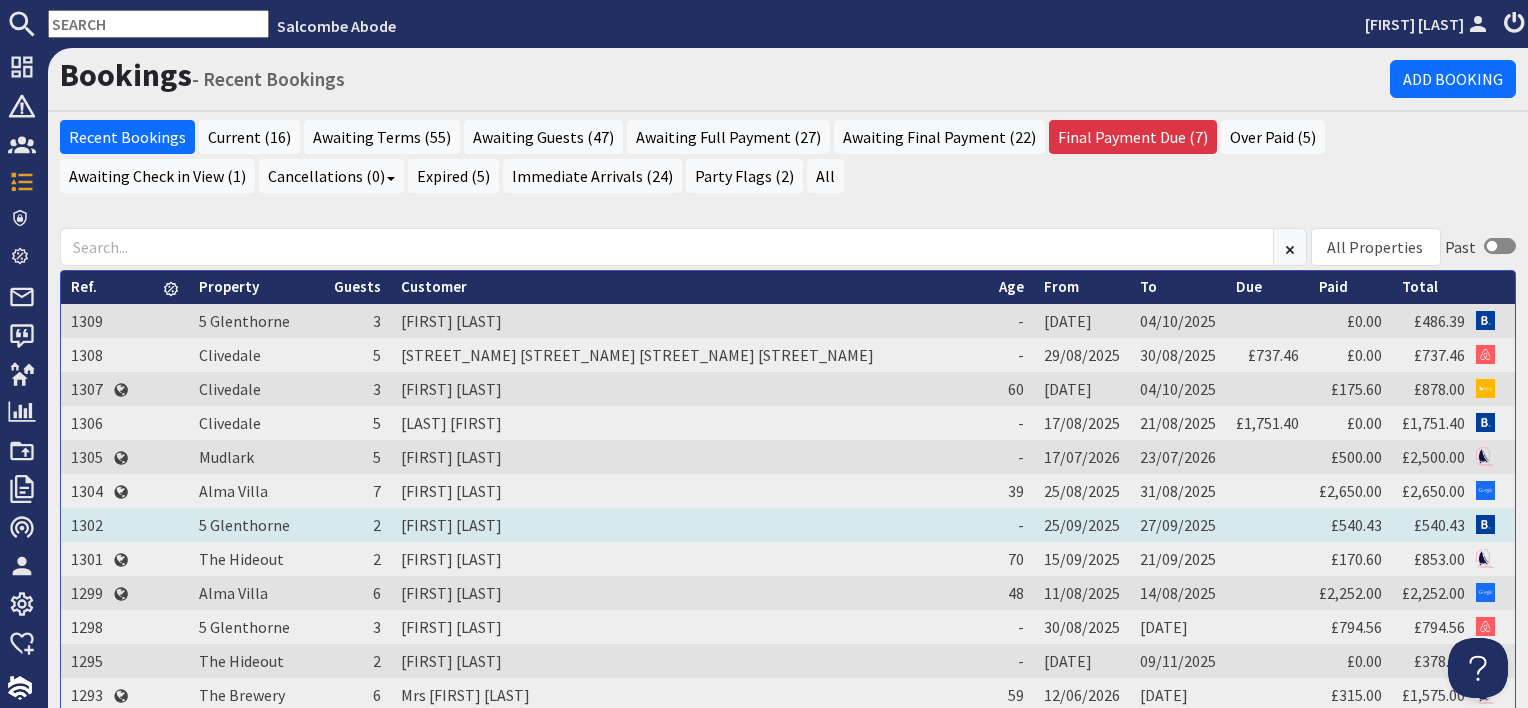 click on "Rachael  Stinchcombe" at bounding box center [690, 525] 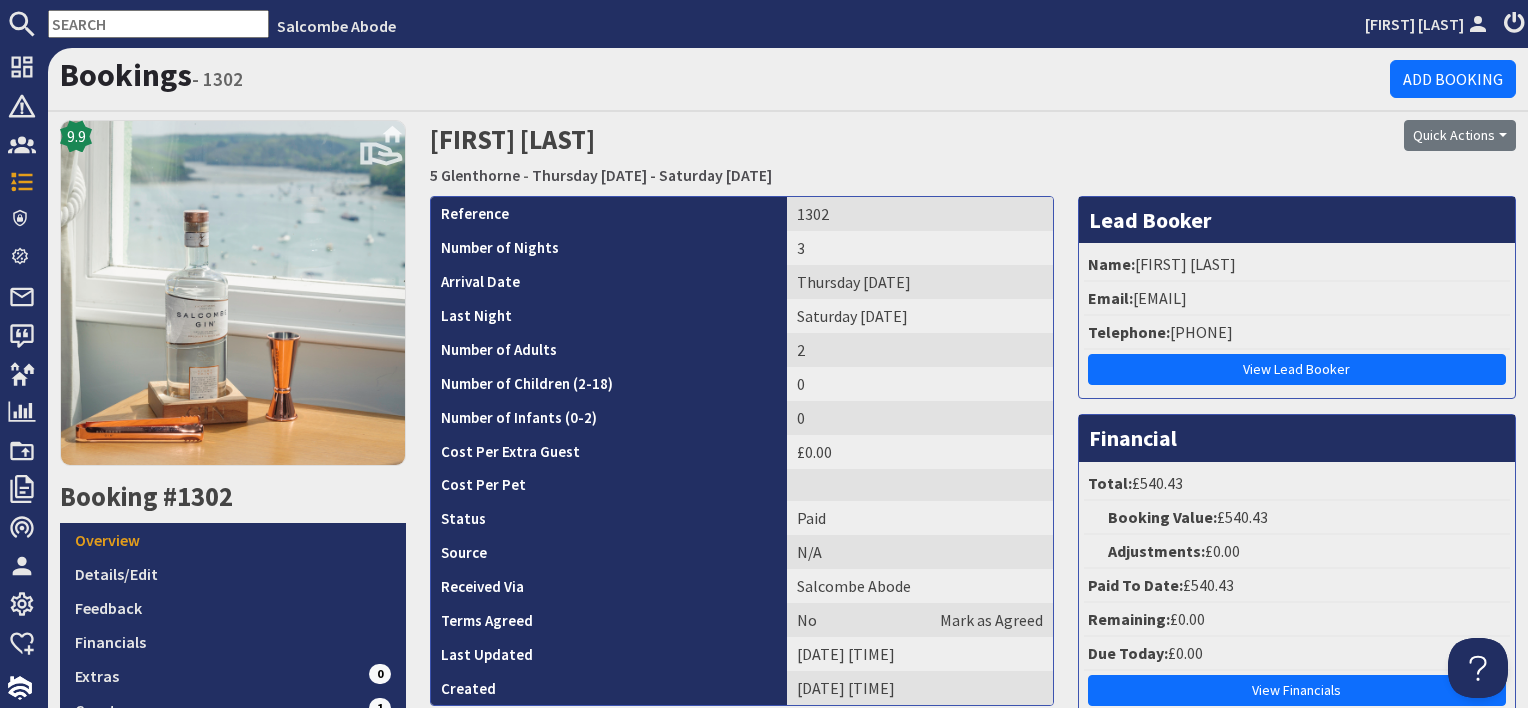 scroll, scrollTop: 0, scrollLeft: 0, axis: both 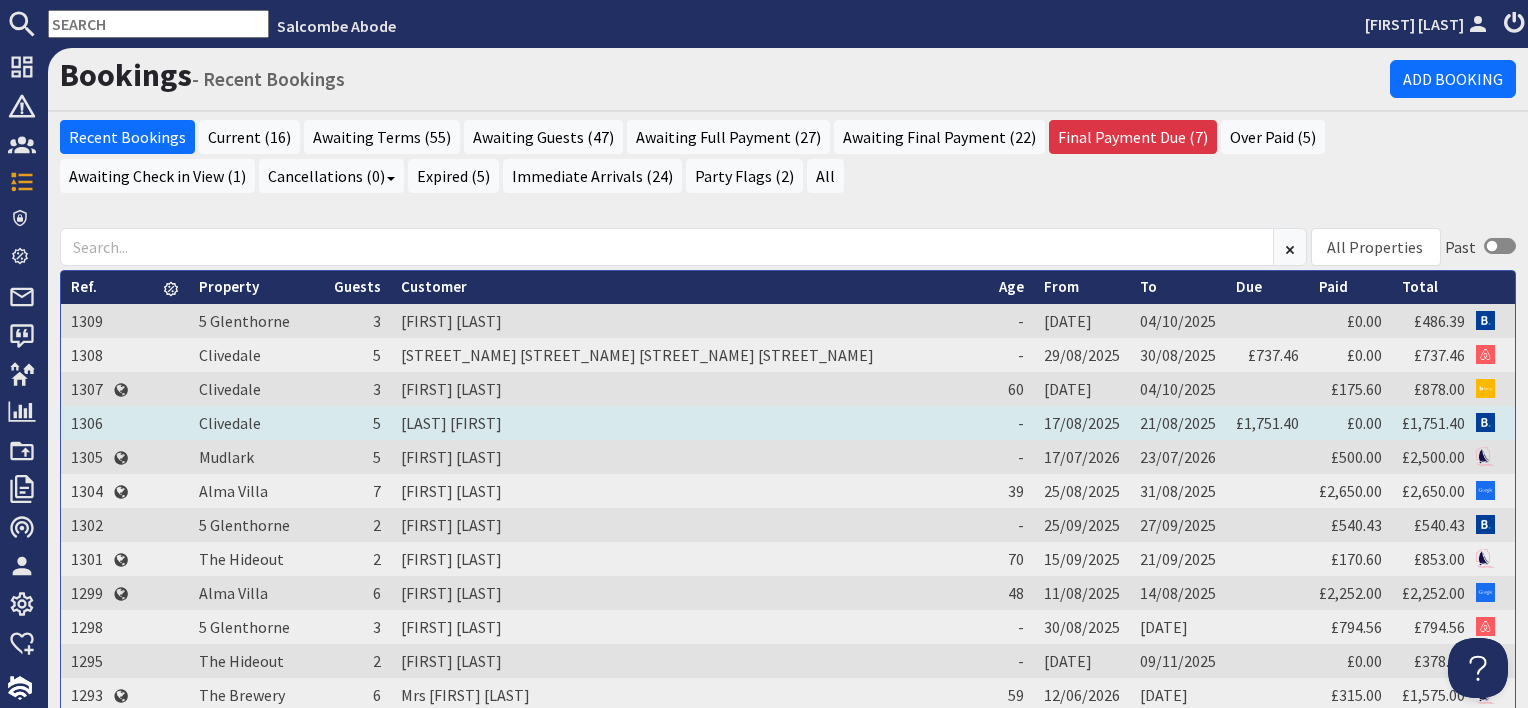 click on "Stern  Nicholas" at bounding box center (690, 423) 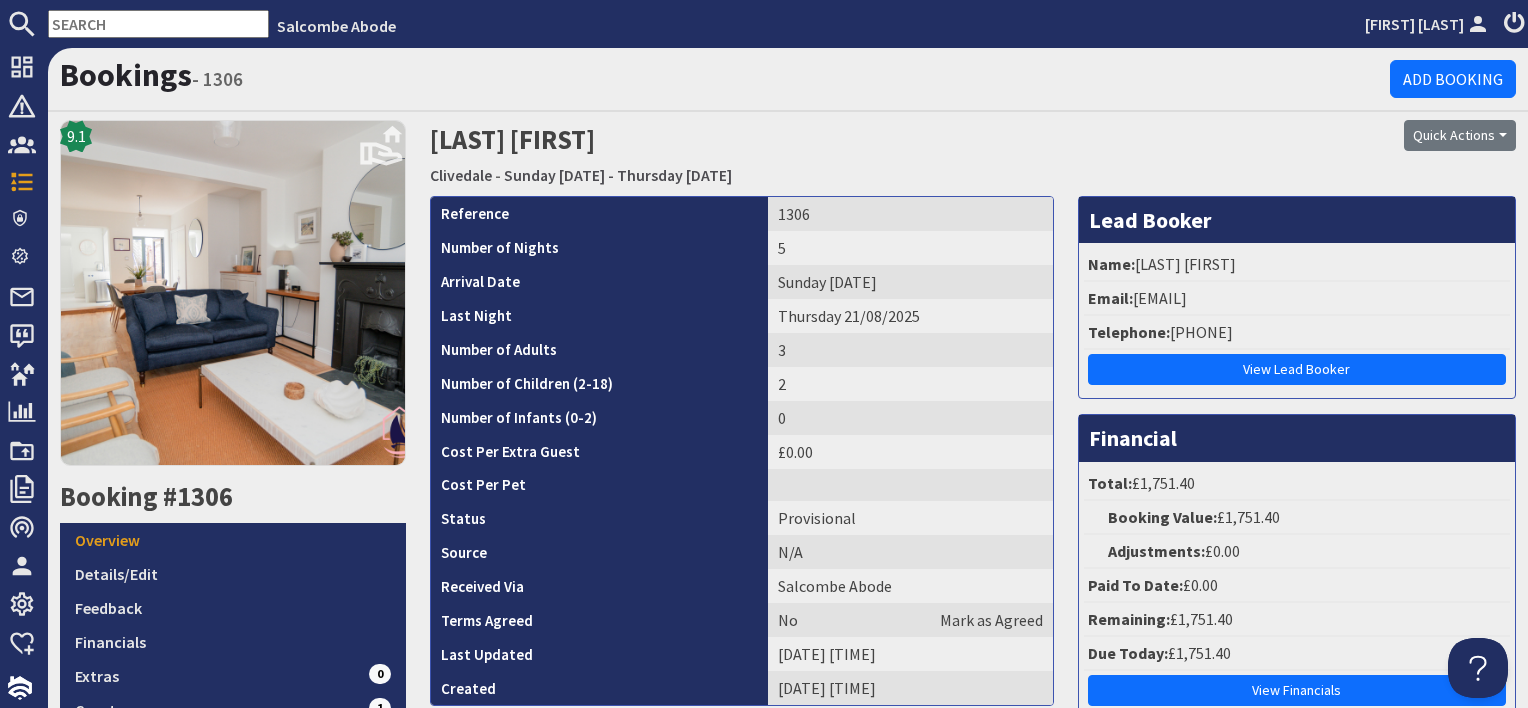 scroll, scrollTop: 0, scrollLeft: 0, axis: both 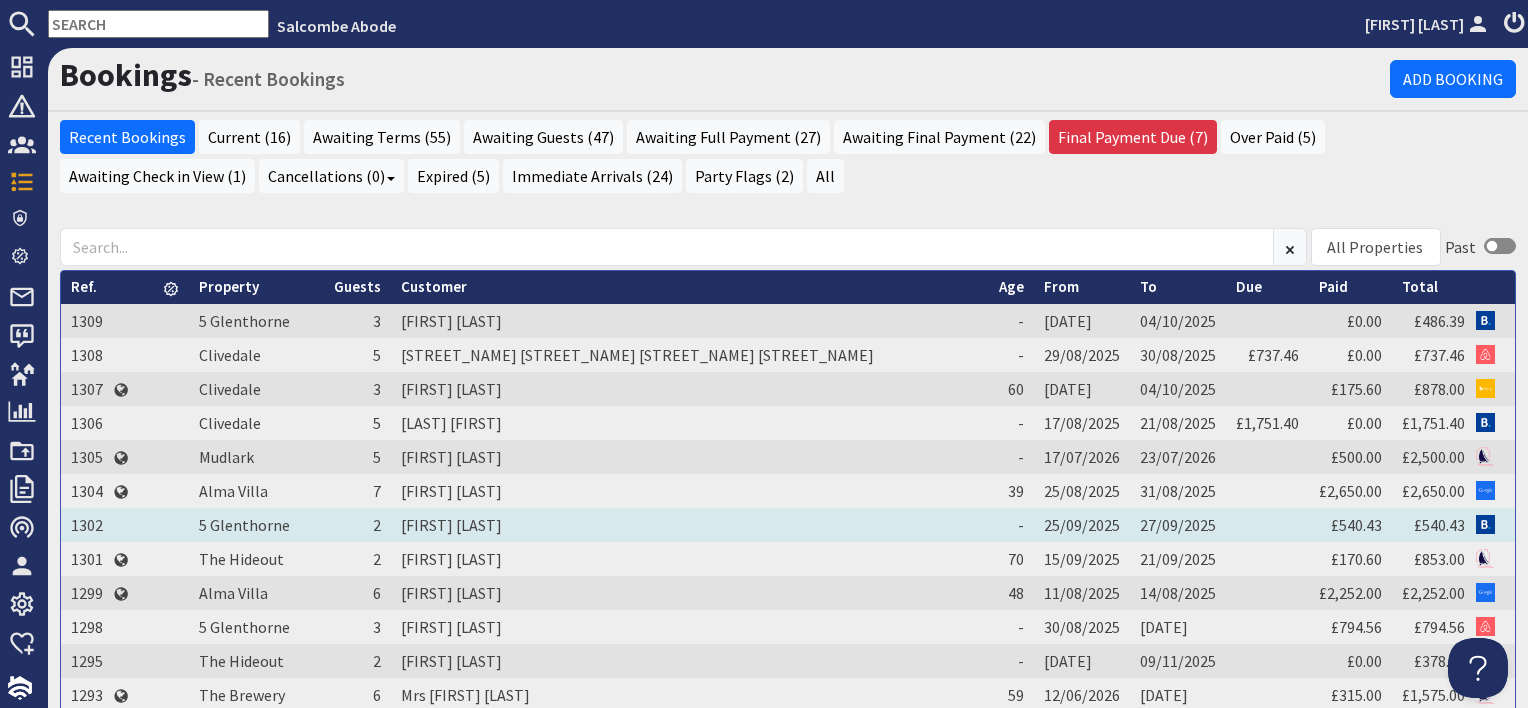 click on "Rachael  Stinchcombe" at bounding box center (690, 525) 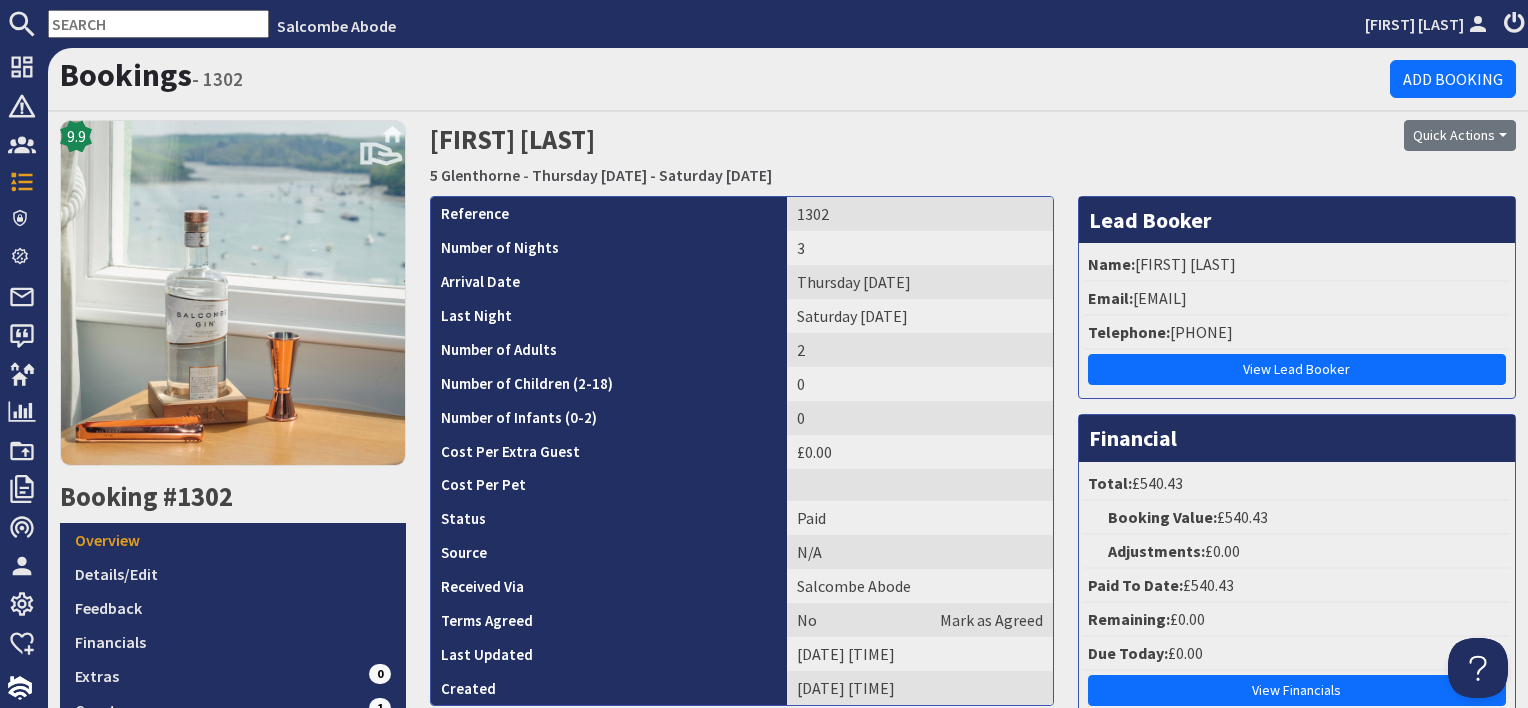 scroll, scrollTop: 0, scrollLeft: 0, axis: both 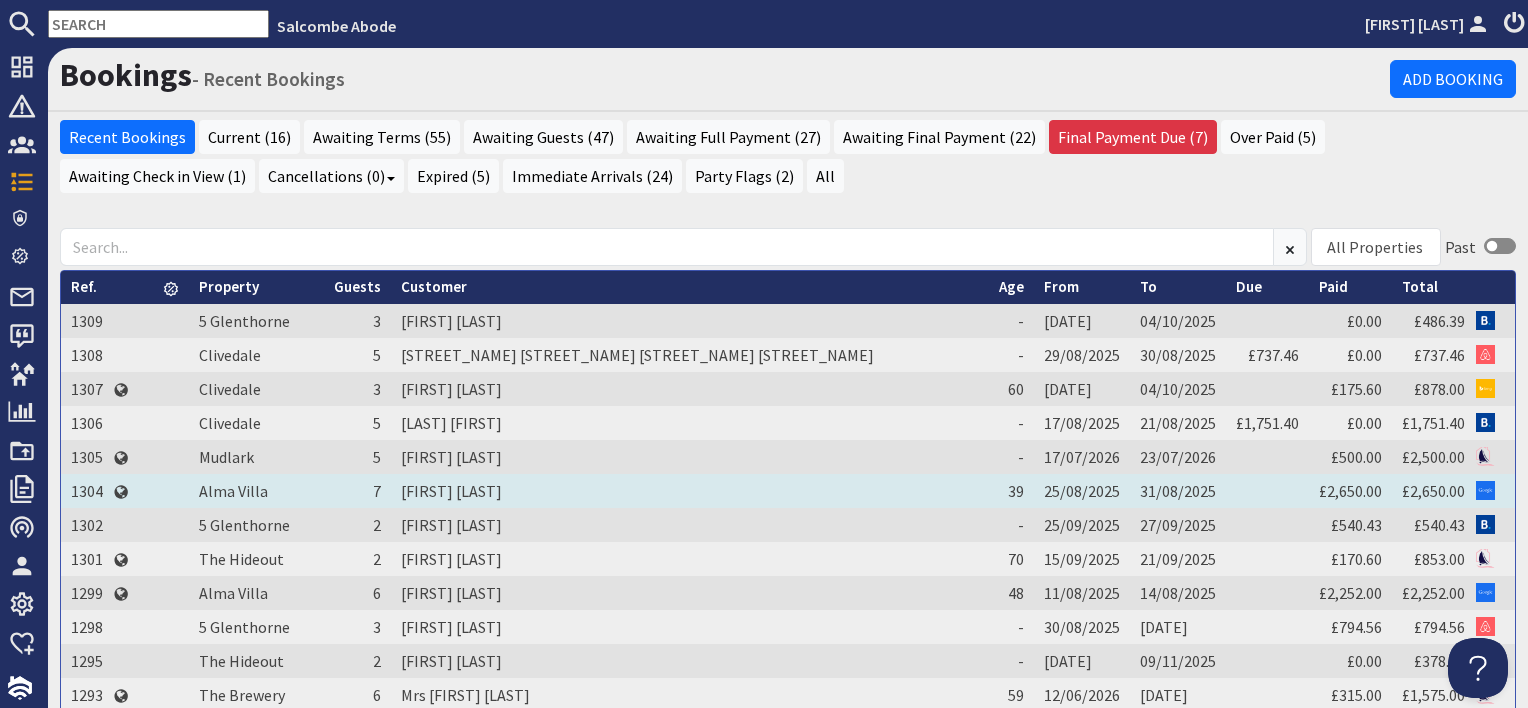 click on "Thom Bateman" at bounding box center (690, 491) 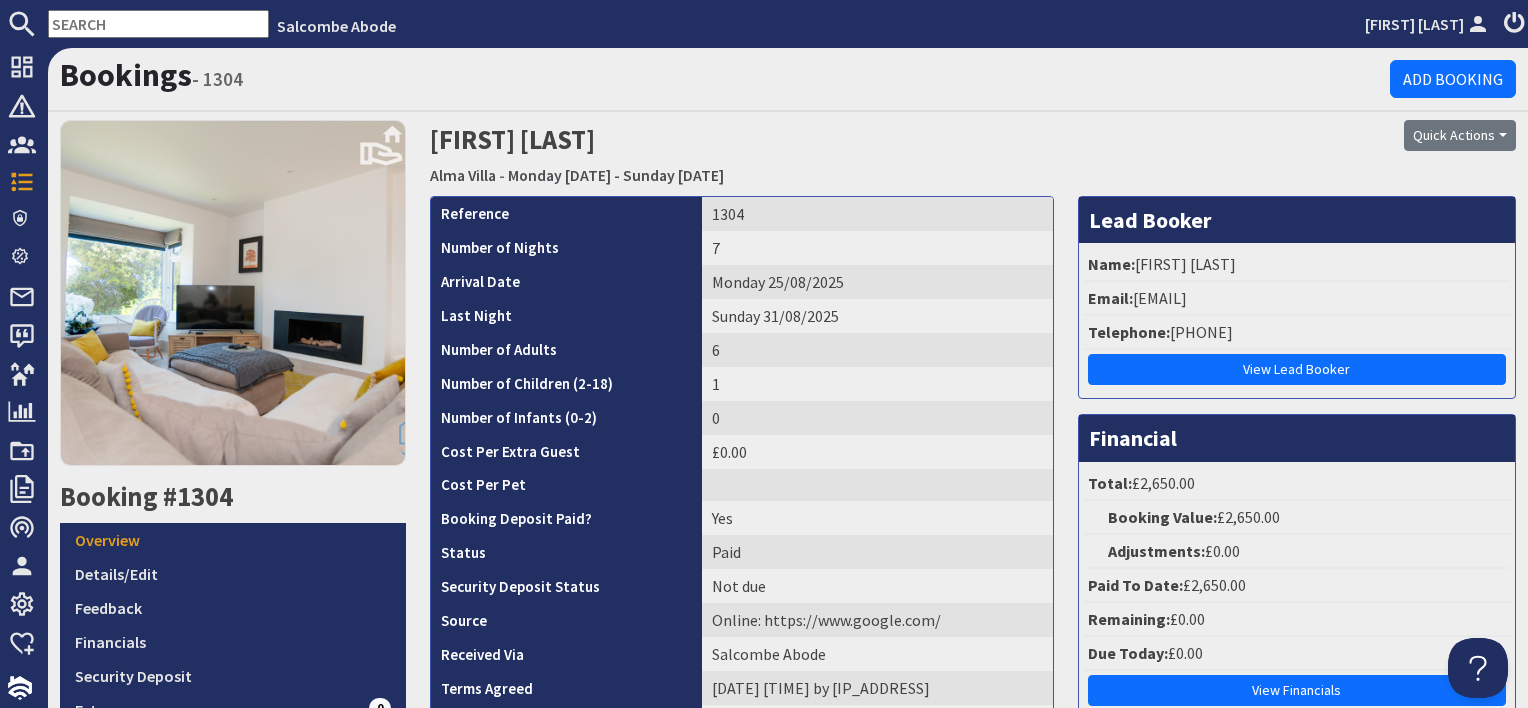 scroll, scrollTop: 0, scrollLeft: 0, axis: both 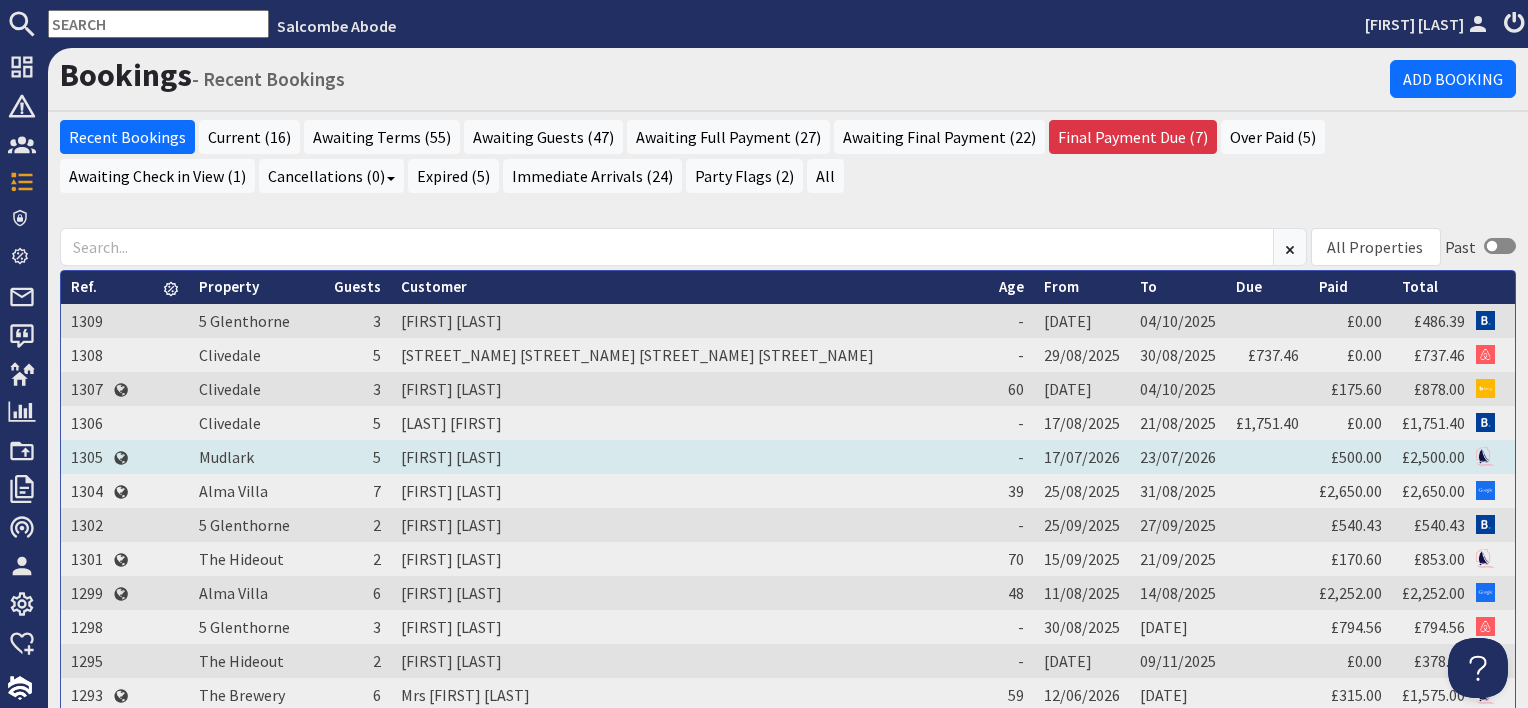 click on "Constantin Mayer" at bounding box center (690, 457) 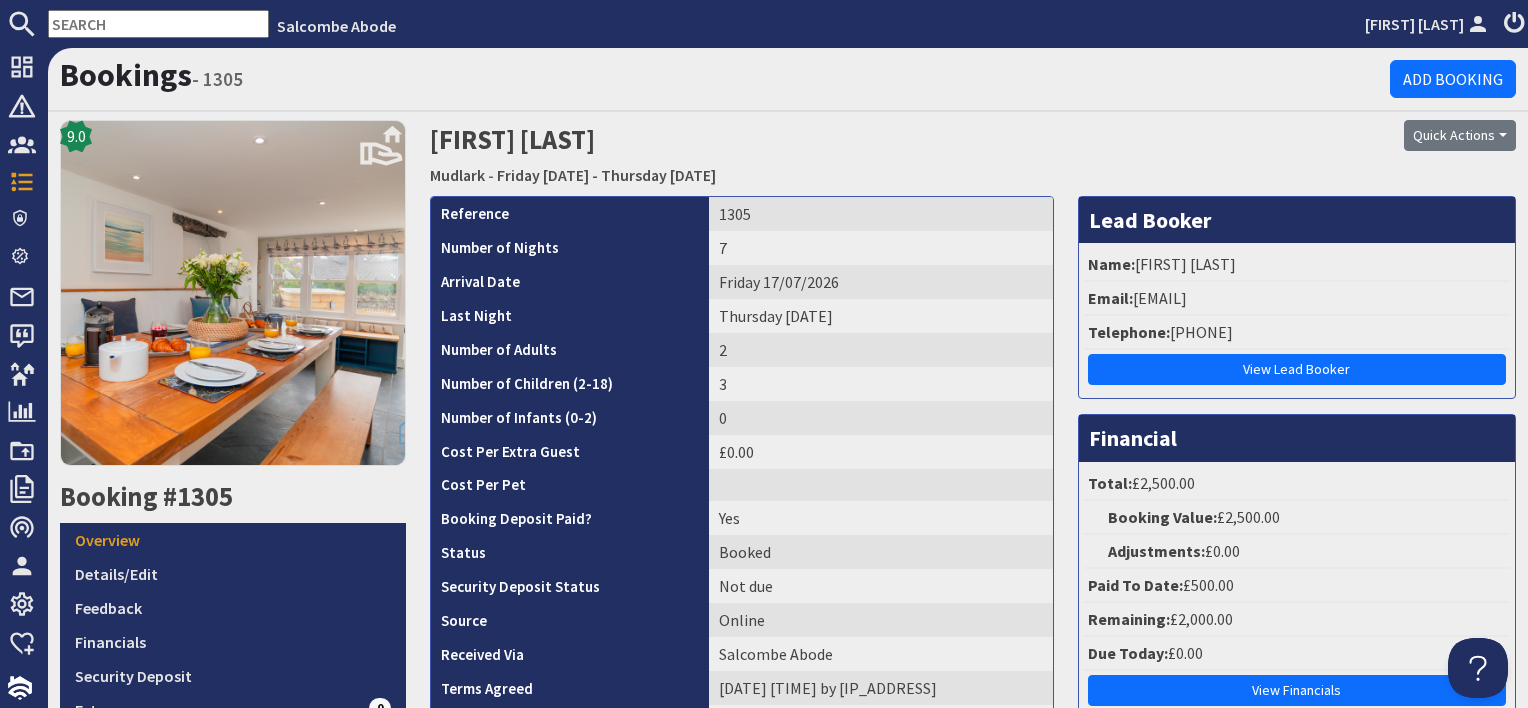 scroll, scrollTop: 0, scrollLeft: 0, axis: both 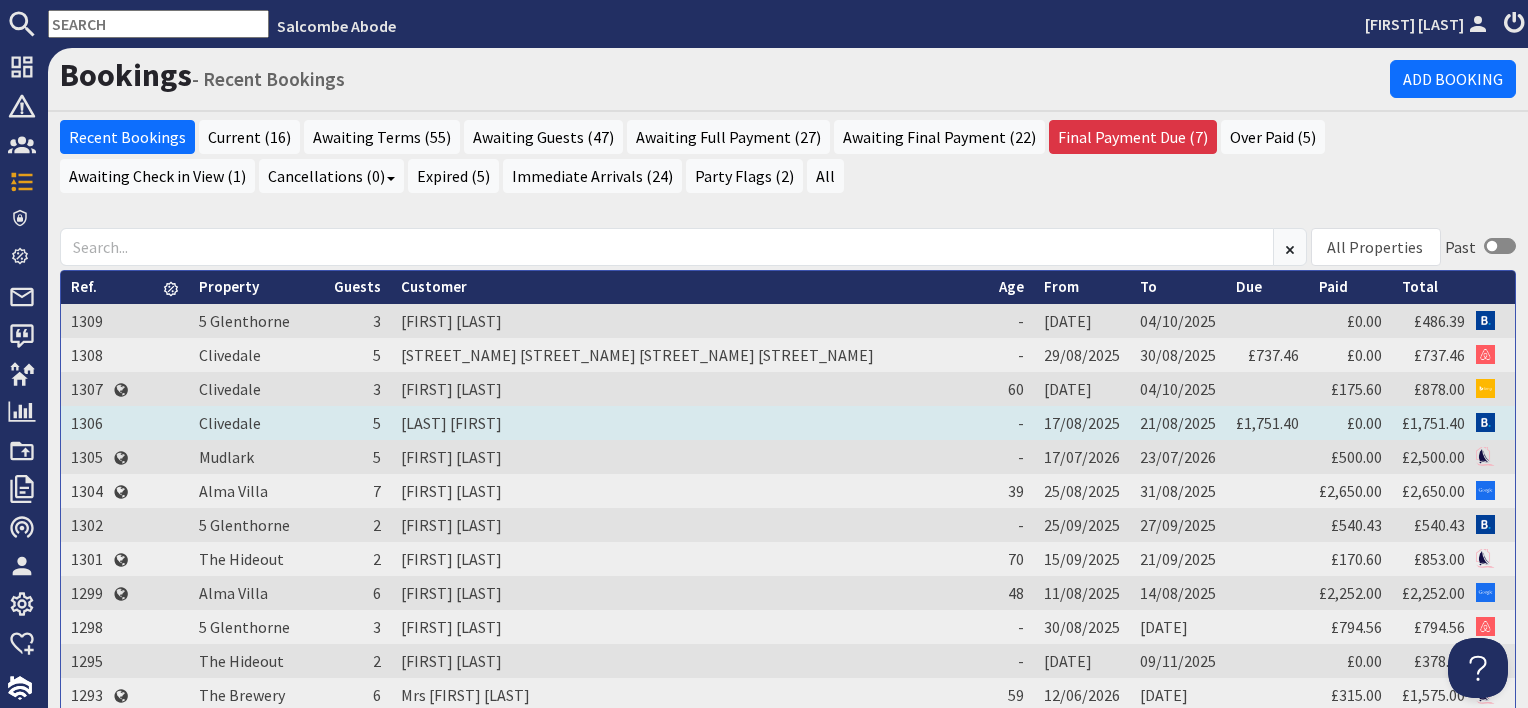 click on "Stern  Nicholas" at bounding box center (690, 423) 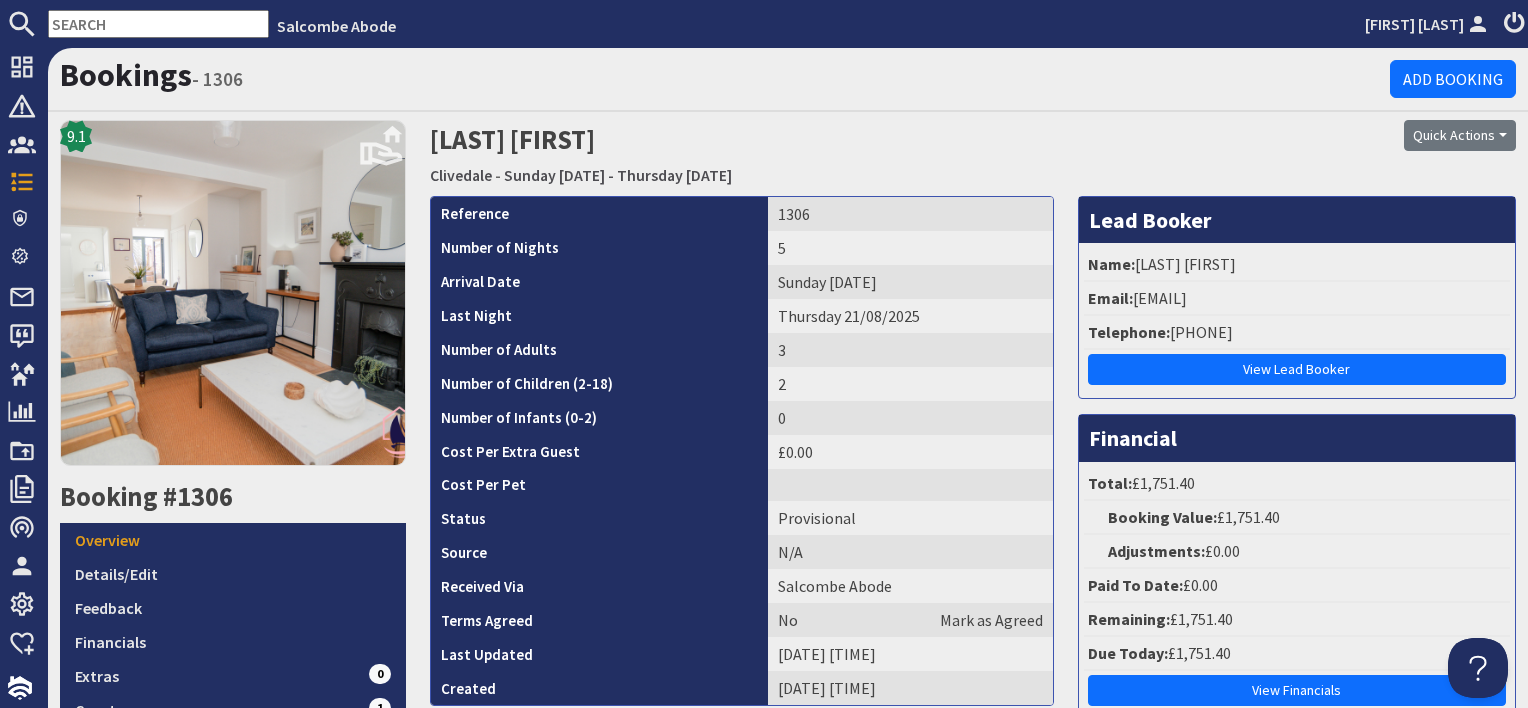 scroll, scrollTop: 0, scrollLeft: 0, axis: both 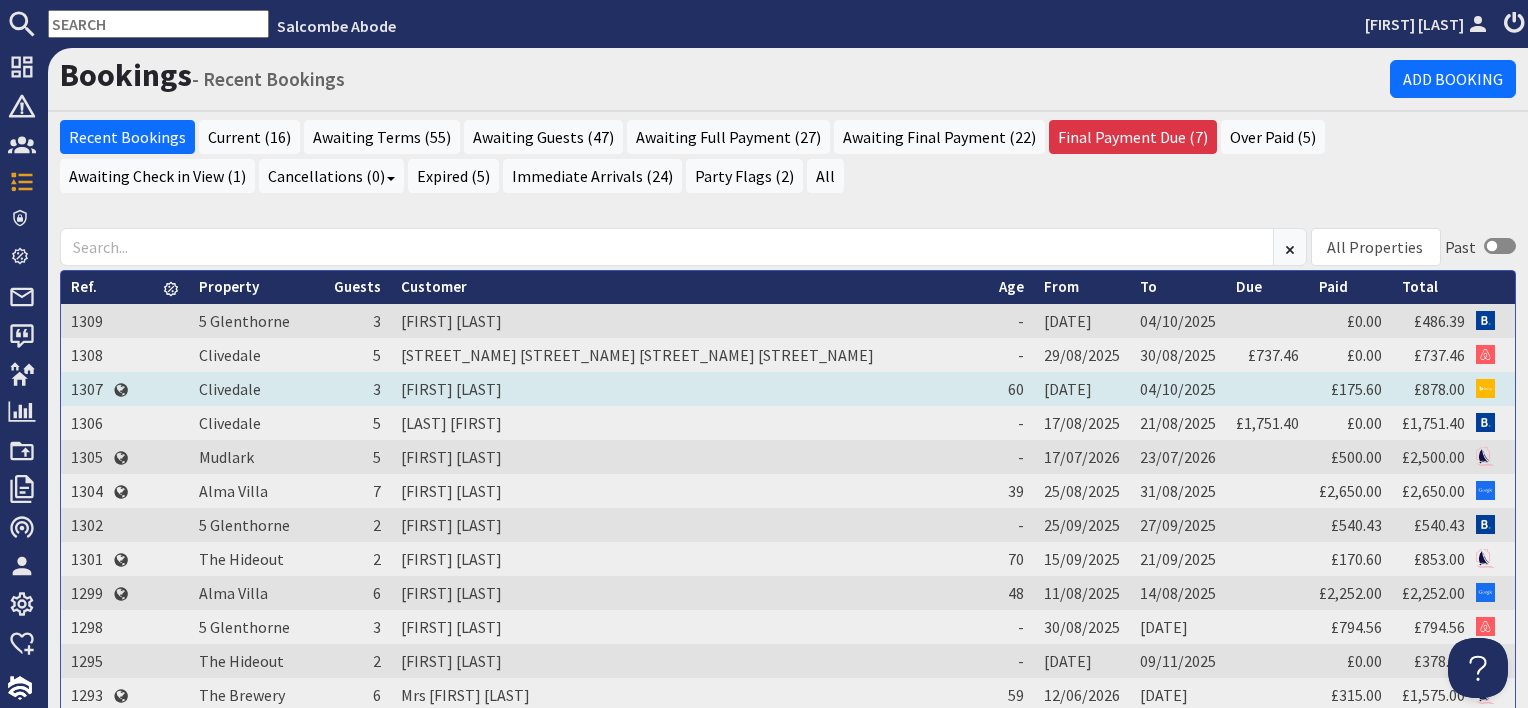 click on "Monika Lewandowski" at bounding box center [690, 389] 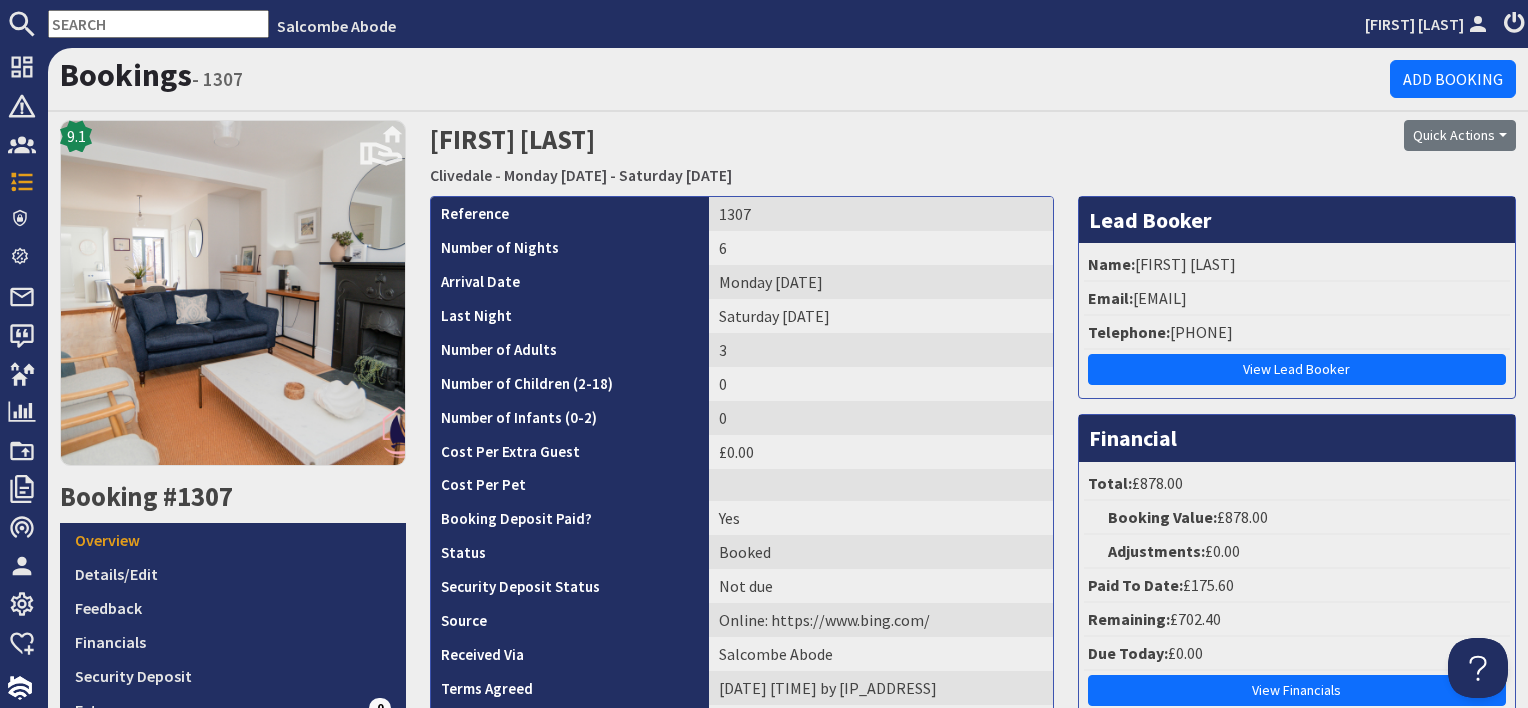 scroll, scrollTop: 0, scrollLeft: 0, axis: both 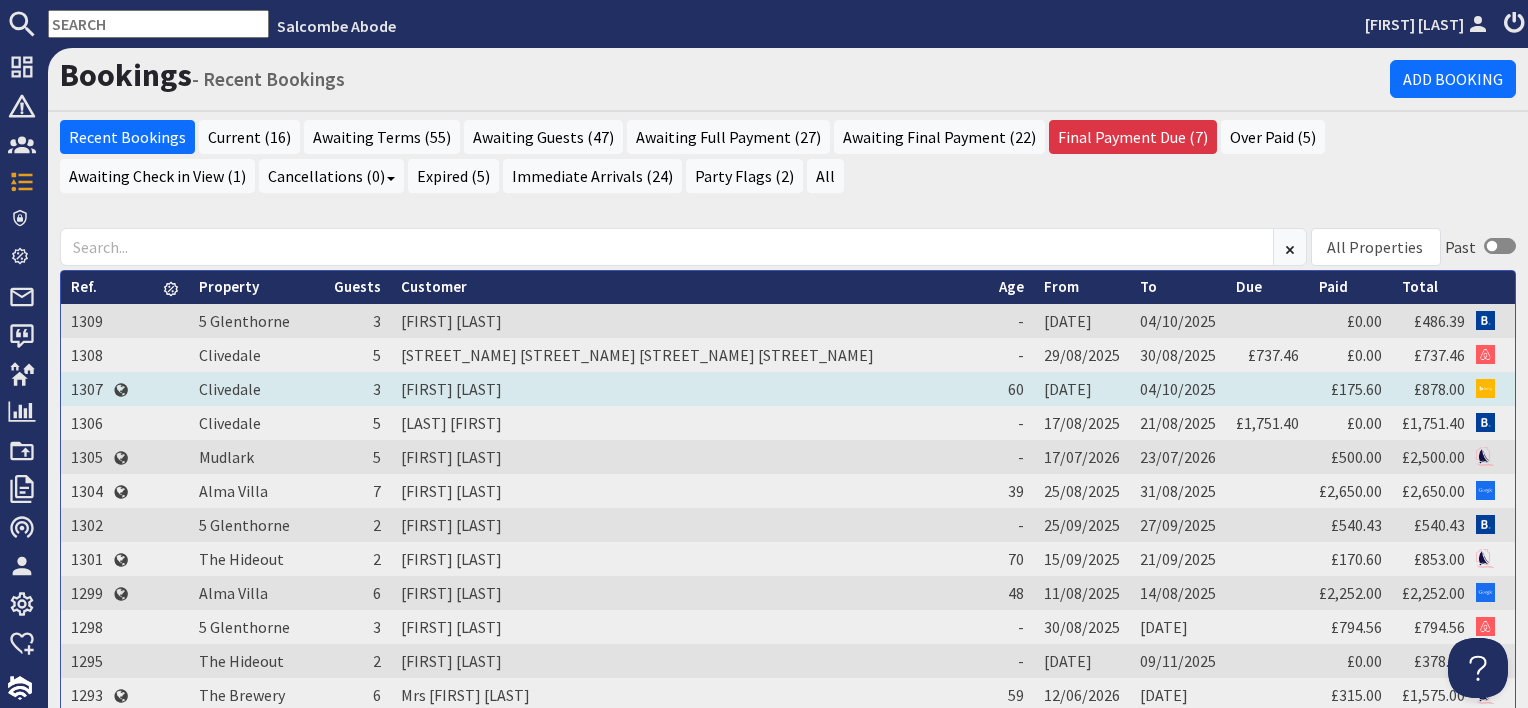 click on "Monika Lewandowski" at bounding box center [690, 389] 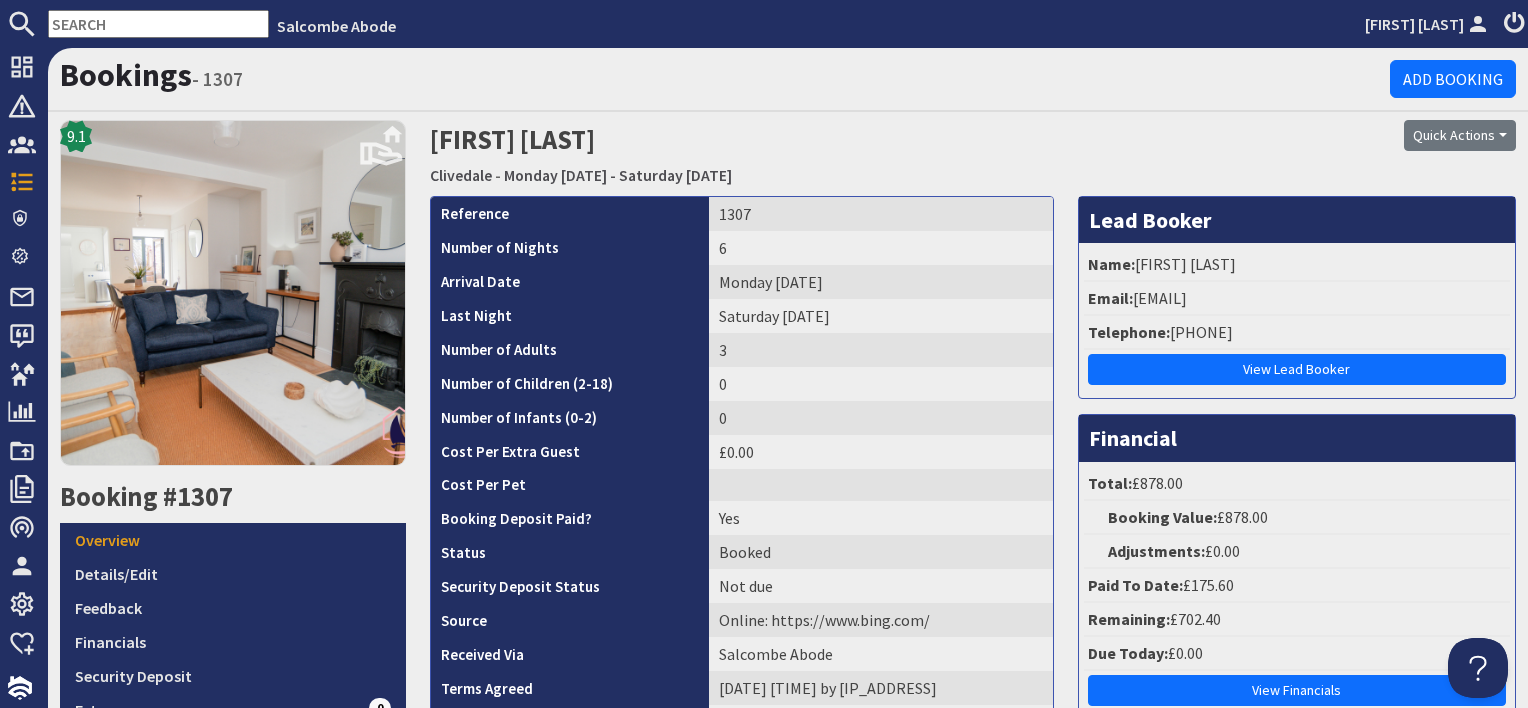 scroll, scrollTop: 0, scrollLeft: 0, axis: both 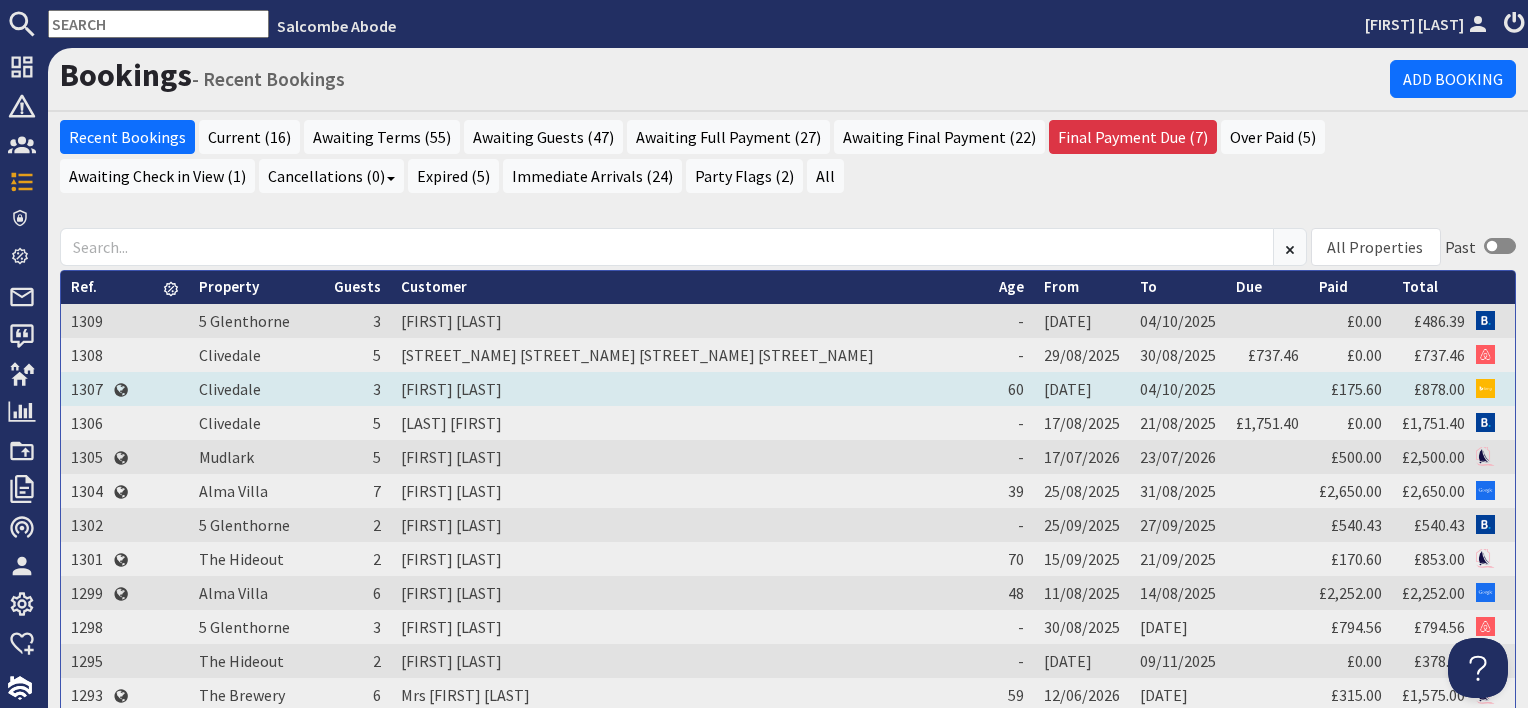 click on "Monika Lewandowski" at bounding box center [690, 389] 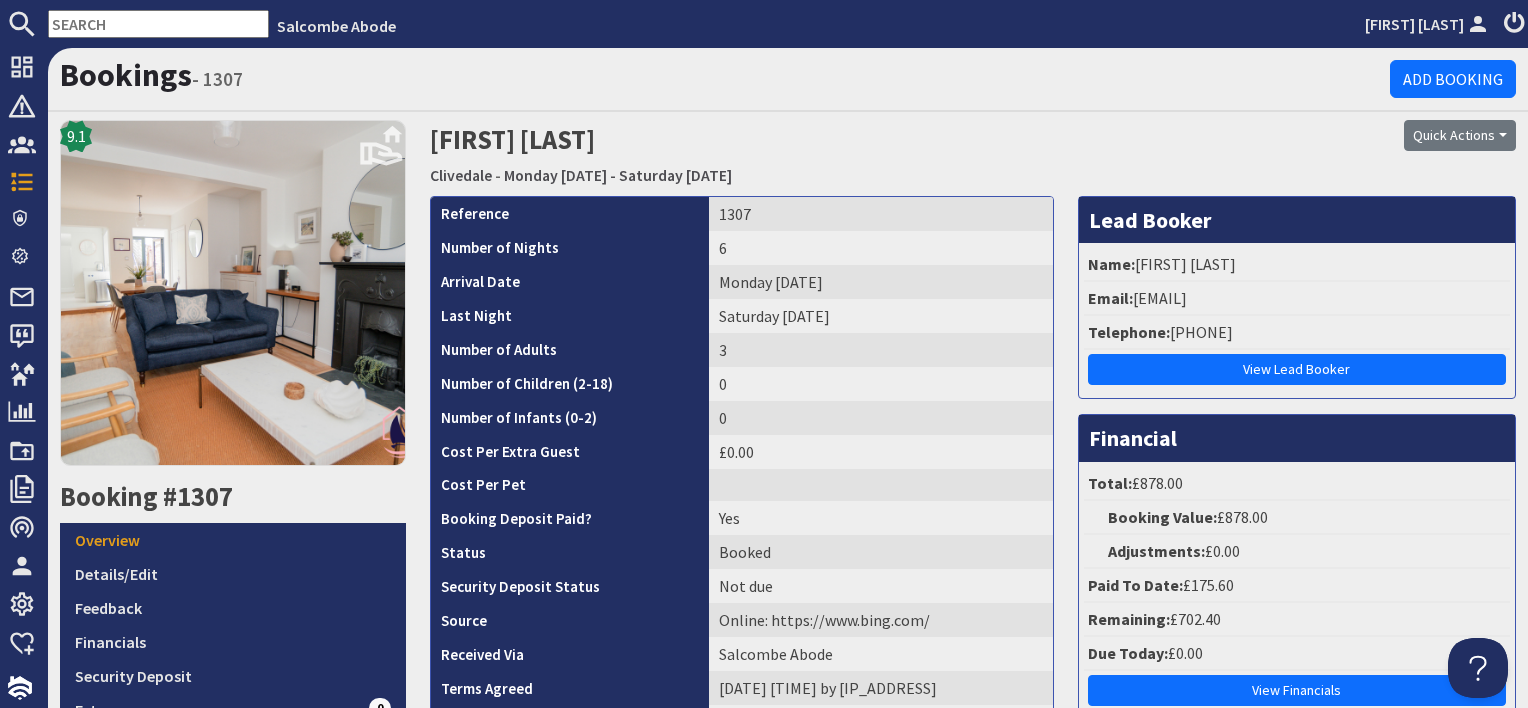 scroll, scrollTop: 0, scrollLeft: 0, axis: both 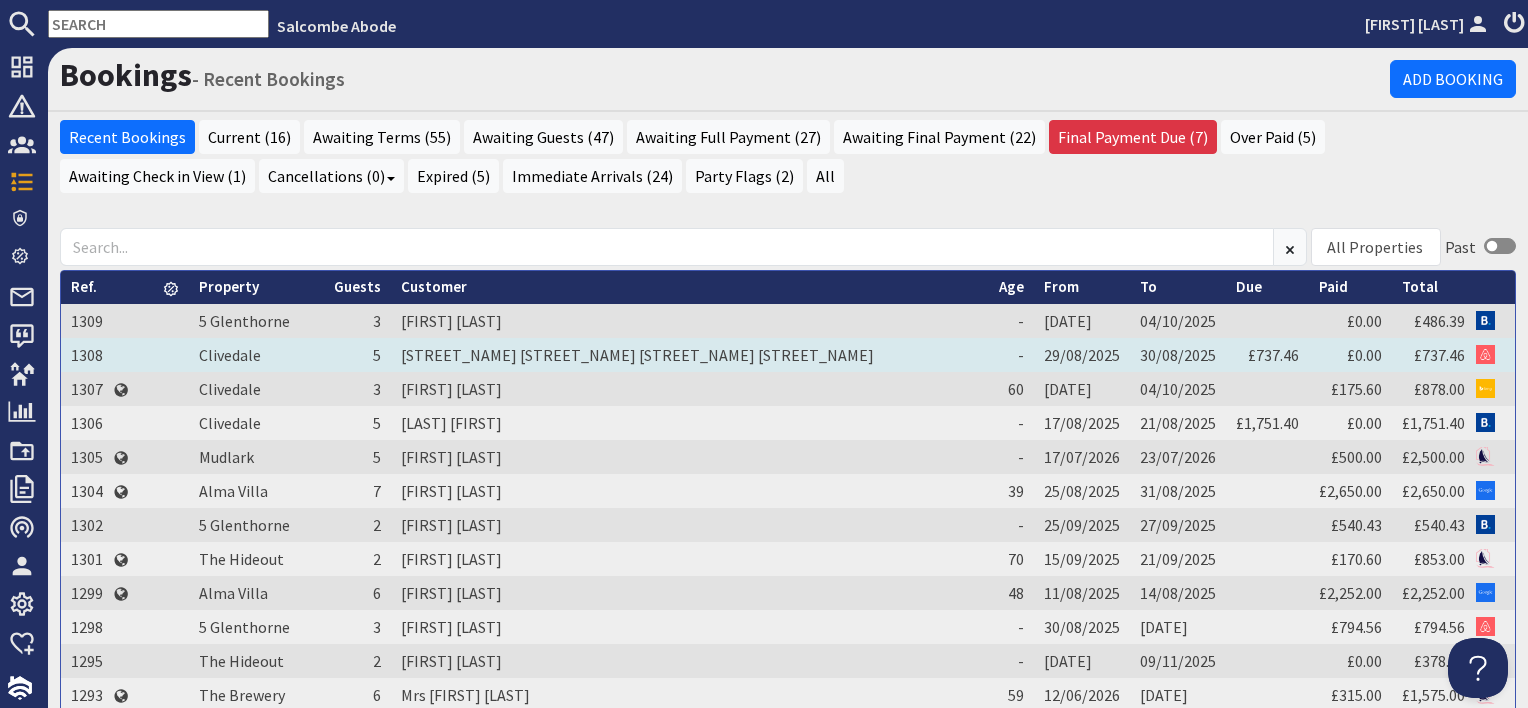 click on "Stonehayes Farm Honiton Stonehayes Farm Honiton" at bounding box center (690, 355) 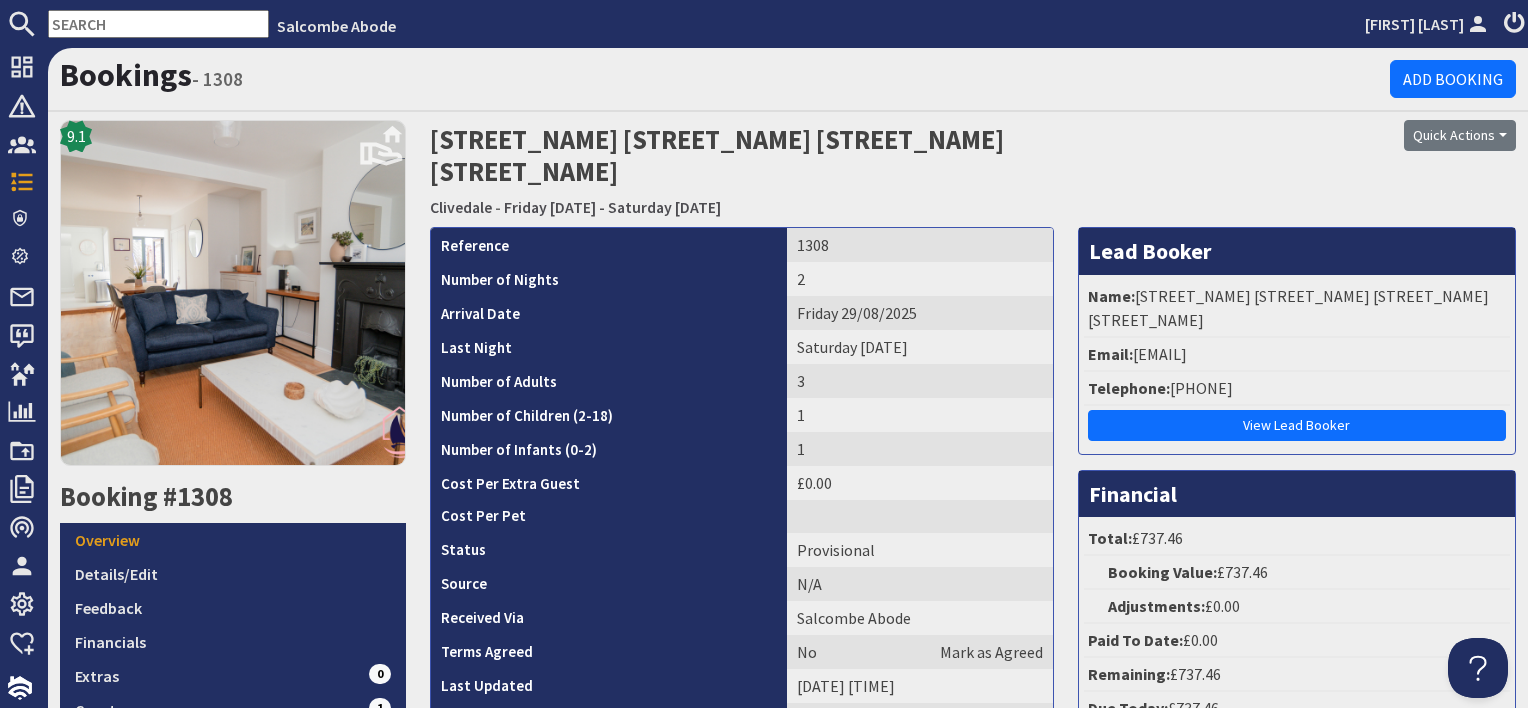 scroll, scrollTop: 0, scrollLeft: 0, axis: both 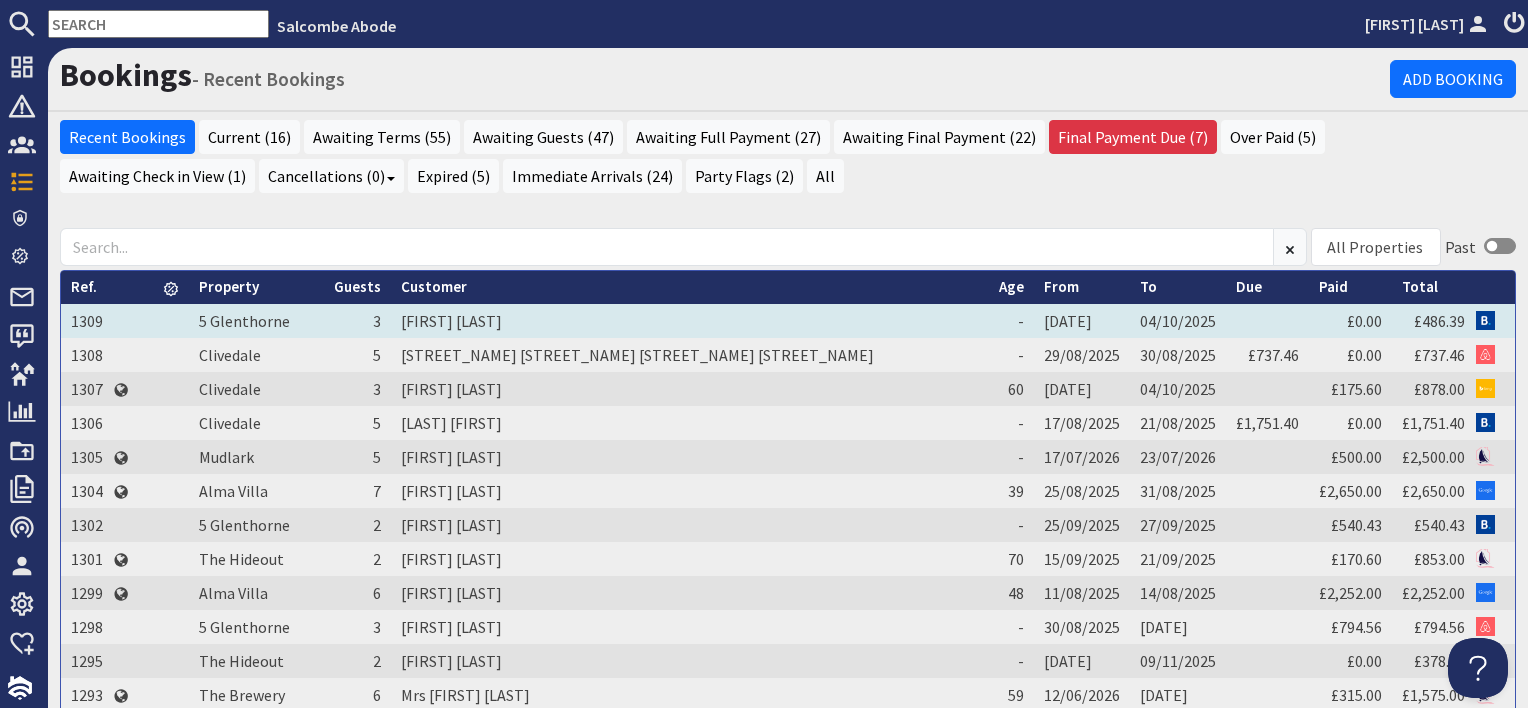 click on "Richard  Jermone" at bounding box center [690, 321] 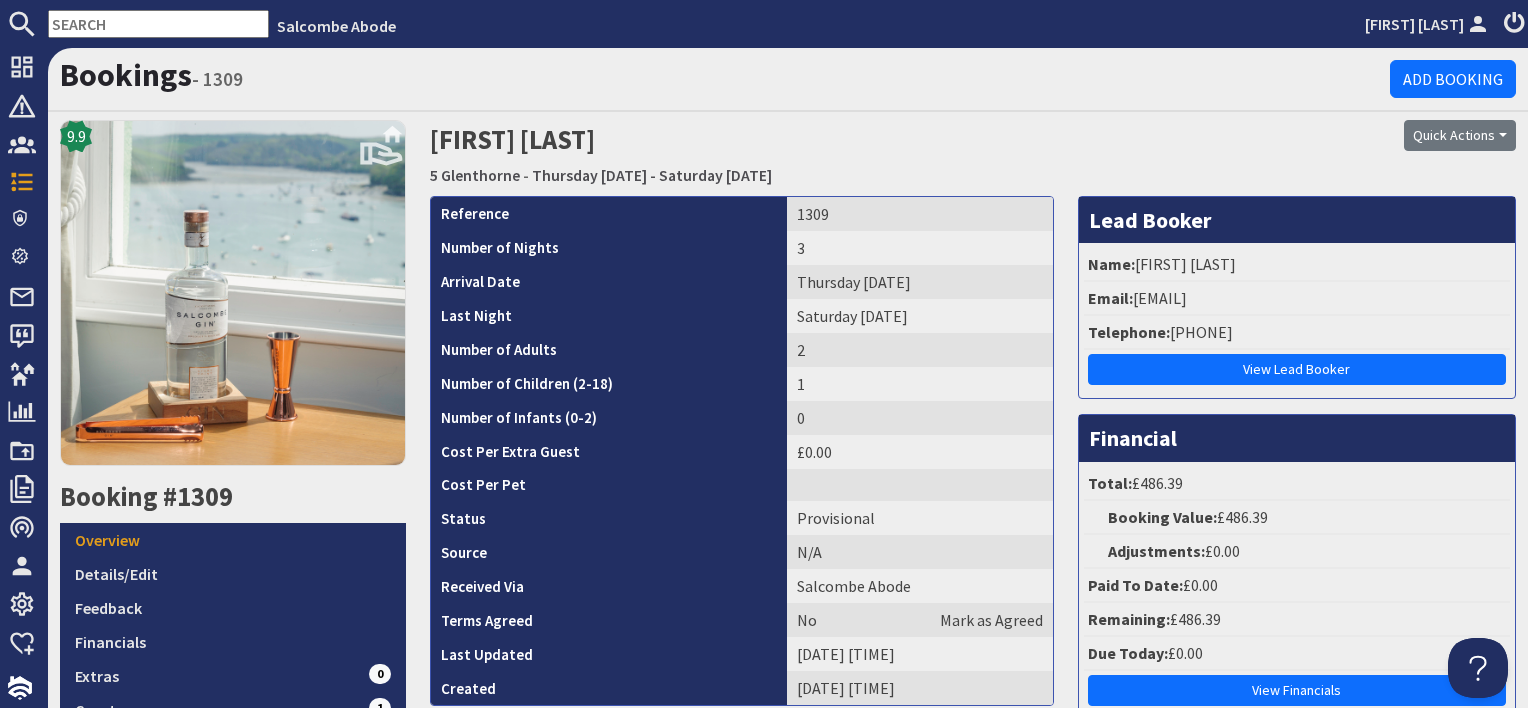 scroll, scrollTop: 0, scrollLeft: 0, axis: both 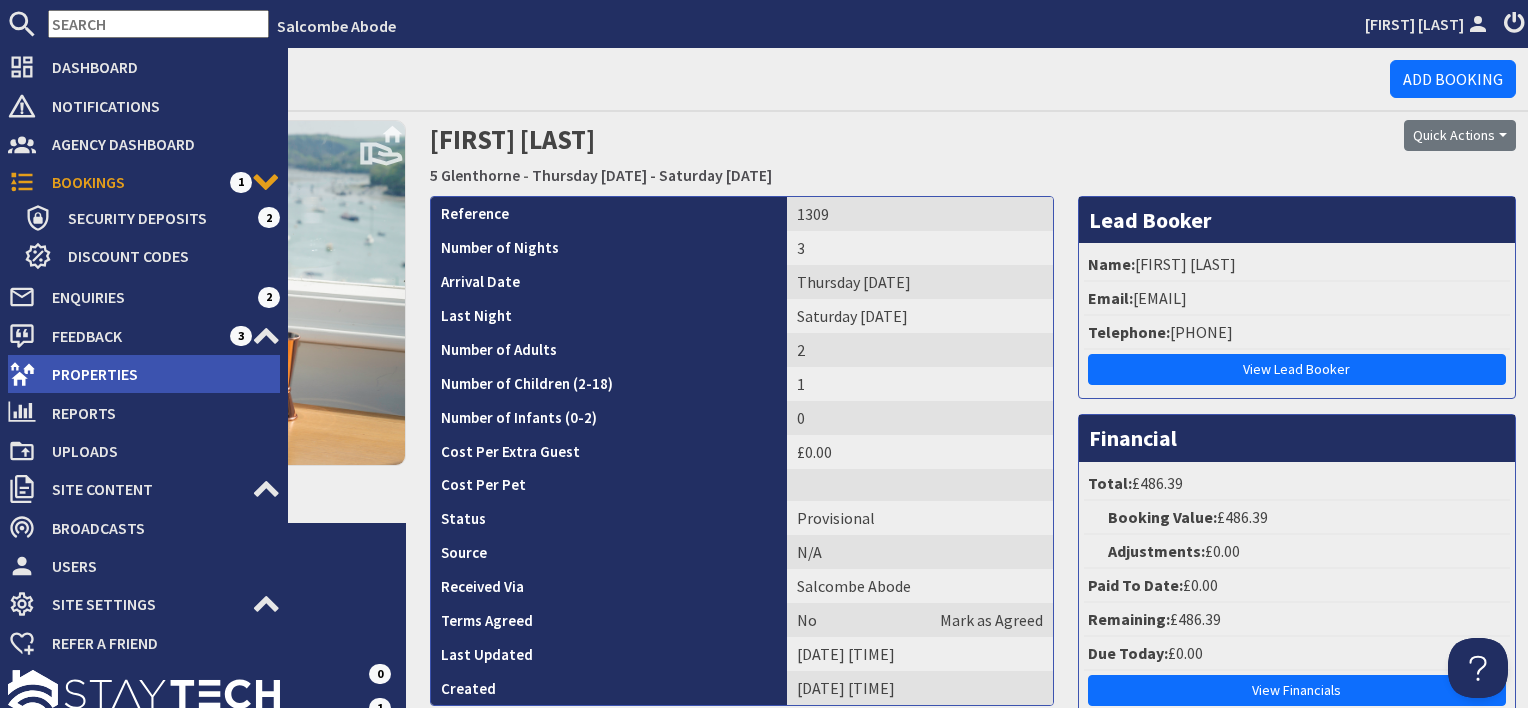click on "Properties" at bounding box center [158, 374] 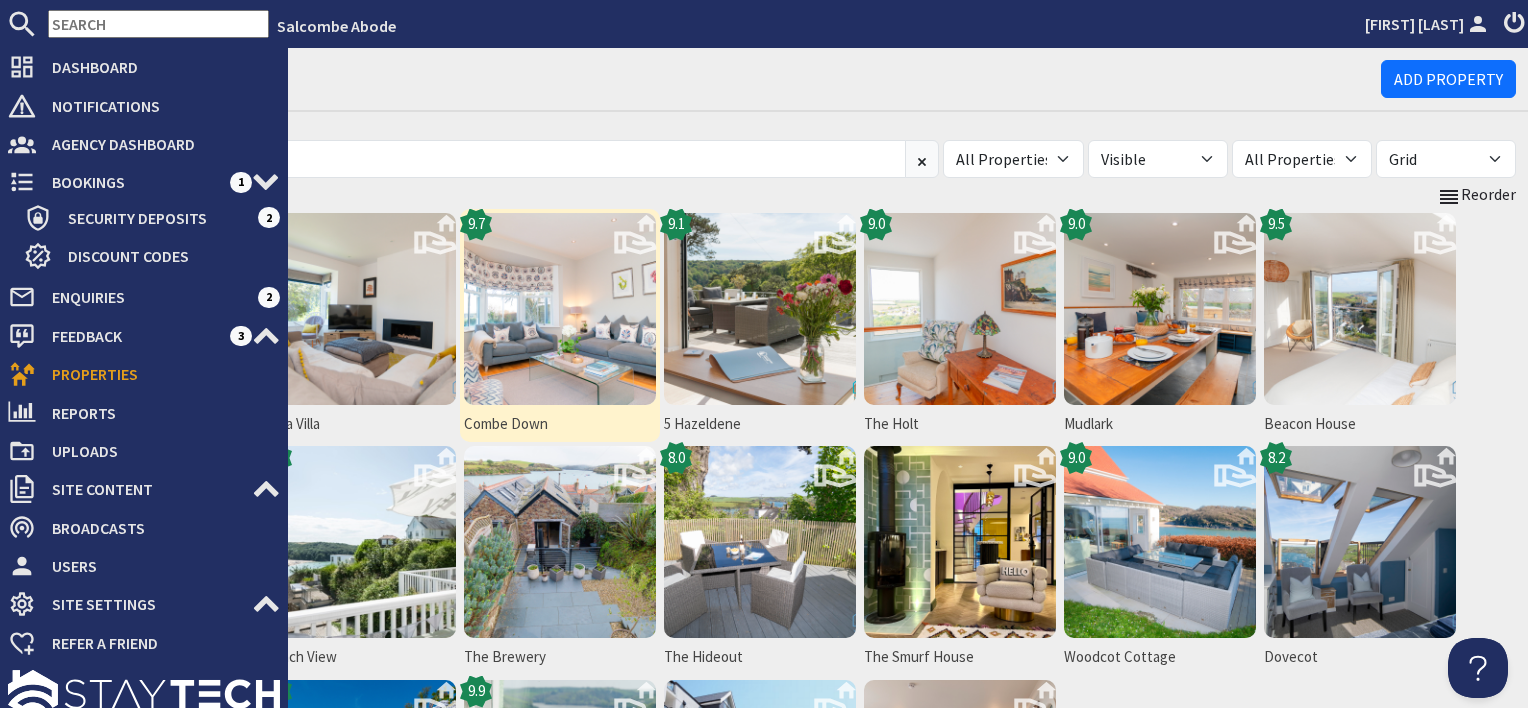 scroll, scrollTop: 0, scrollLeft: 0, axis: both 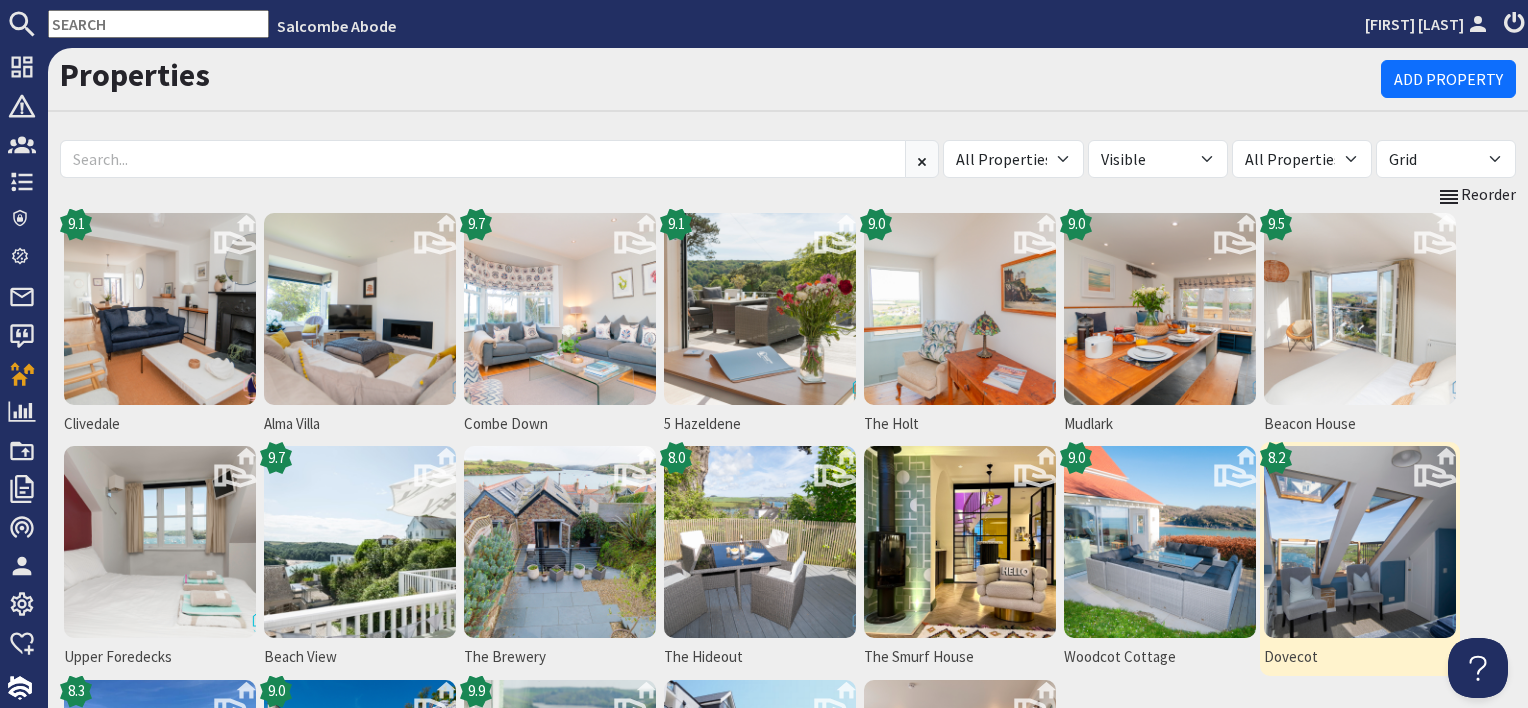 click at bounding box center (1360, 542) 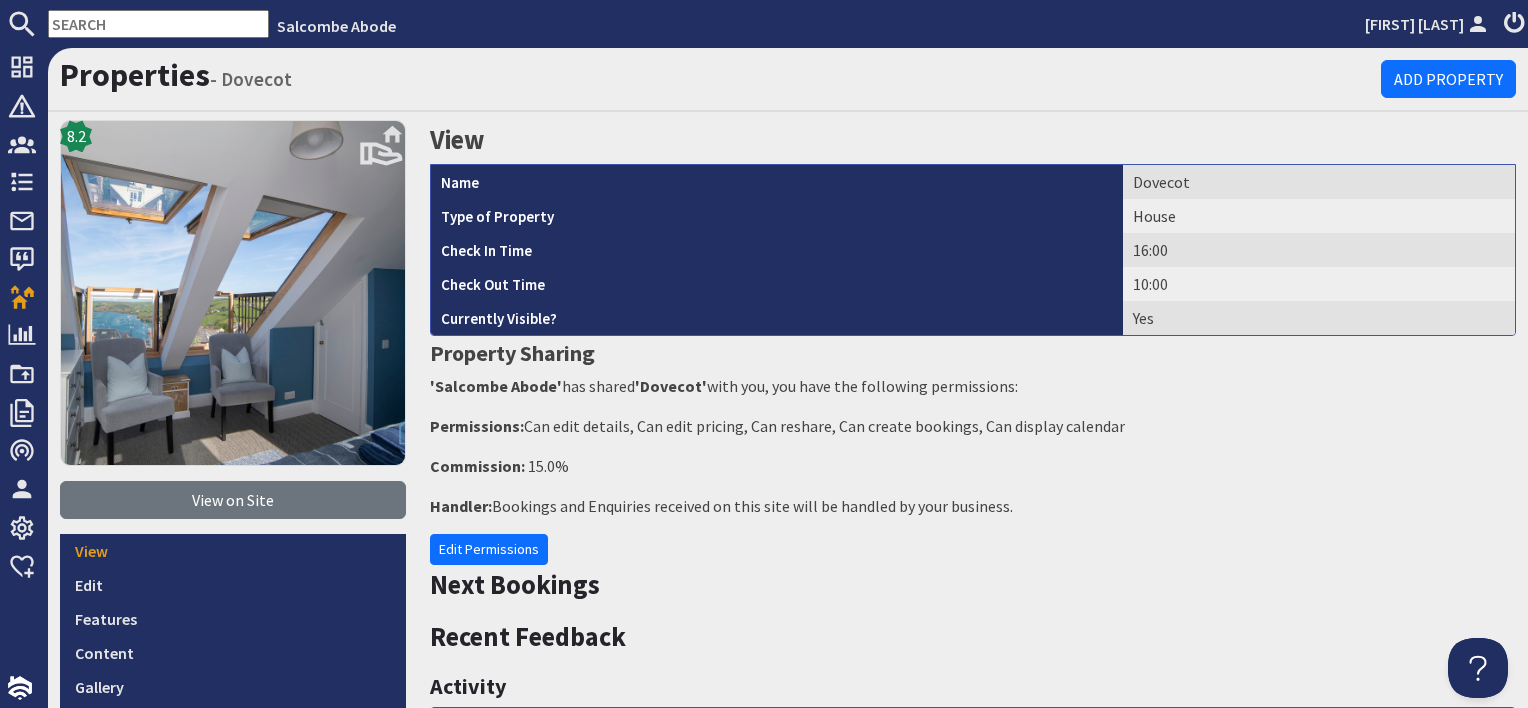 scroll, scrollTop: 0, scrollLeft: 0, axis: both 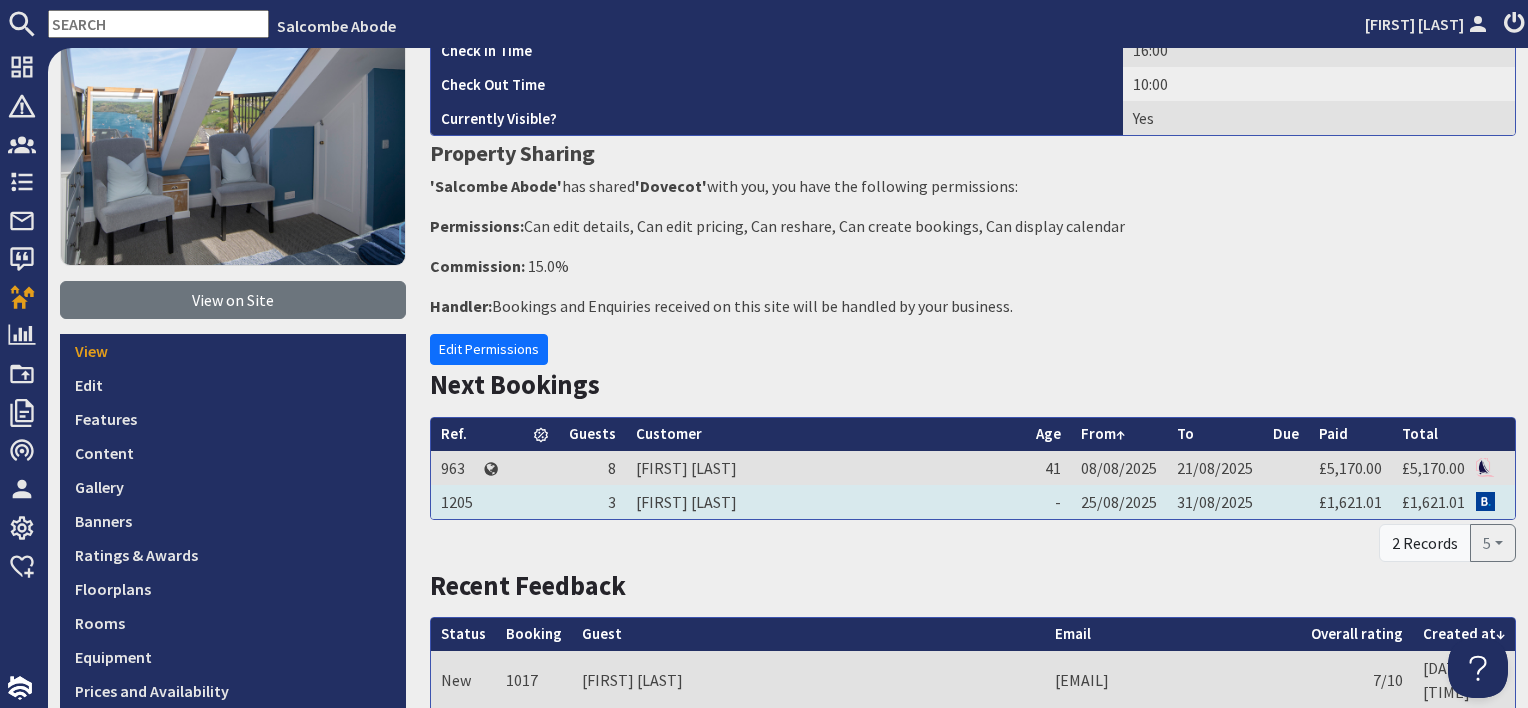 click on "[FIRST] [LAST]" at bounding box center (826, 502) 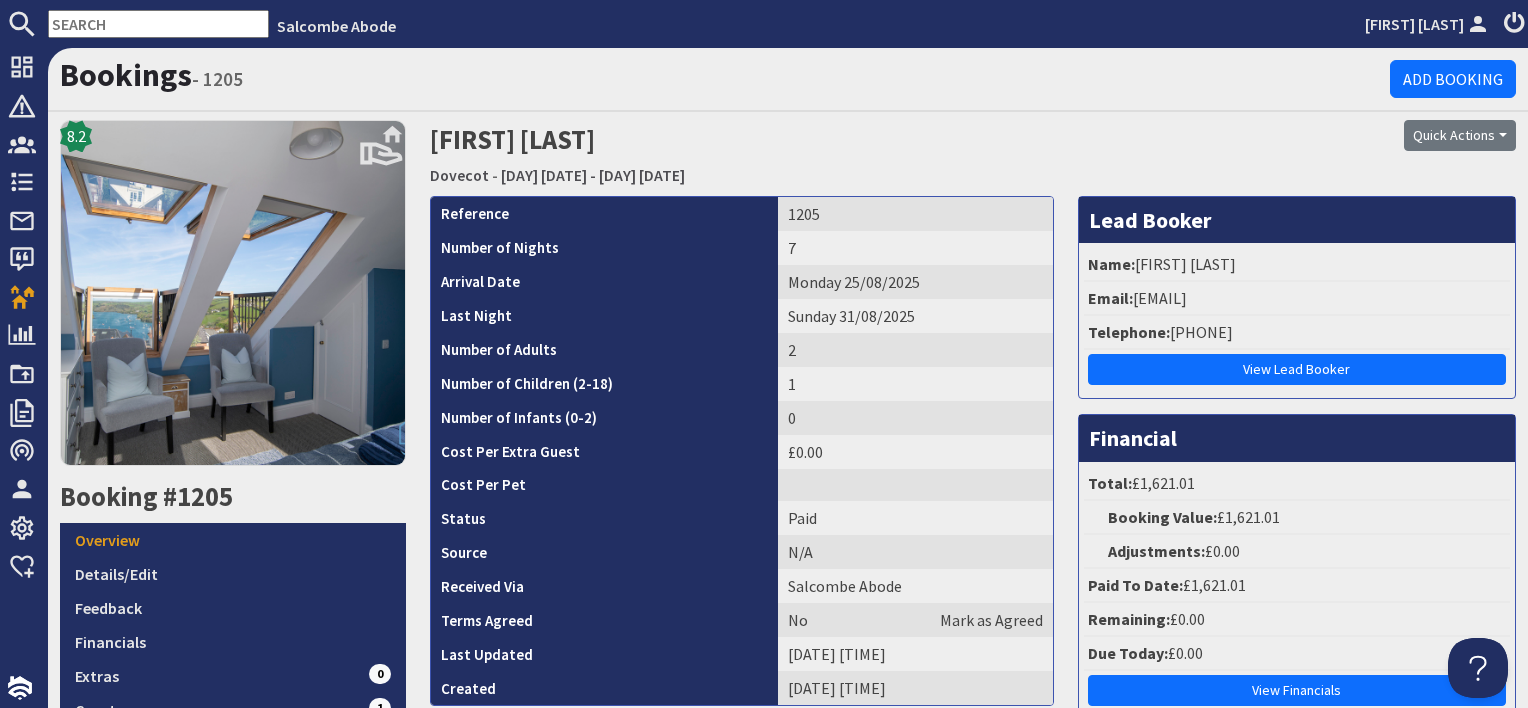 scroll, scrollTop: 0, scrollLeft: 0, axis: both 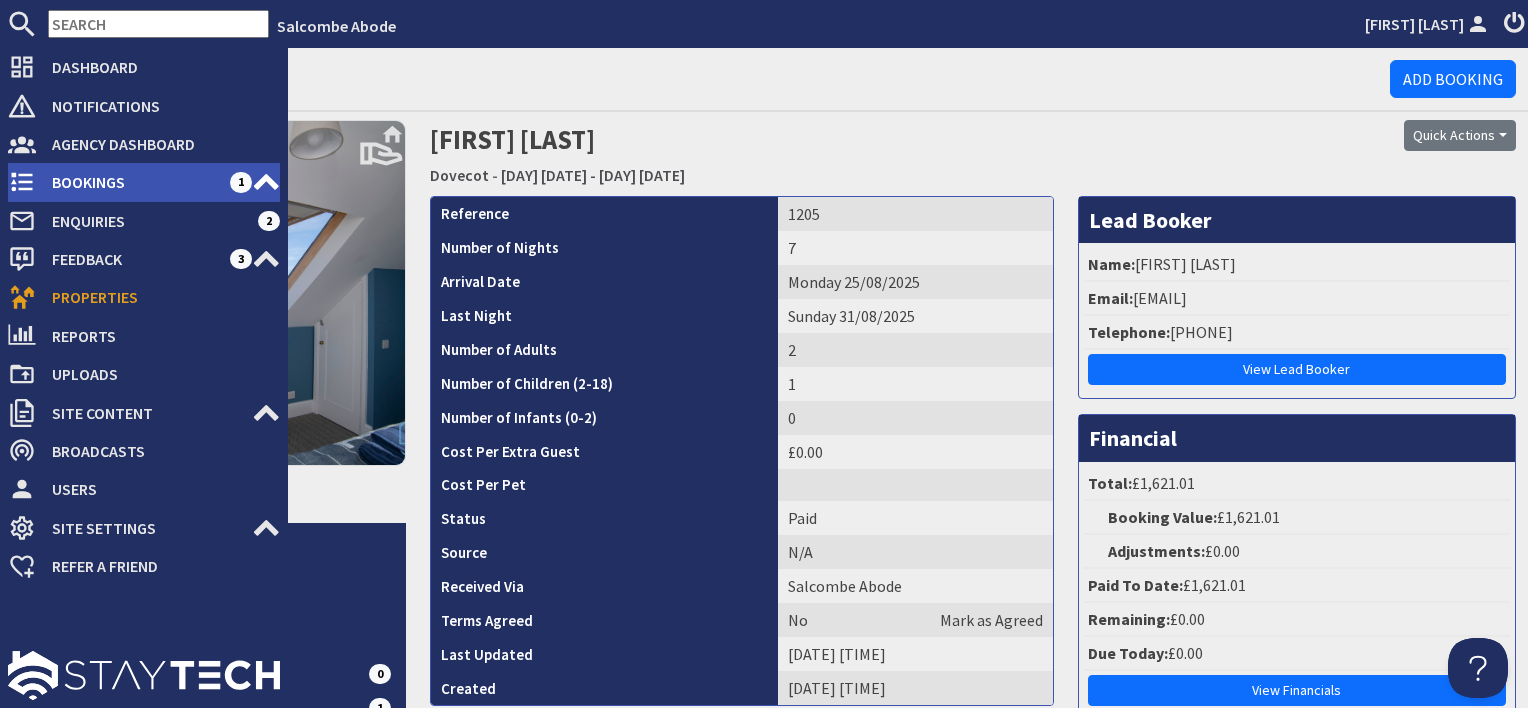 click on "Bookings" at bounding box center [133, 182] 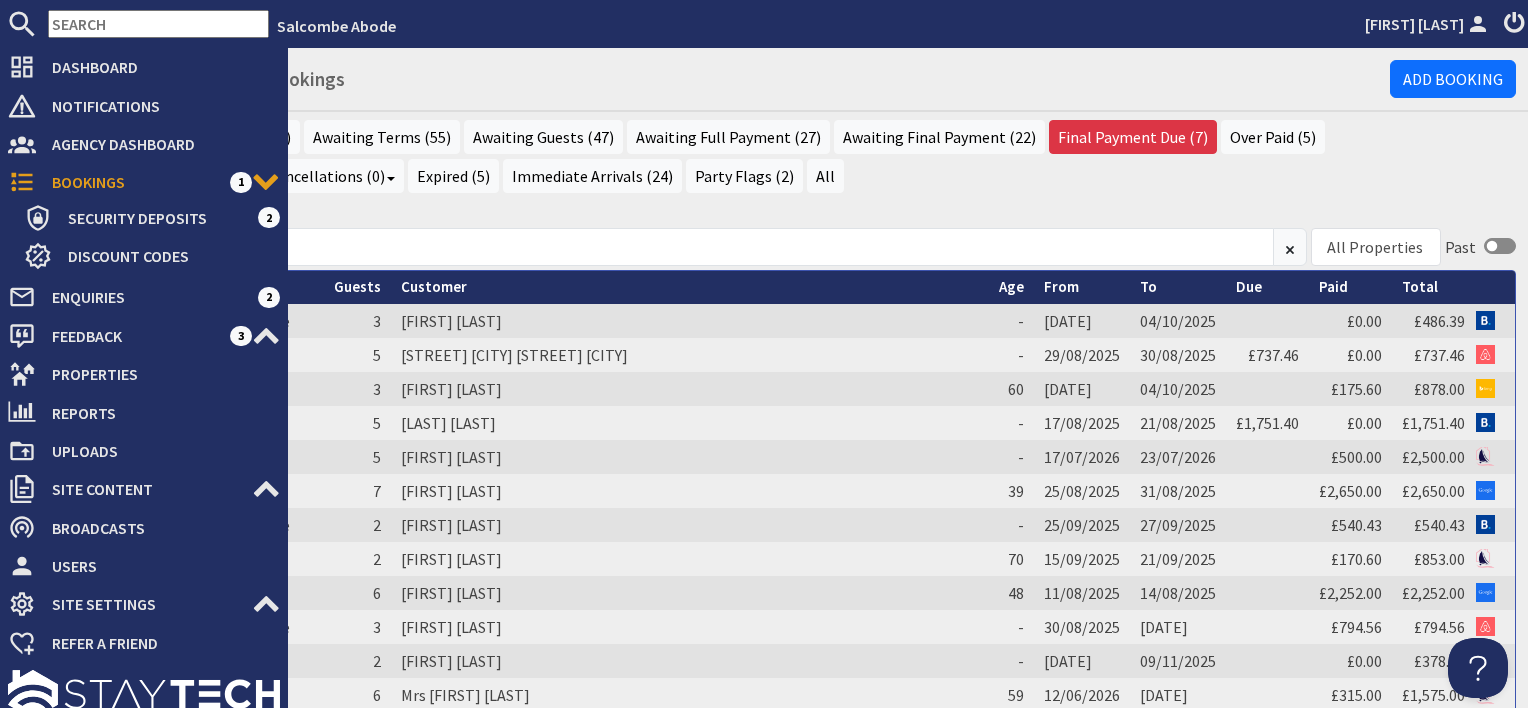 scroll, scrollTop: 0, scrollLeft: 0, axis: both 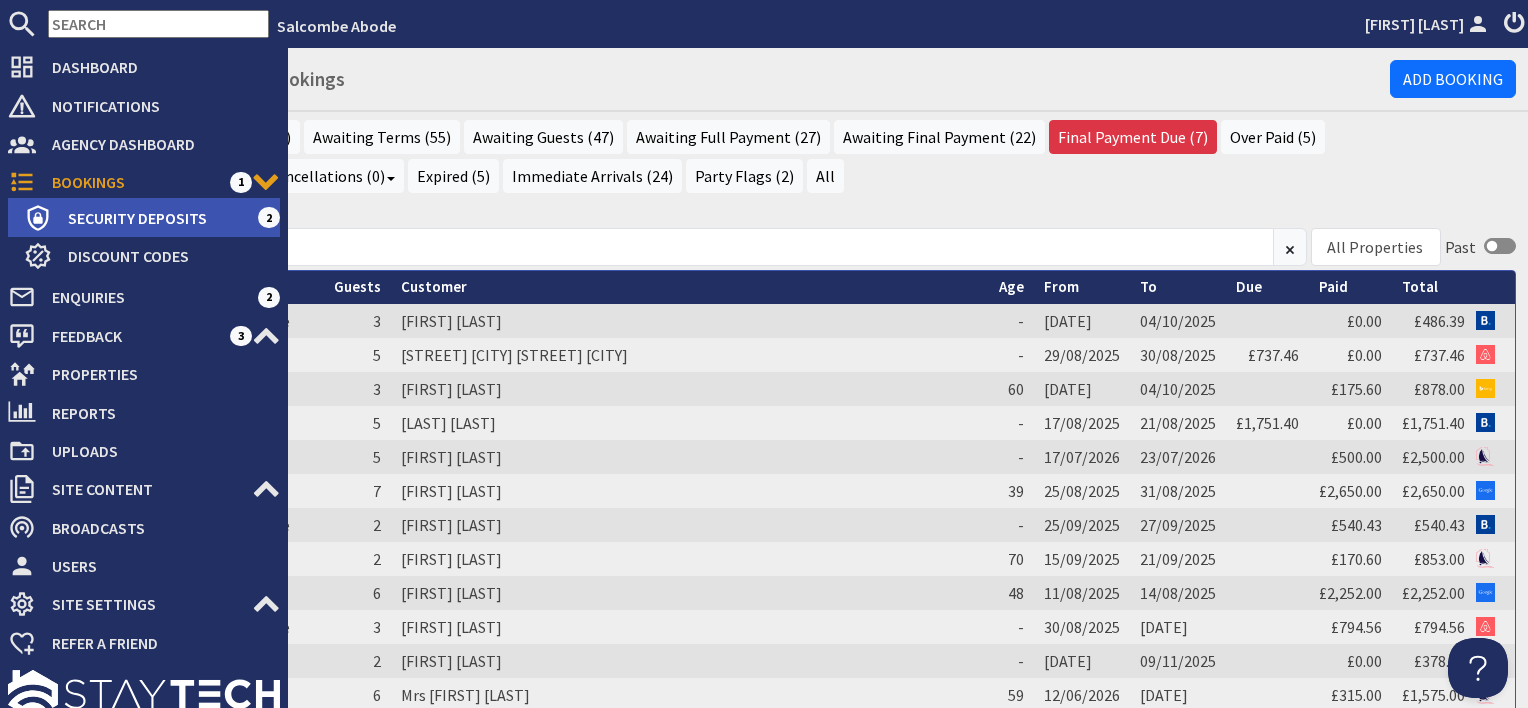 click on "Security Deposits" at bounding box center [155, 218] 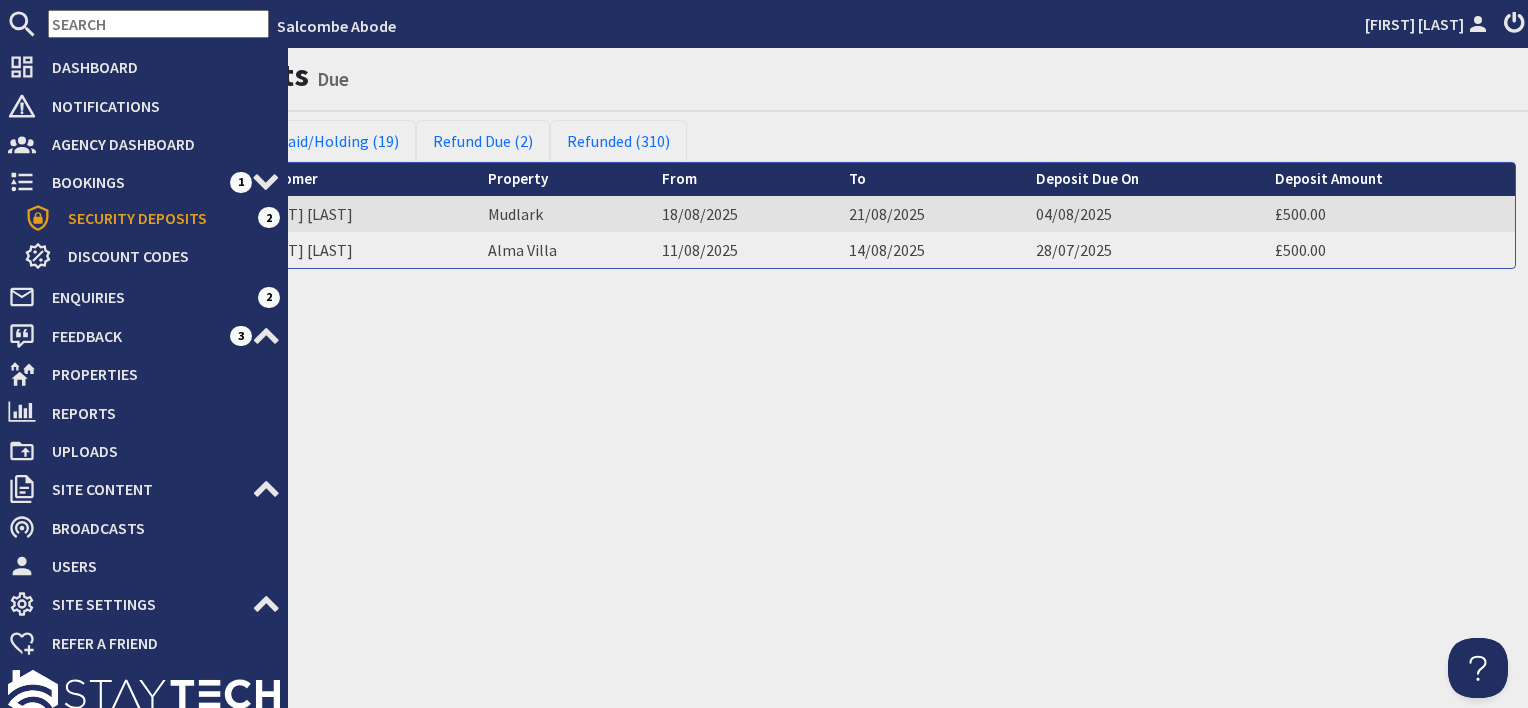 scroll, scrollTop: 0, scrollLeft: 0, axis: both 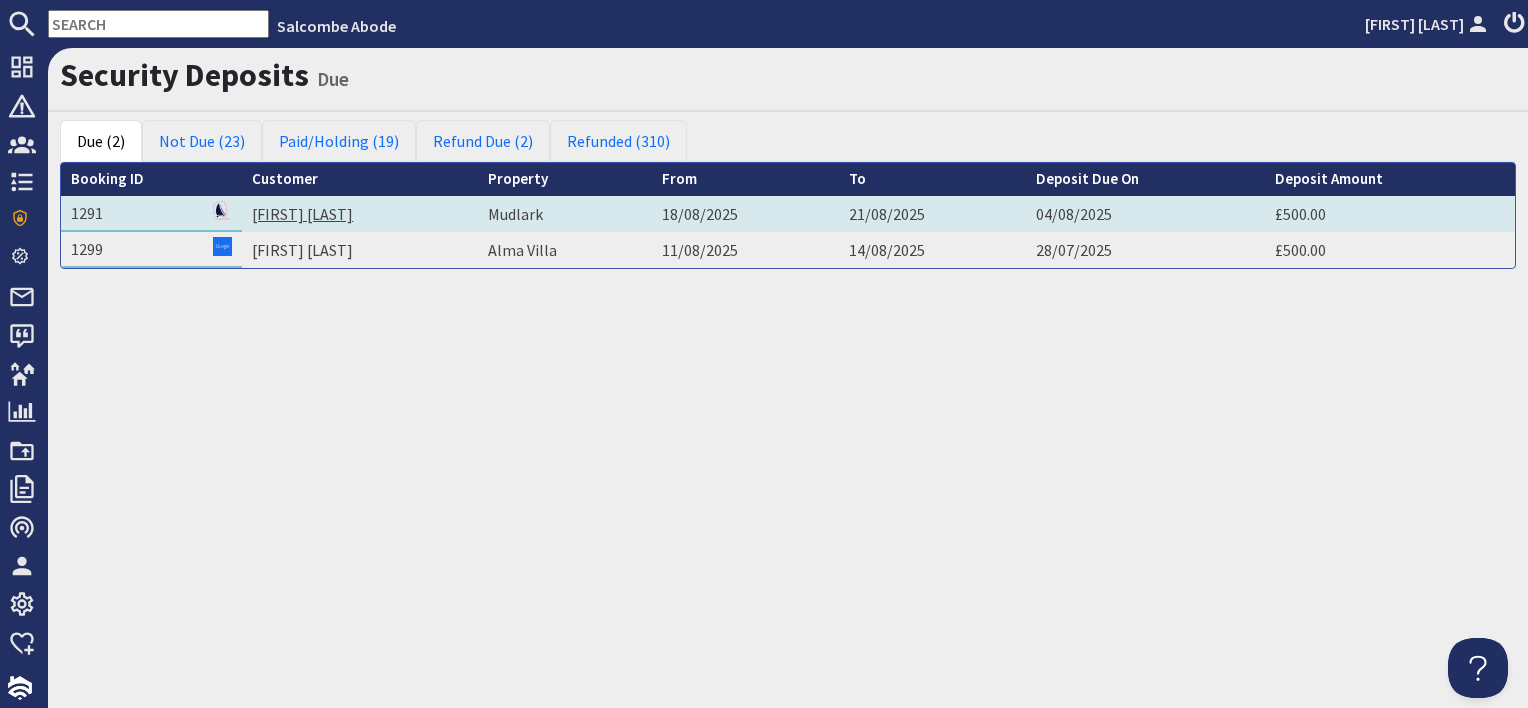 click on "[FIRST] [LAST]" at bounding box center (302, 214) 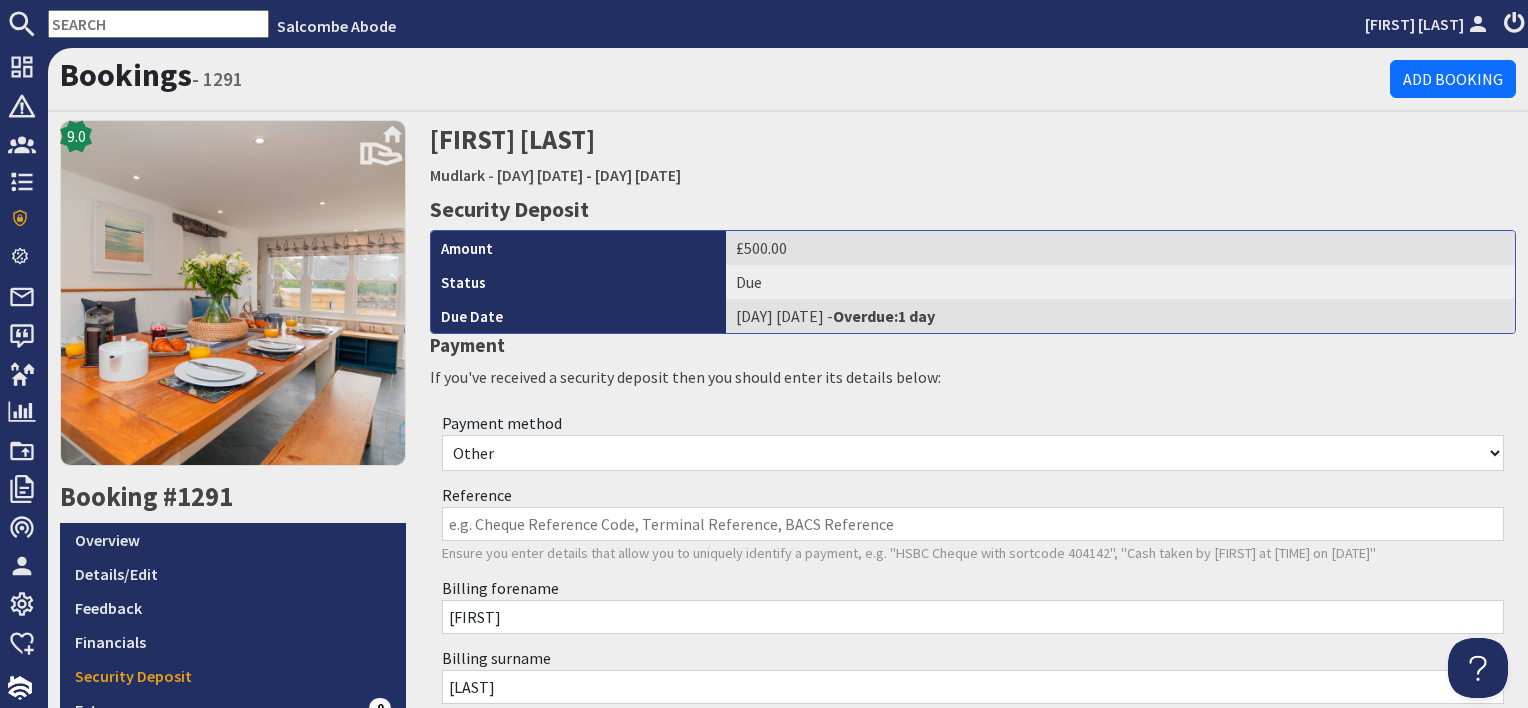 scroll, scrollTop: 0, scrollLeft: 0, axis: both 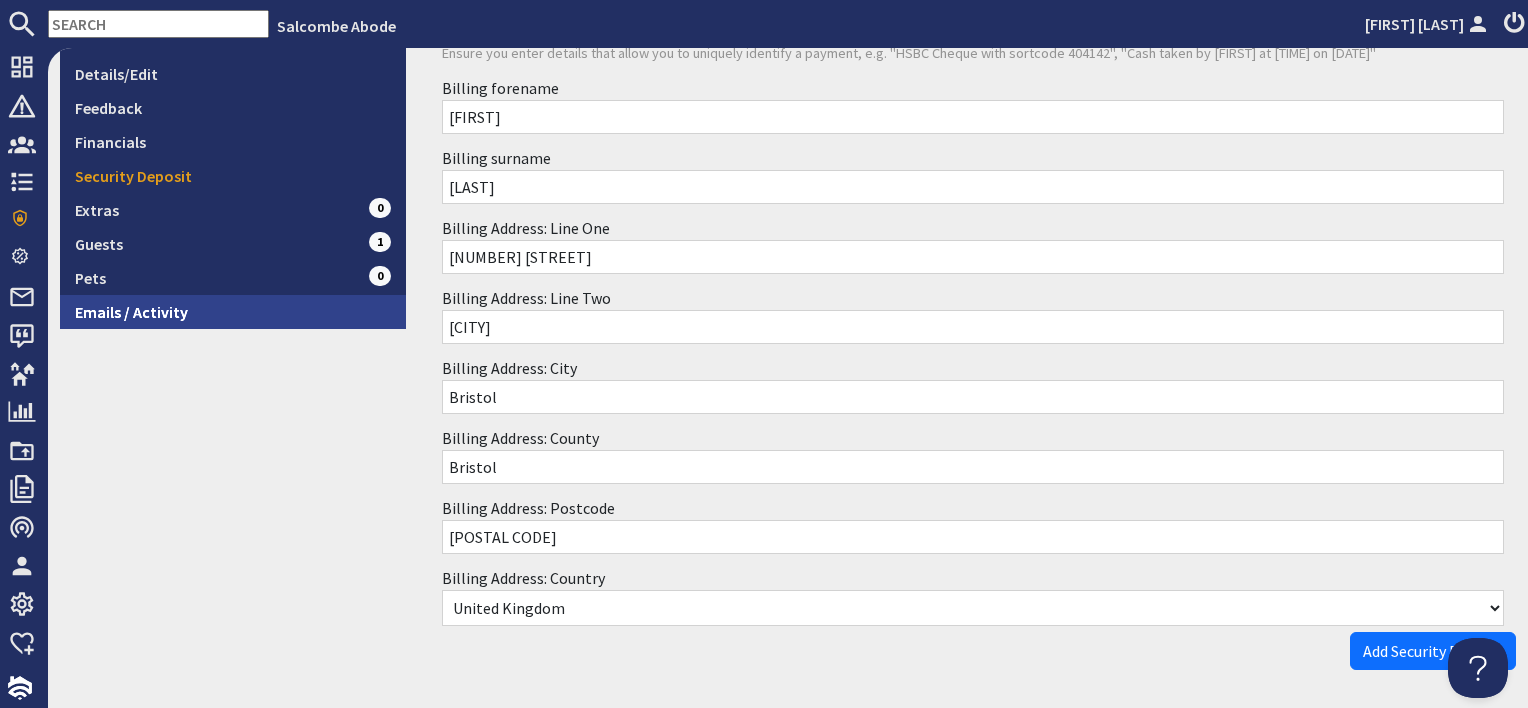 click on "Emails / Activity" at bounding box center (233, 312) 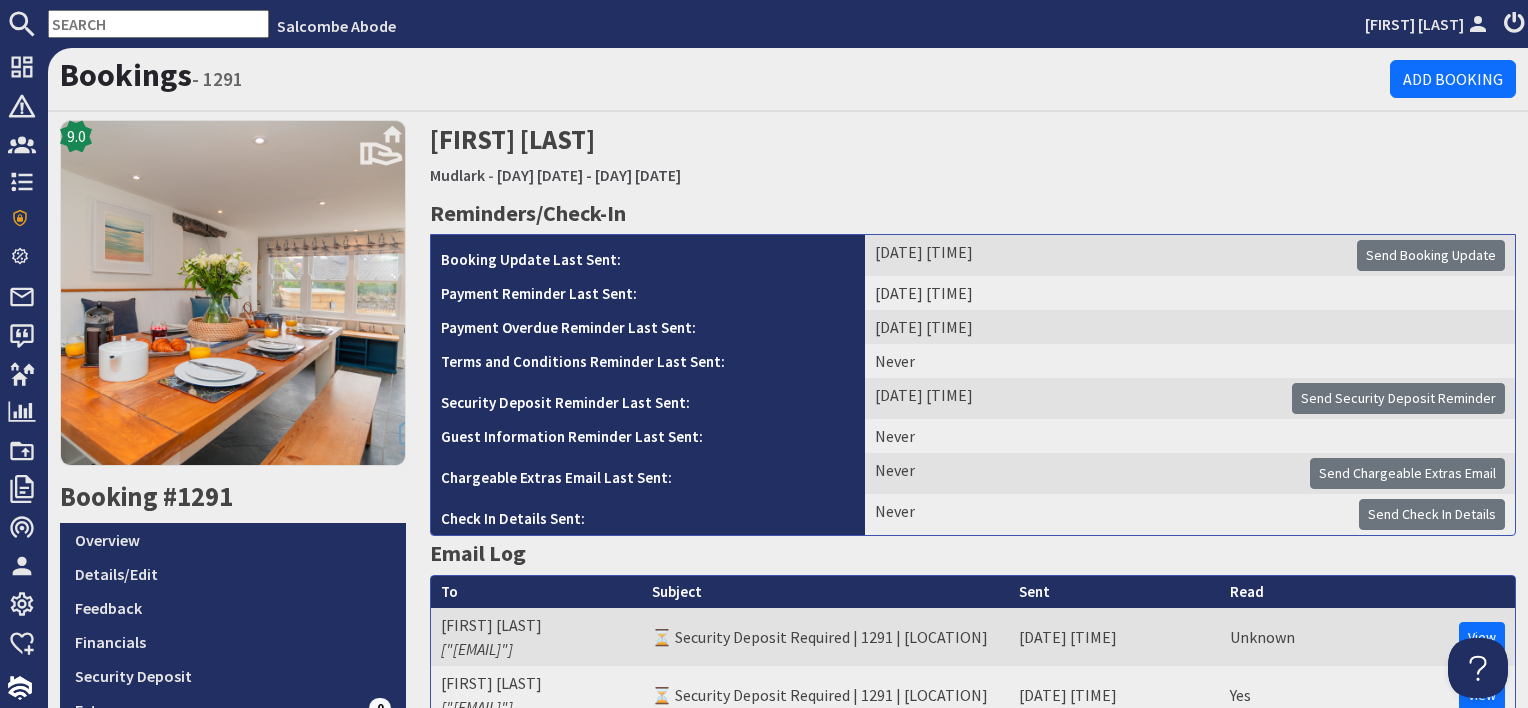 scroll, scrollTop: 0, scrollLeft: 0, axis: both 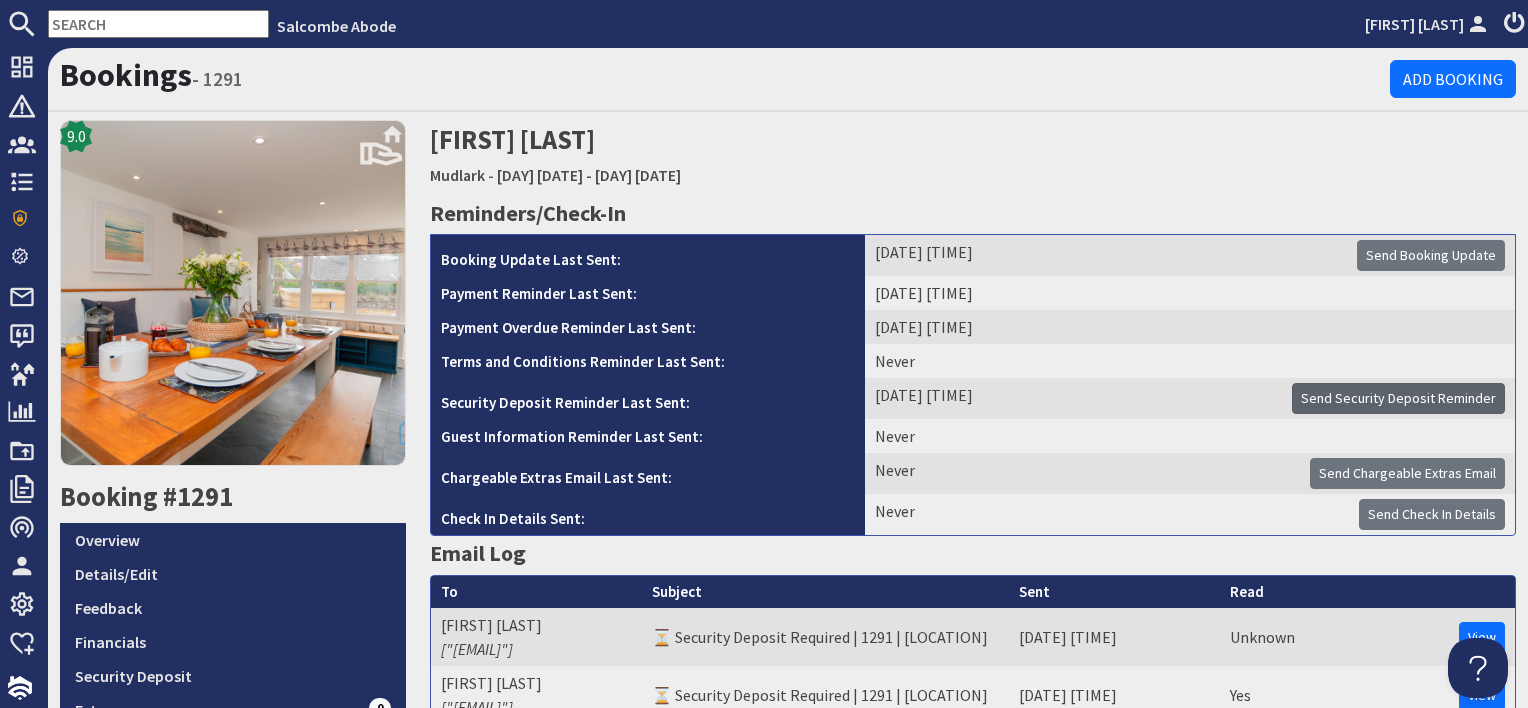 click on "Send Security Deposit Reminder" at bounding box center (1398, 398) 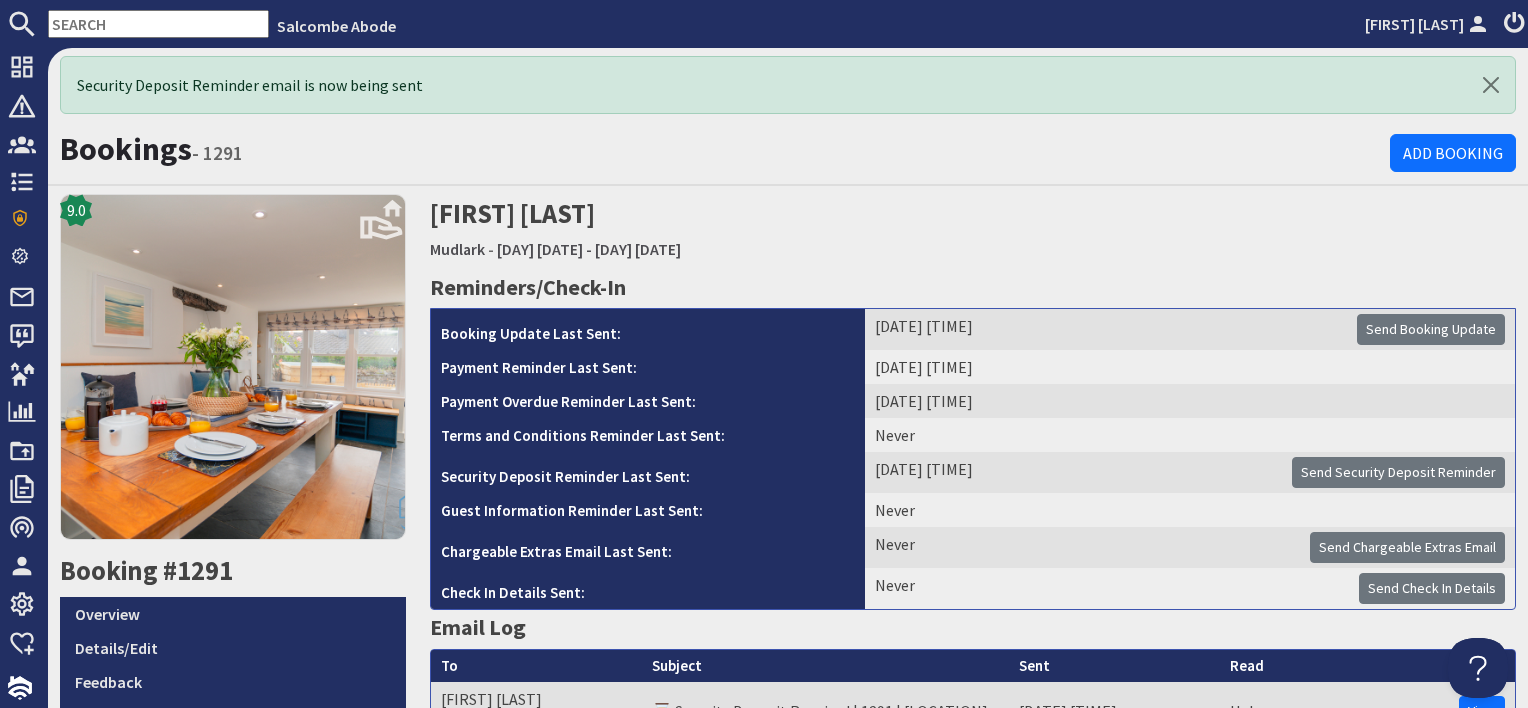scroll, scrollTop: 0, scrollLeft: 0, axis: both 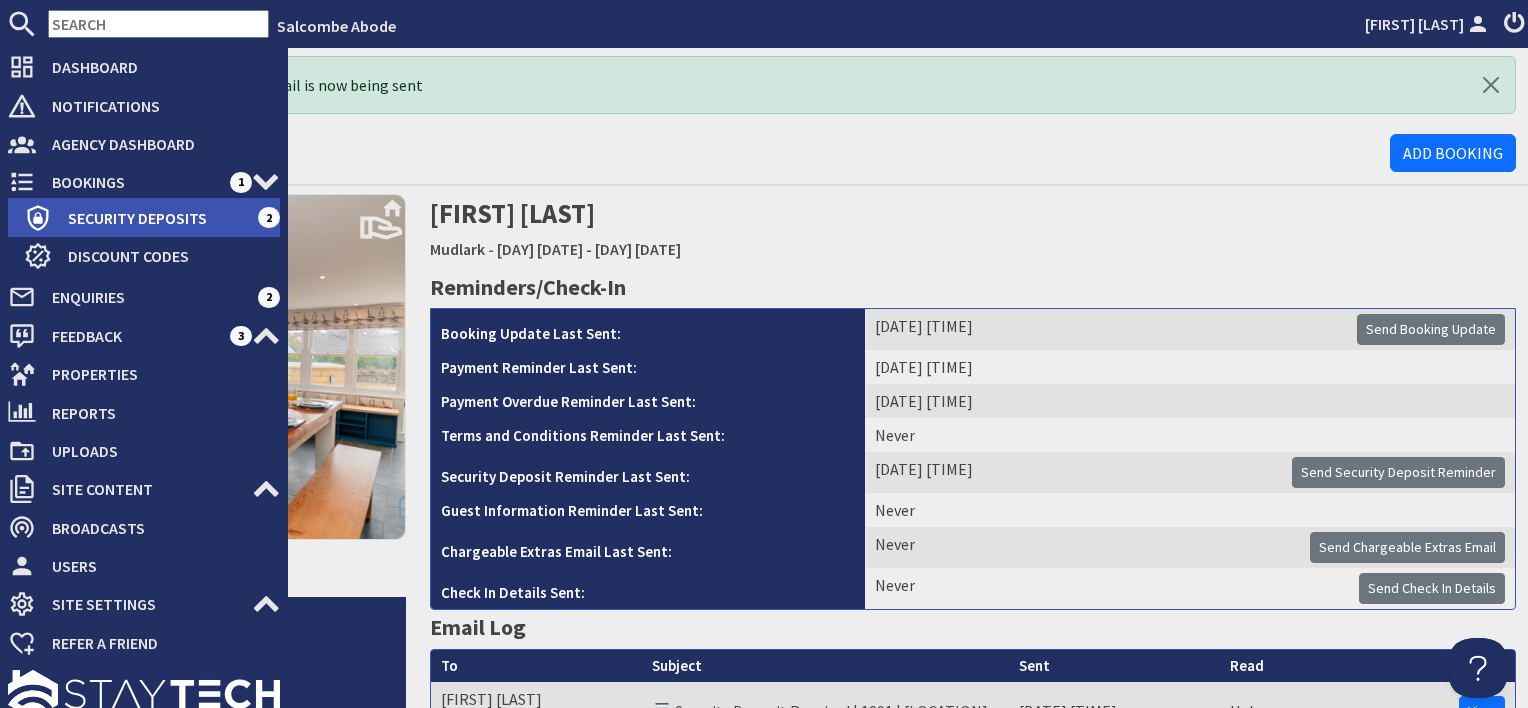 click on "Security Deposits" at bounding box center (155, 218) 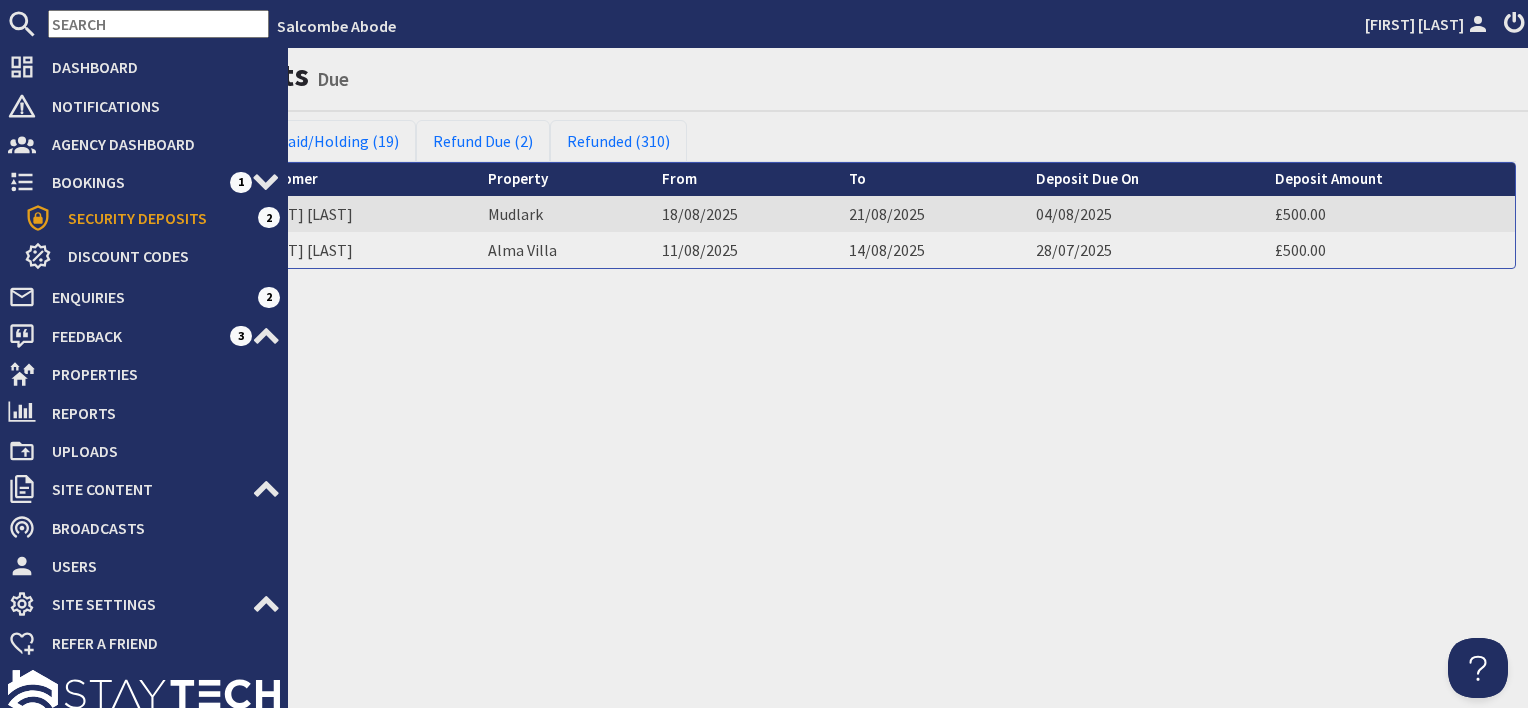scroll, scrollTop: 0, scrollLeft: 0, axis: both 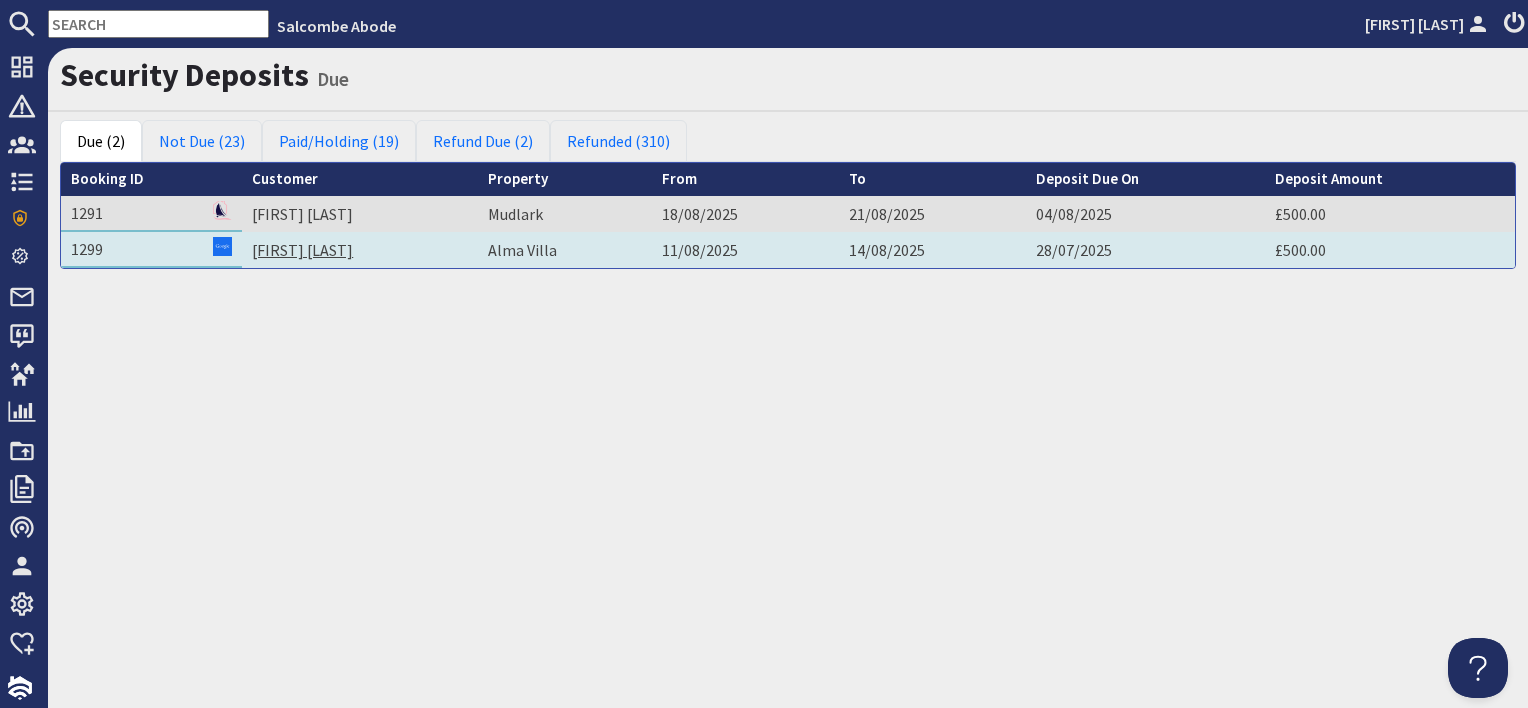 click on "Faye Coopmans" at bounding box center [302, 250] 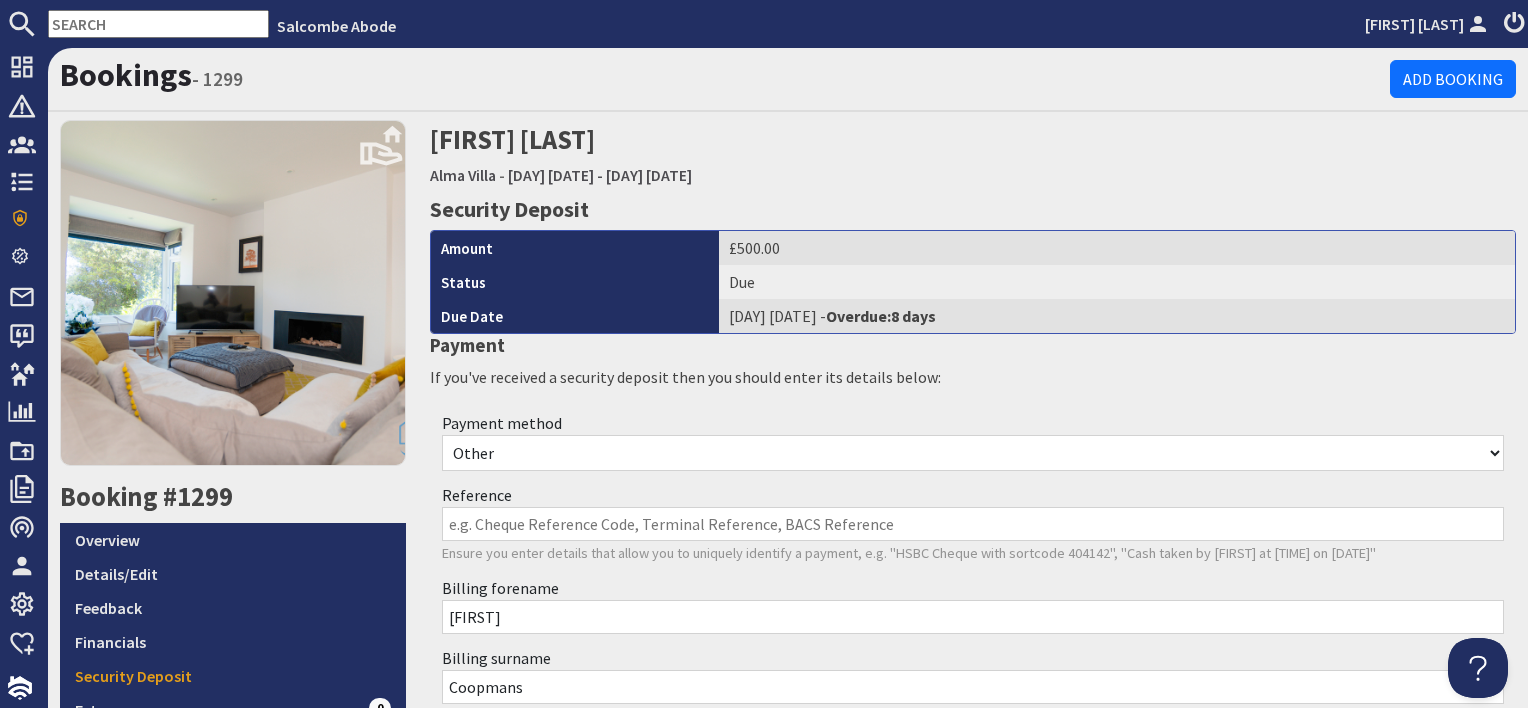 scroll, scrollTop: 0, scrollLeft: 0, axis: both 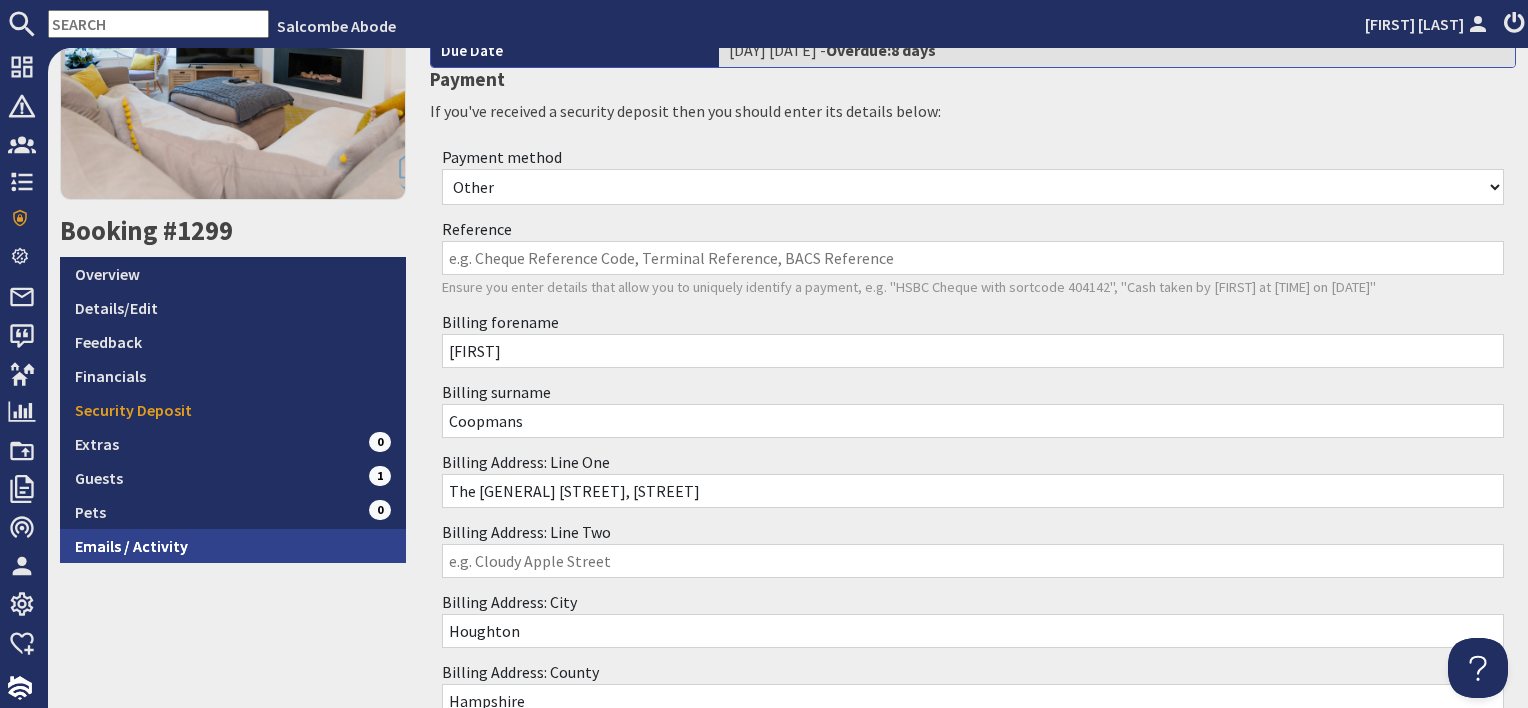 click on "Emails / Activity" at bounding box center (233, 546) 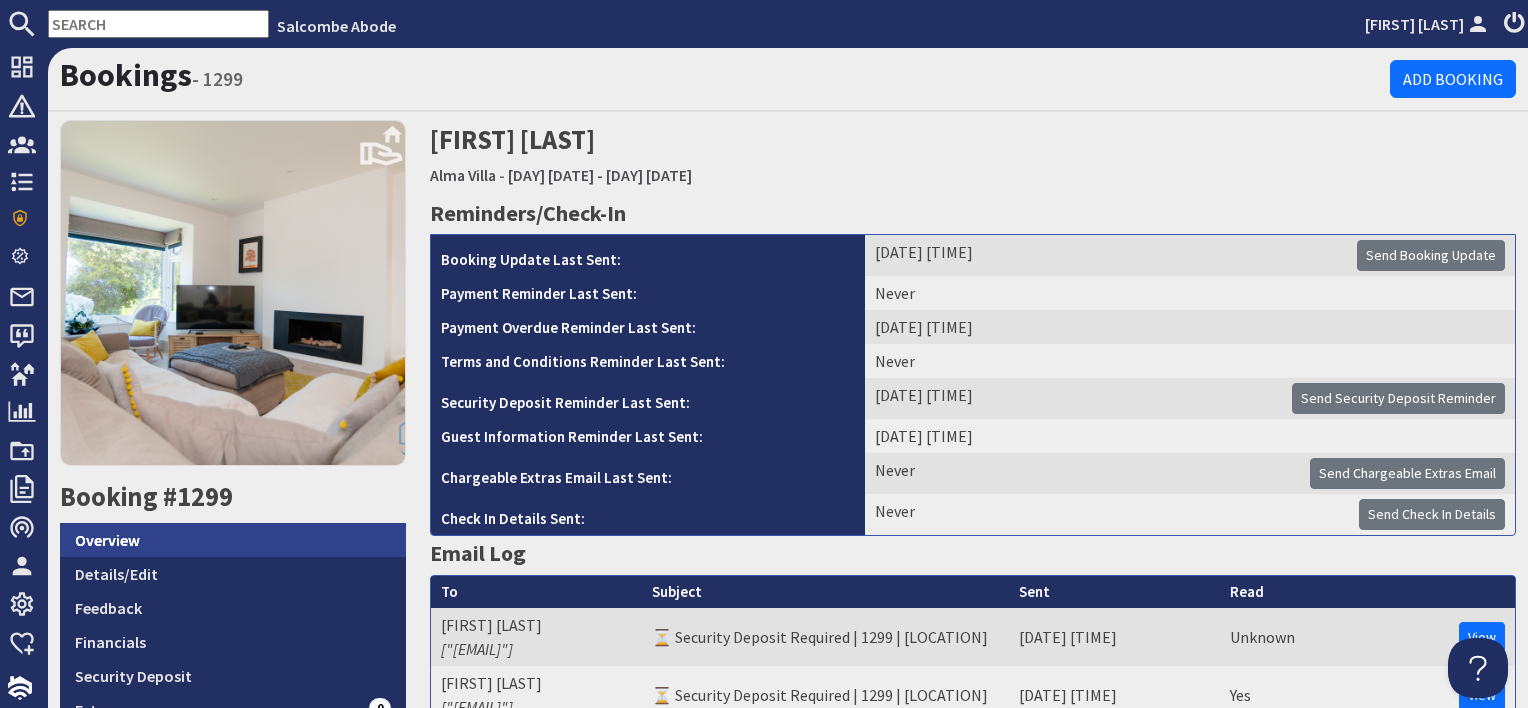 scroll, scrollTop: 0, scrollLeft: 0, axis: both 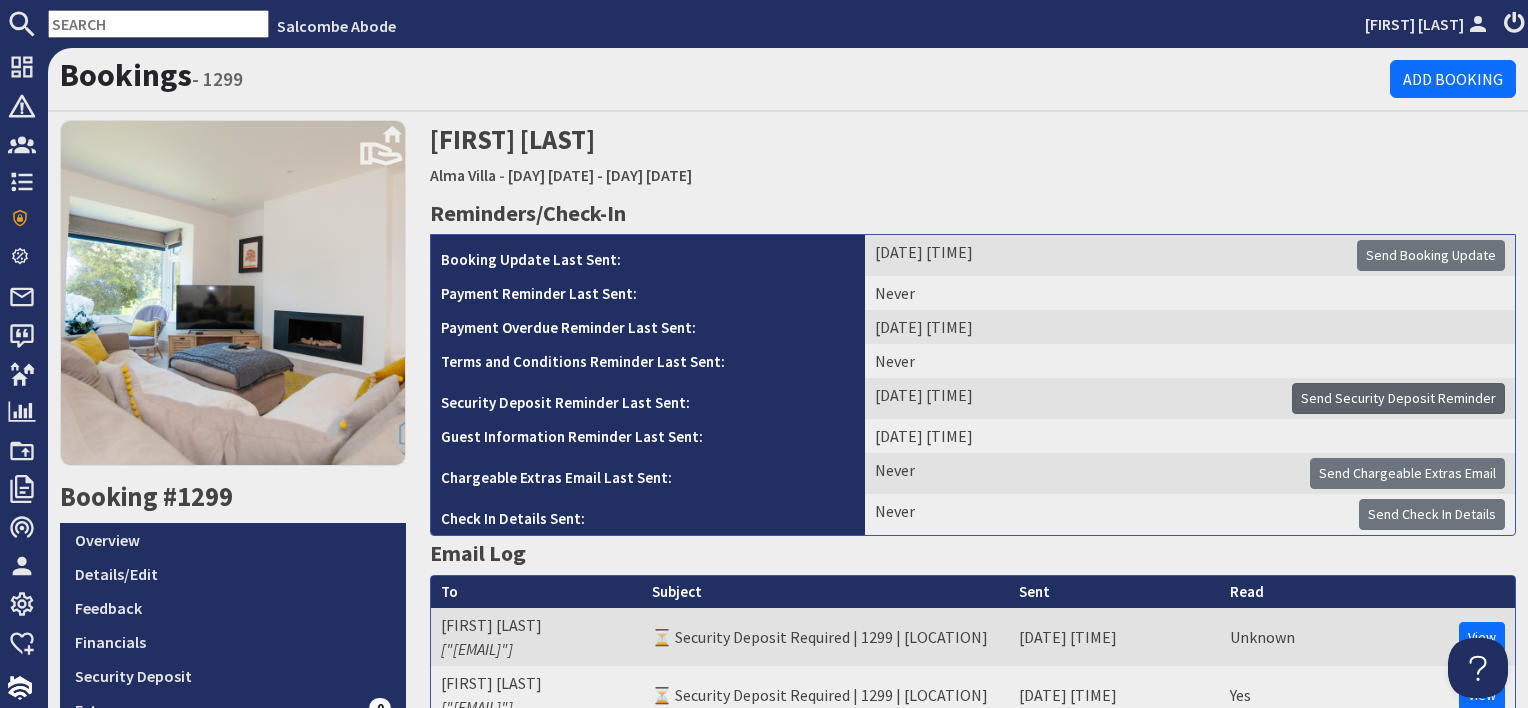 click on "Send Security Deposit Reminder" at bounding box center (1398, 398) 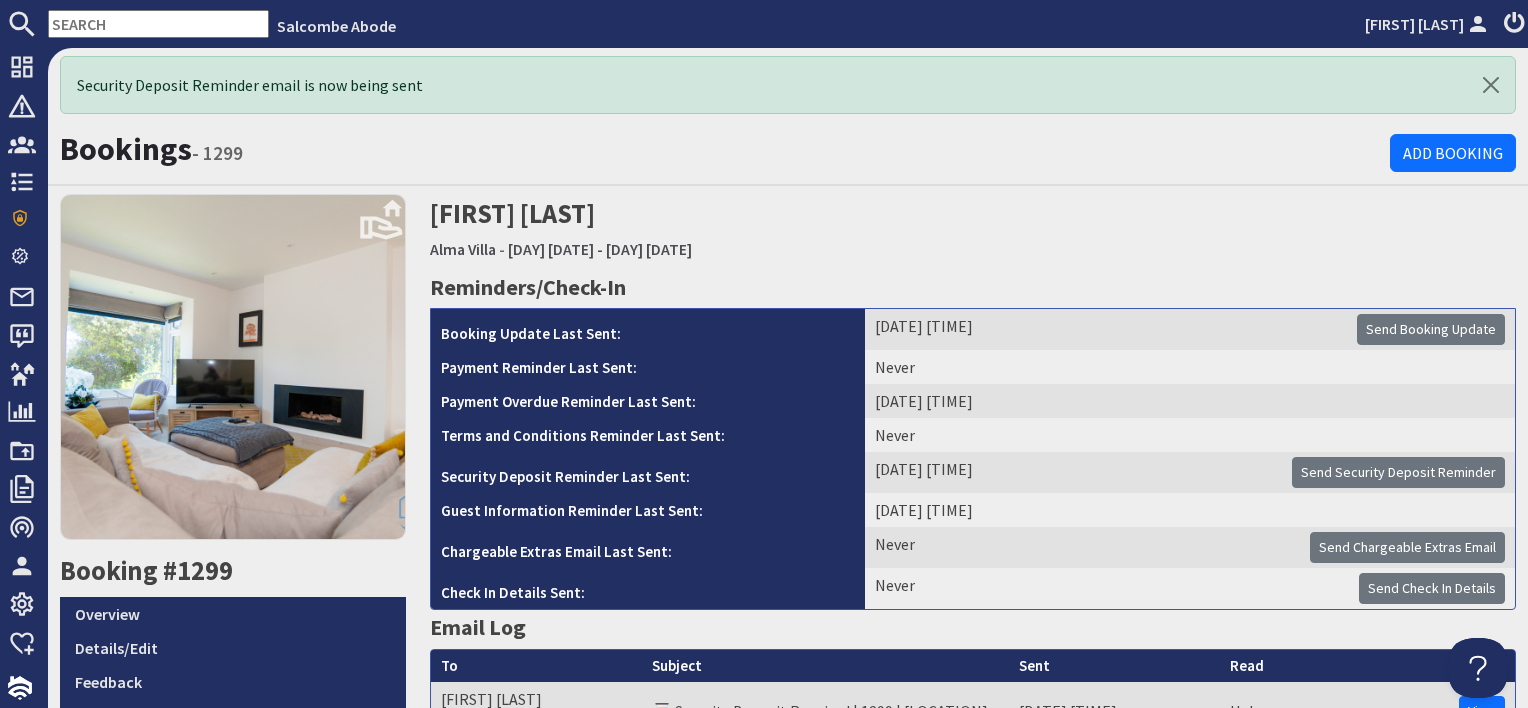 scroll, scrollTop: 0, scrollLeft: 0, axis: both 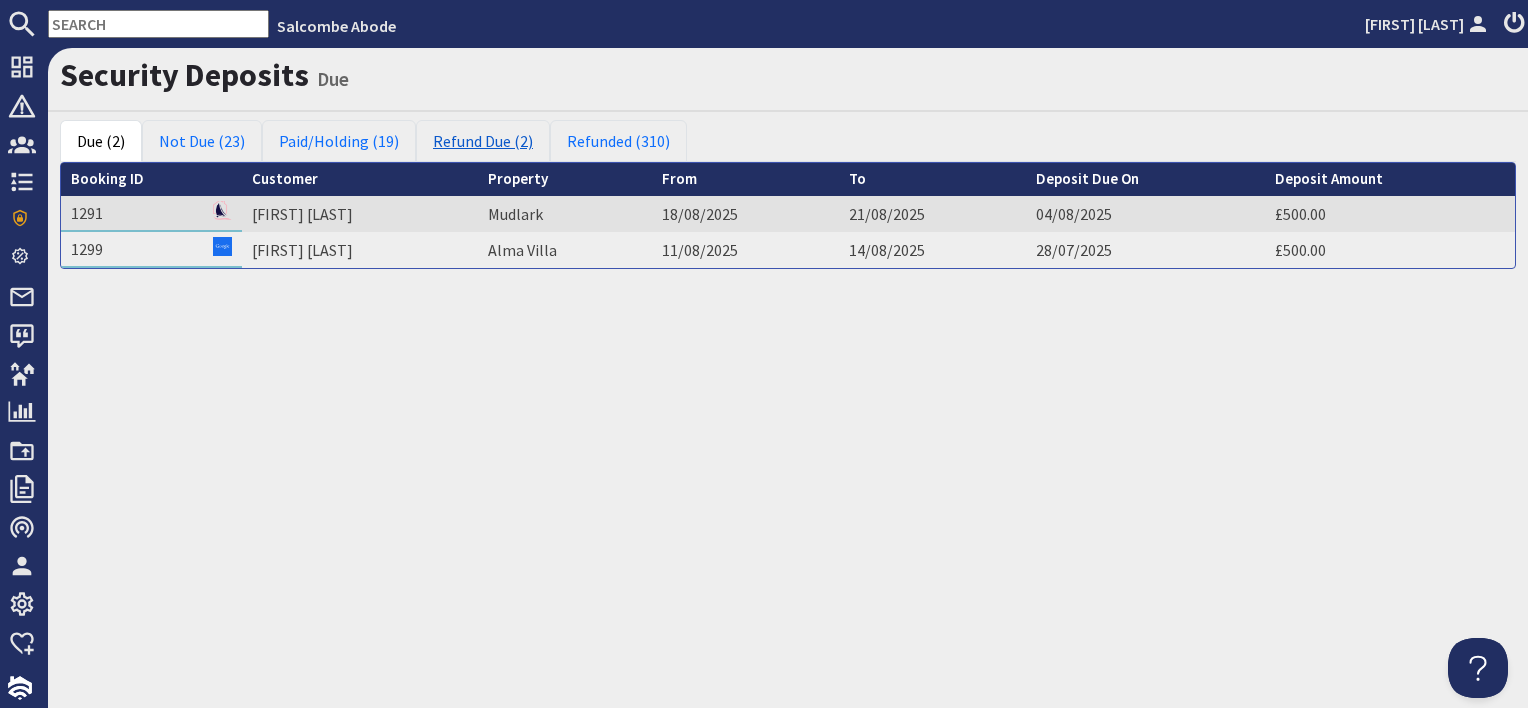 click on "Refund Due (2)" at bounding box center (483, 141) 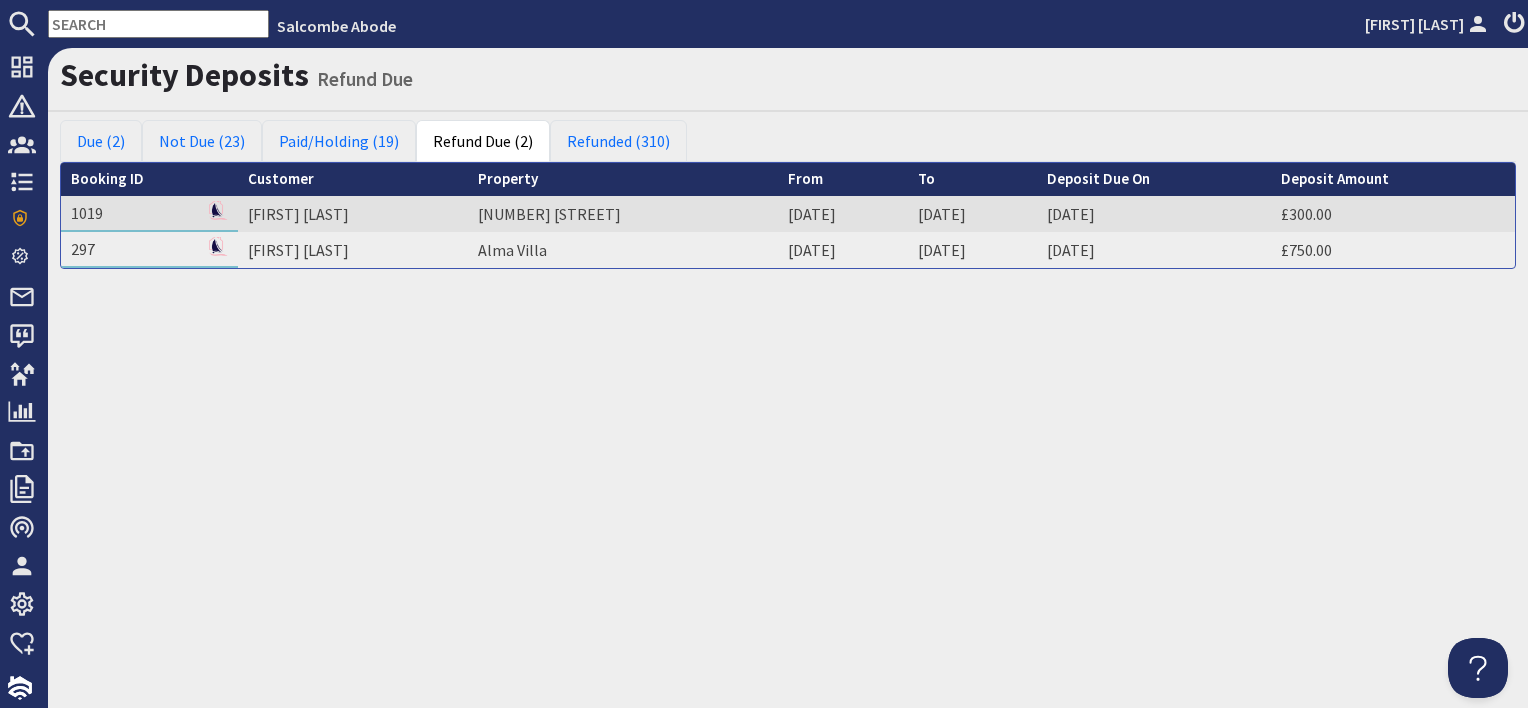 scroll, scrollTop: 0, scrollLeft: 0, axis: both 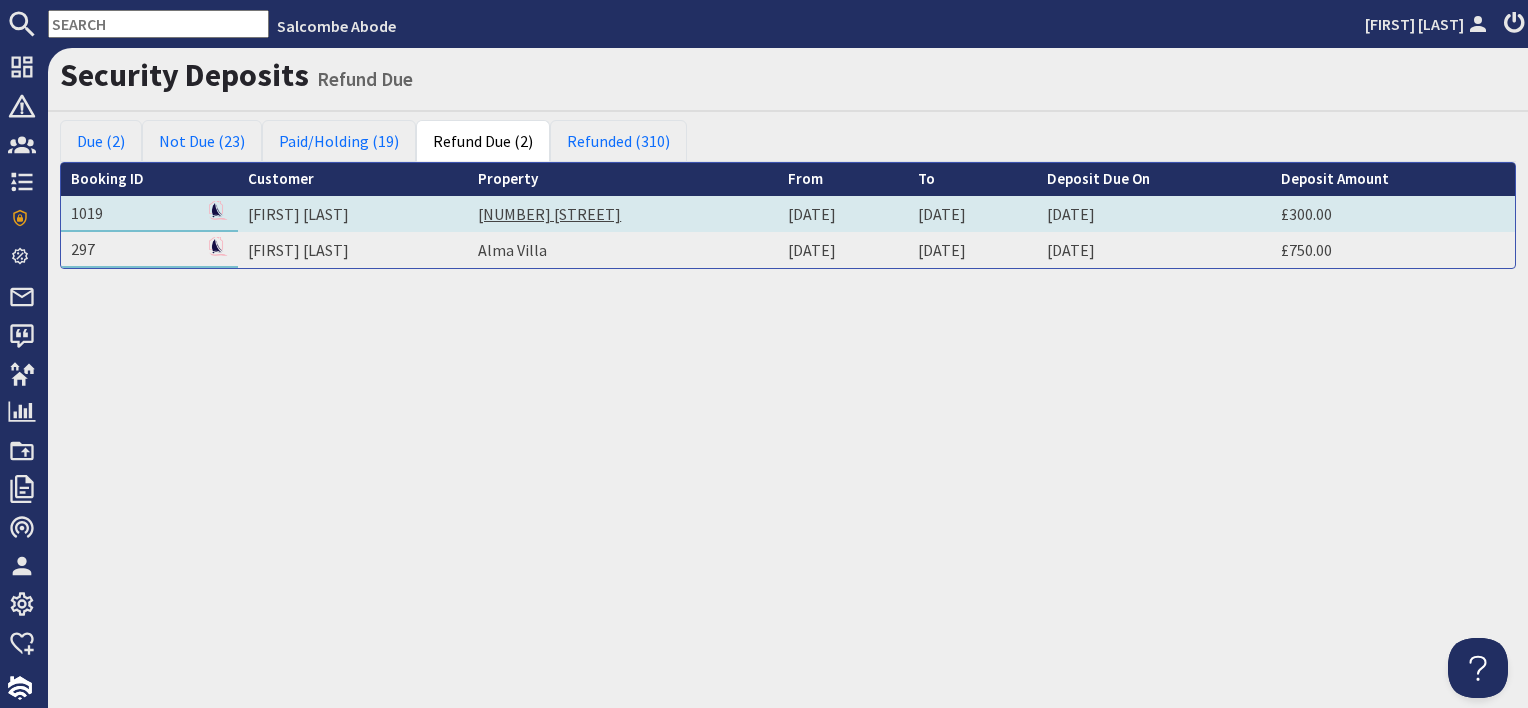 click on "4 Kings Cottages" at bounding box center (549, 214) 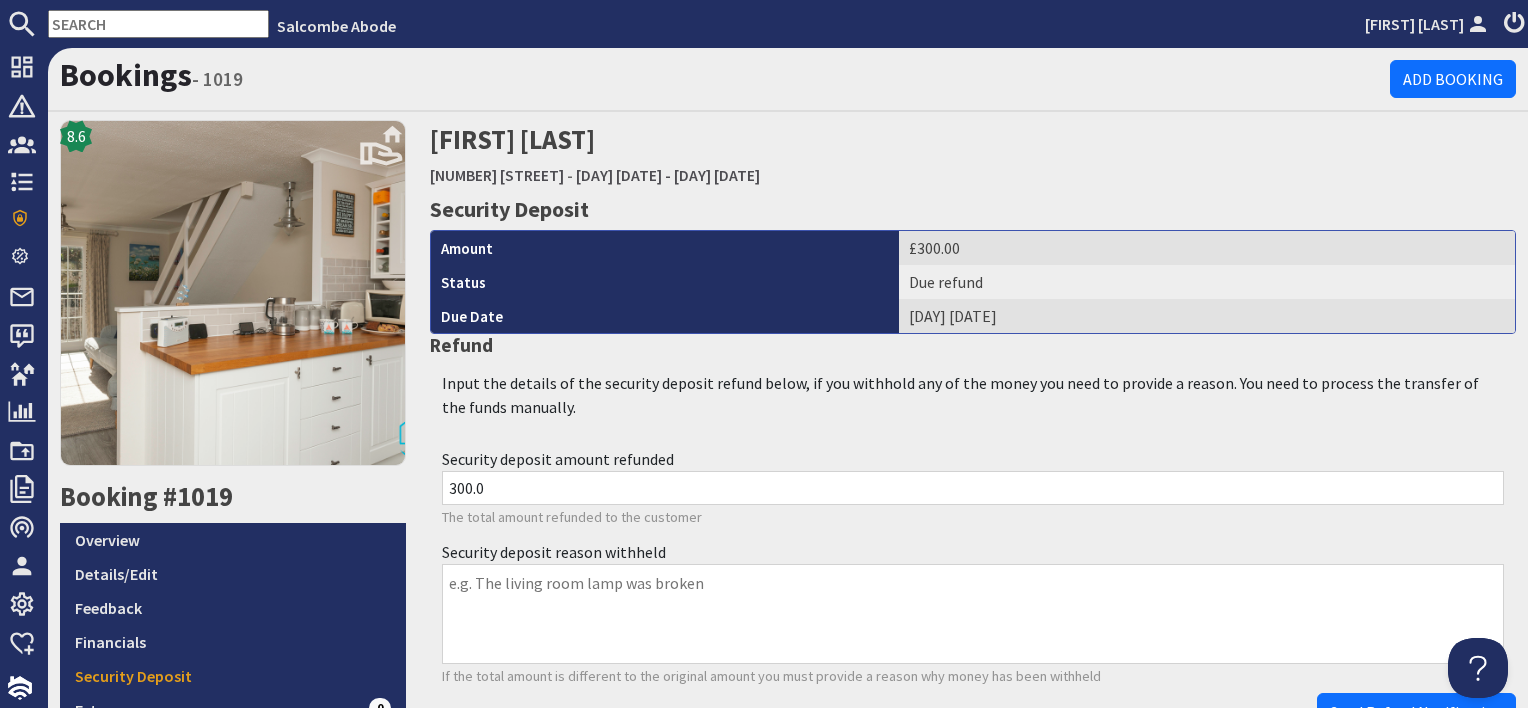 scroll, scrollTop: 0, scrollLeft: 0, axis: both 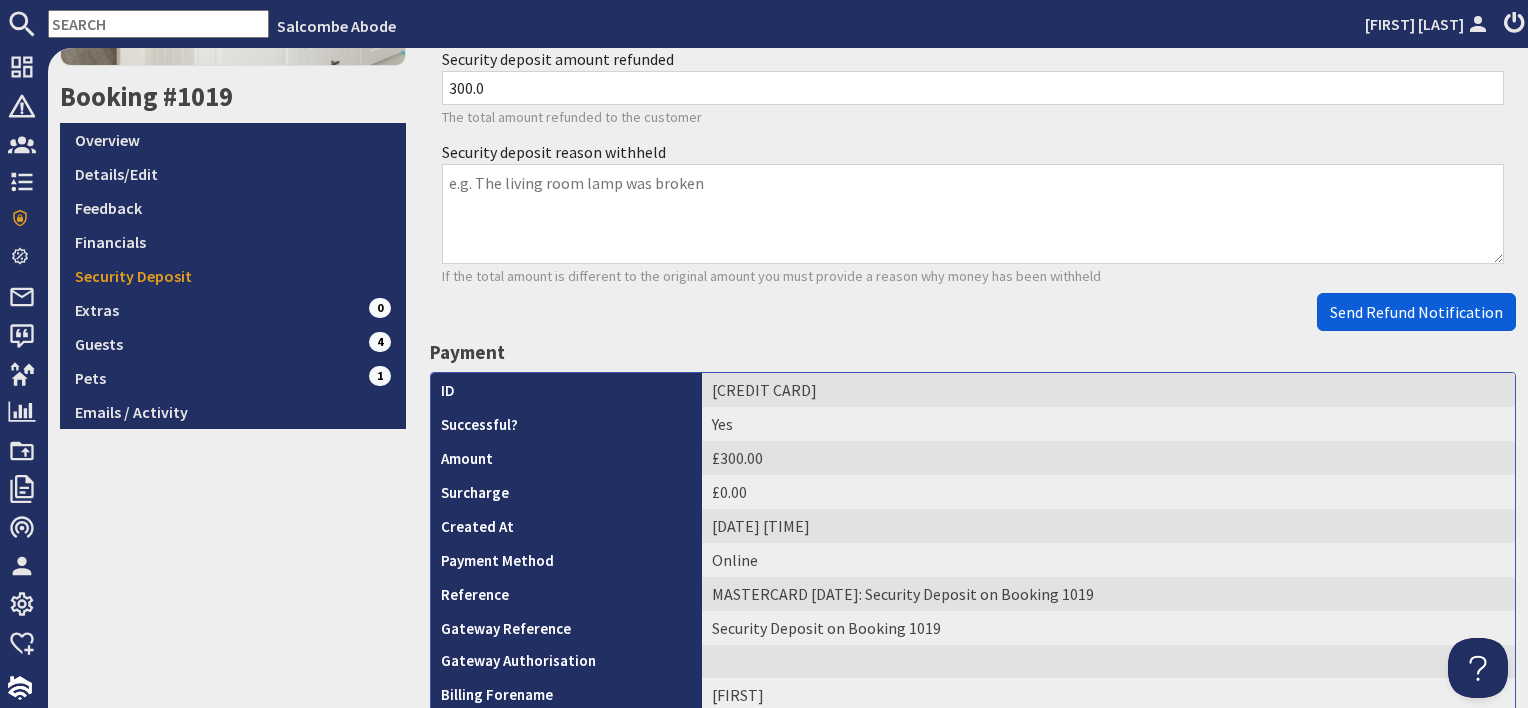 click on "Send Refund Notification" at bounding box center [1416, 312] 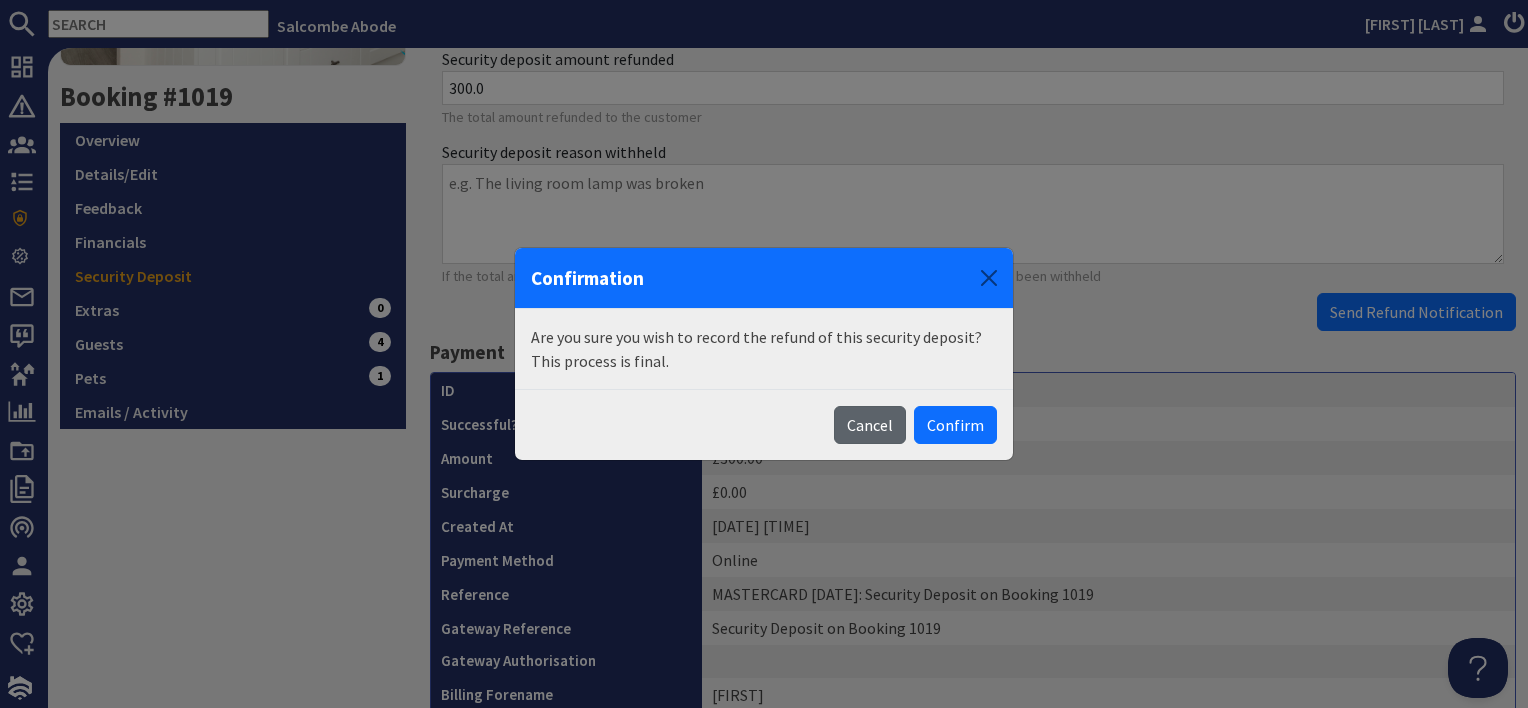 click on "Cancel" at bounding box center (870, 425) 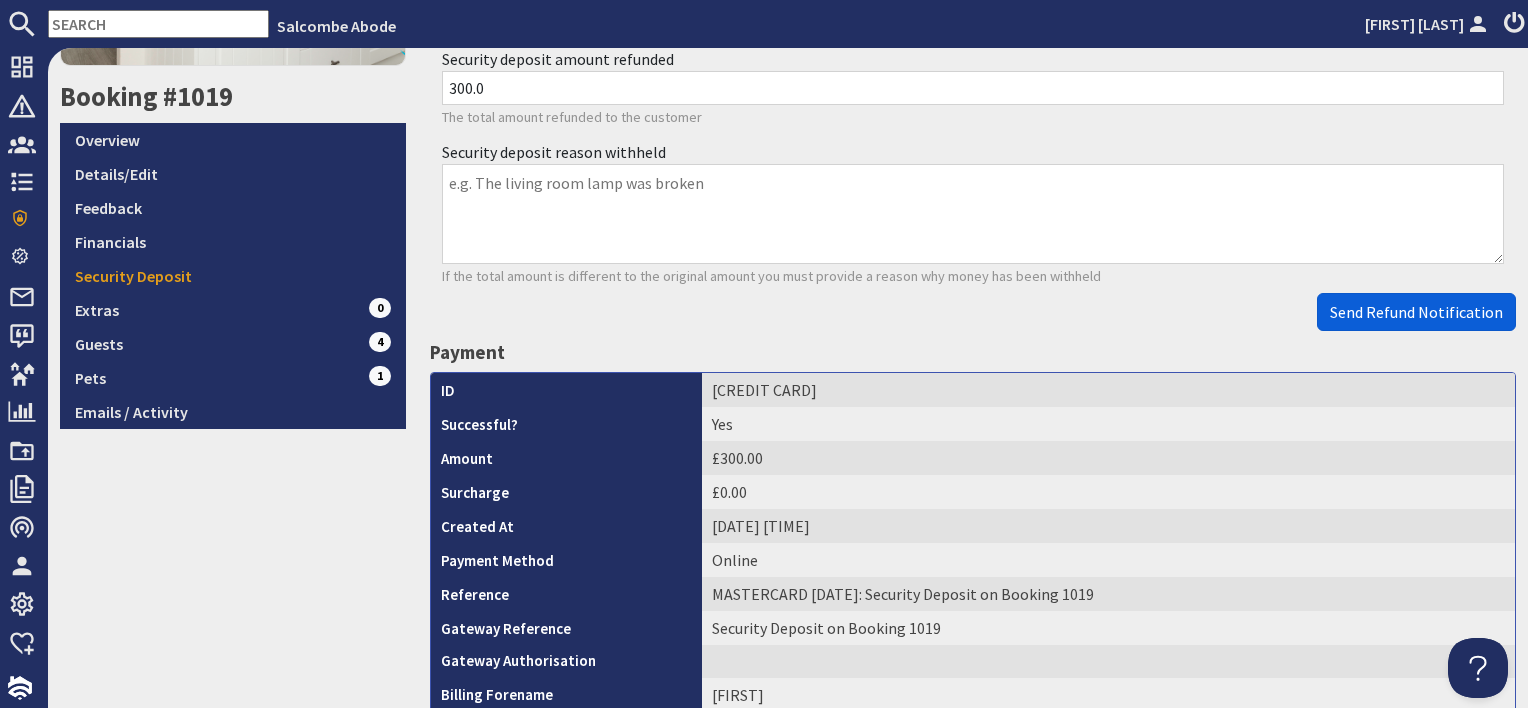 click on "Send Refund Notification" at bounding box center (1416, 312) 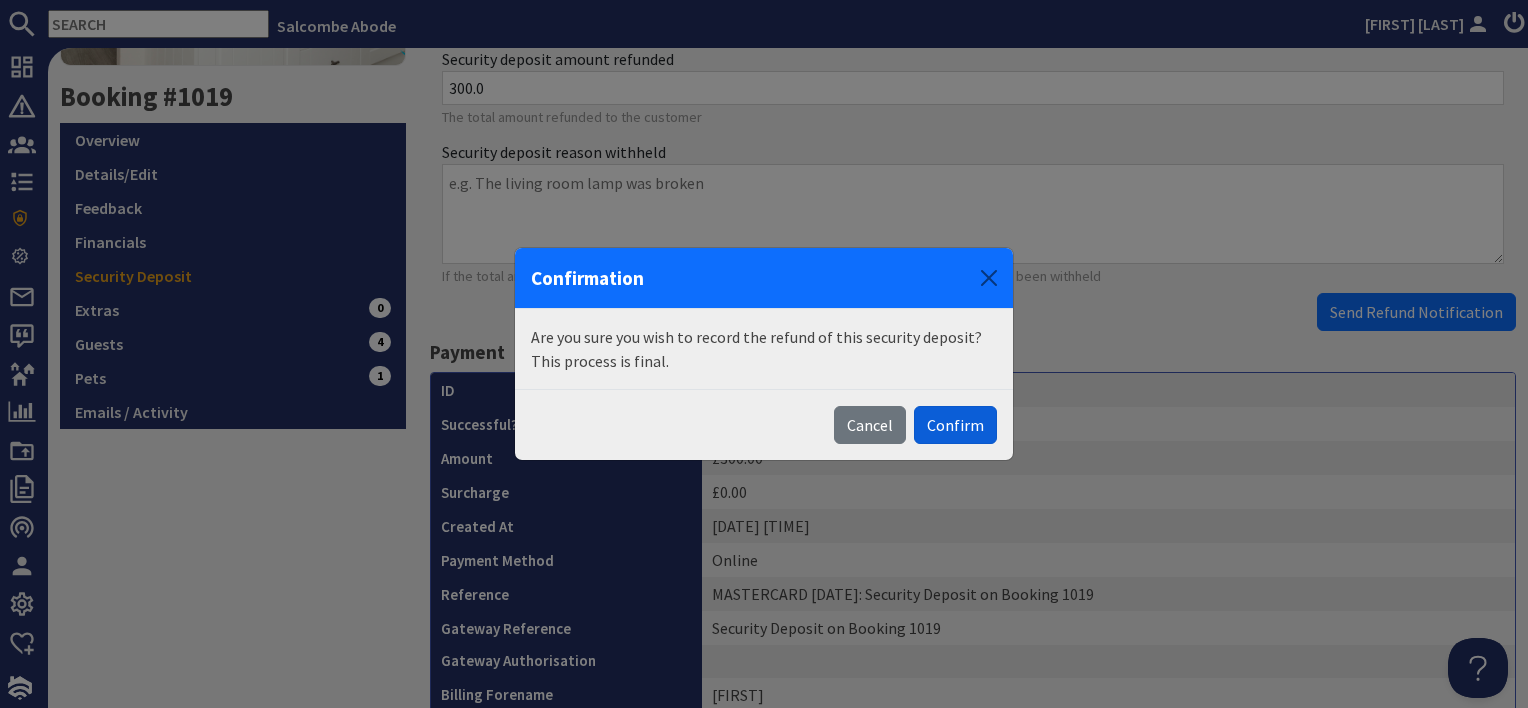 click on "Confirm" at bounding box center [955, 425] 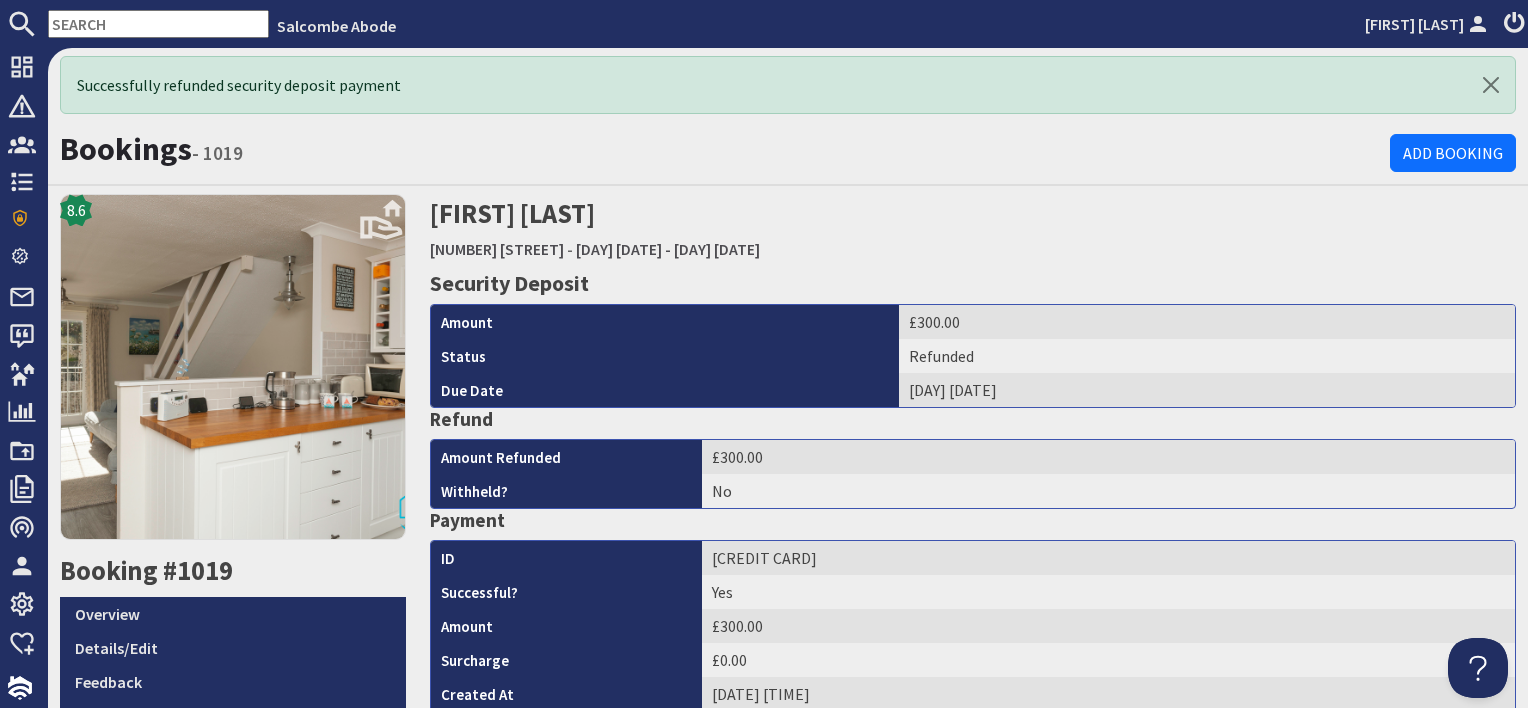 scroll, scrollTop: 0, scrollLeft: 0, axis: both 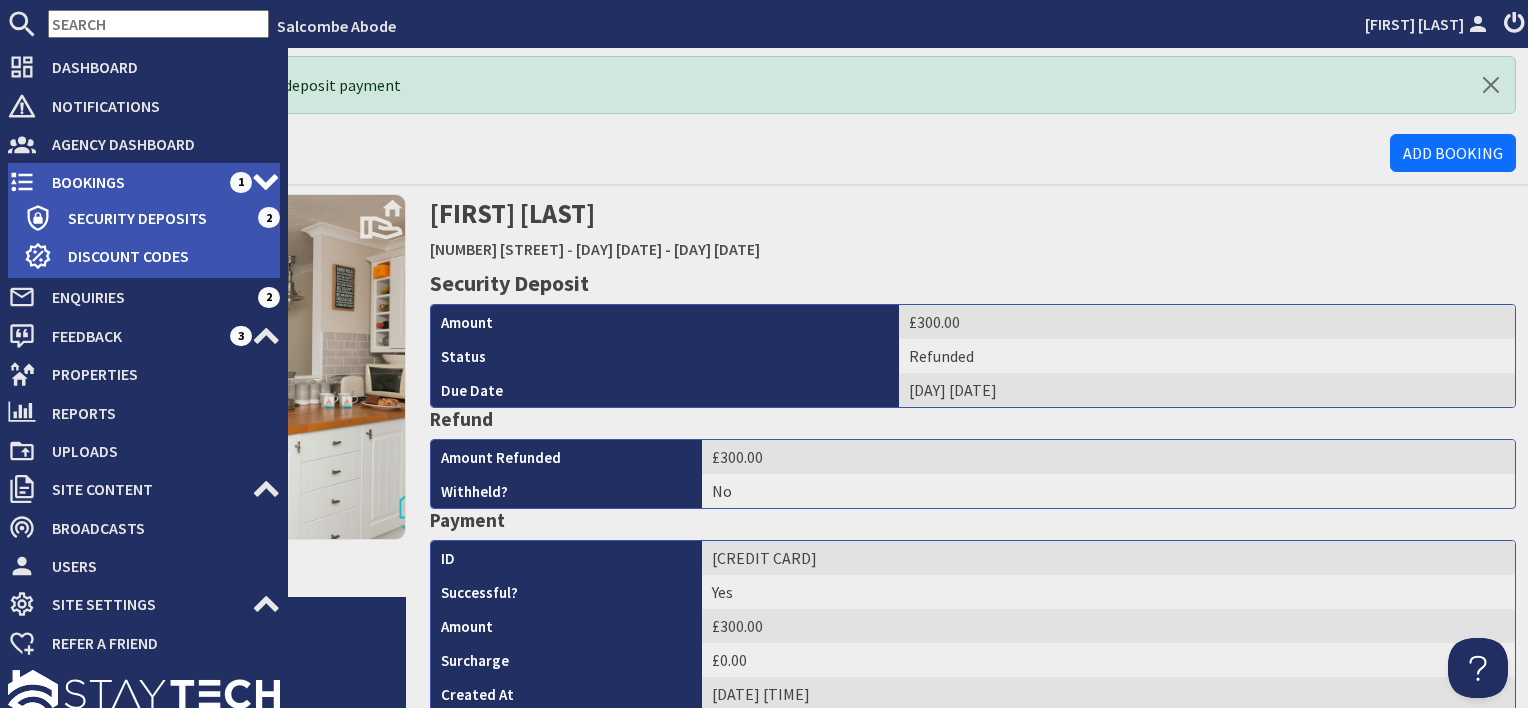 click on "Bookings" at bounding box center (133, 182) 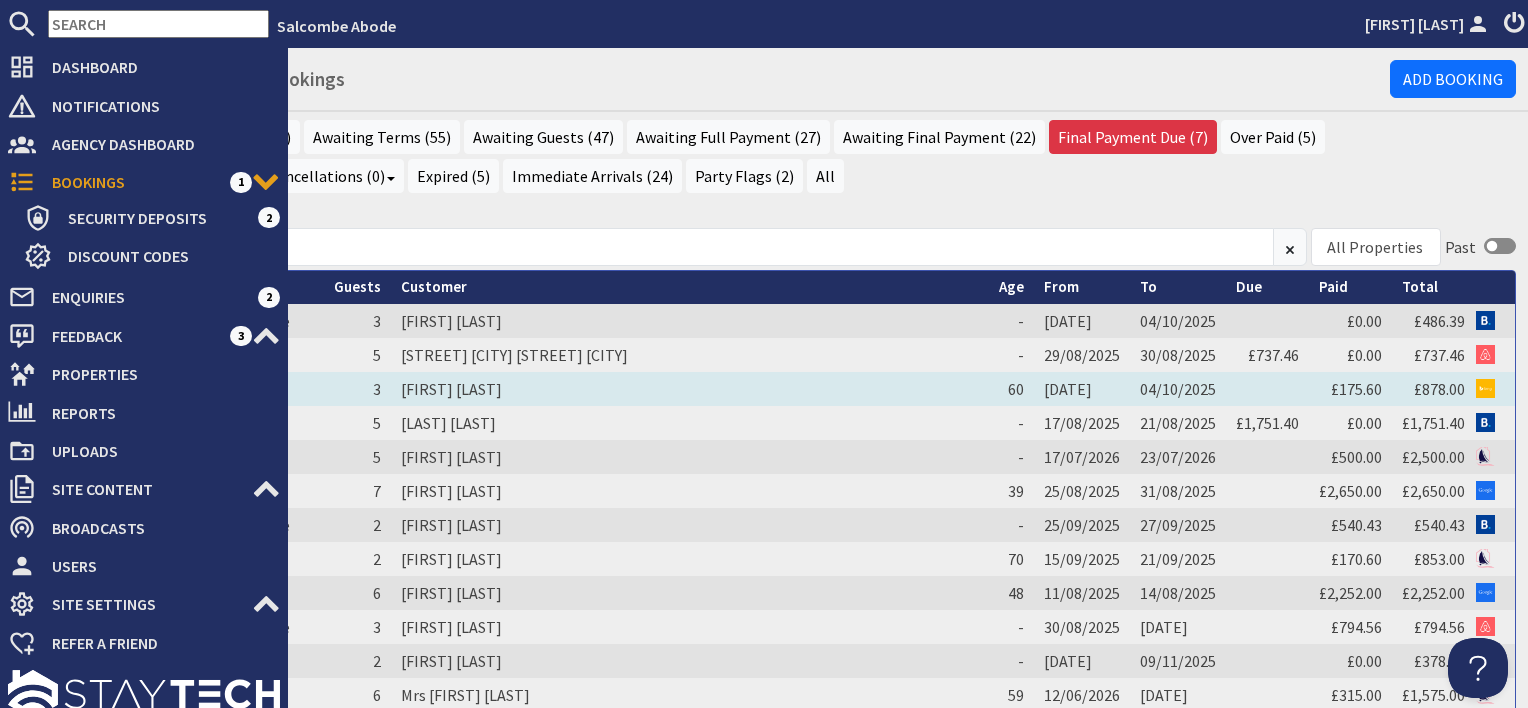 scroll, scrollTop: 0, scrollLeft: 0, axis: both 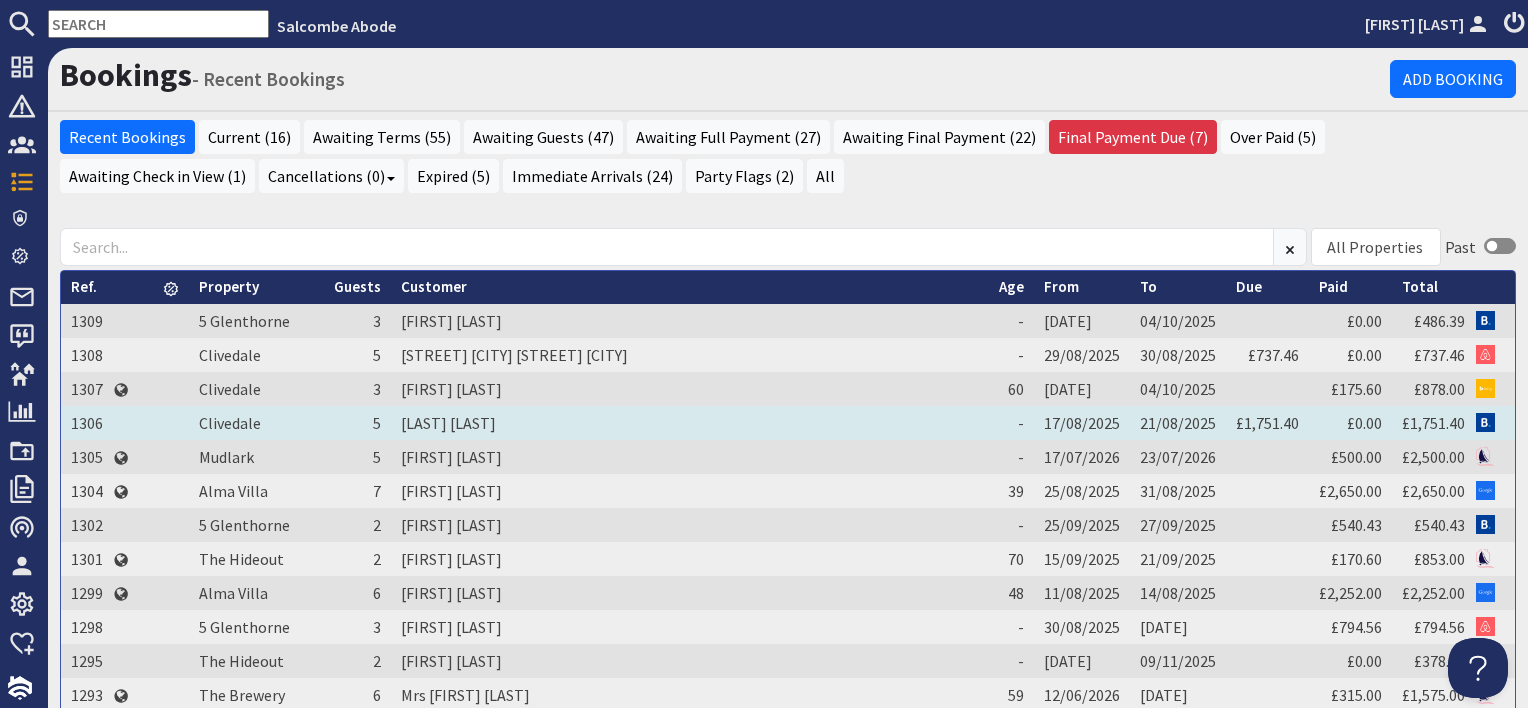 click on "Stern  Nicholas" at bounding box center (690, 423) 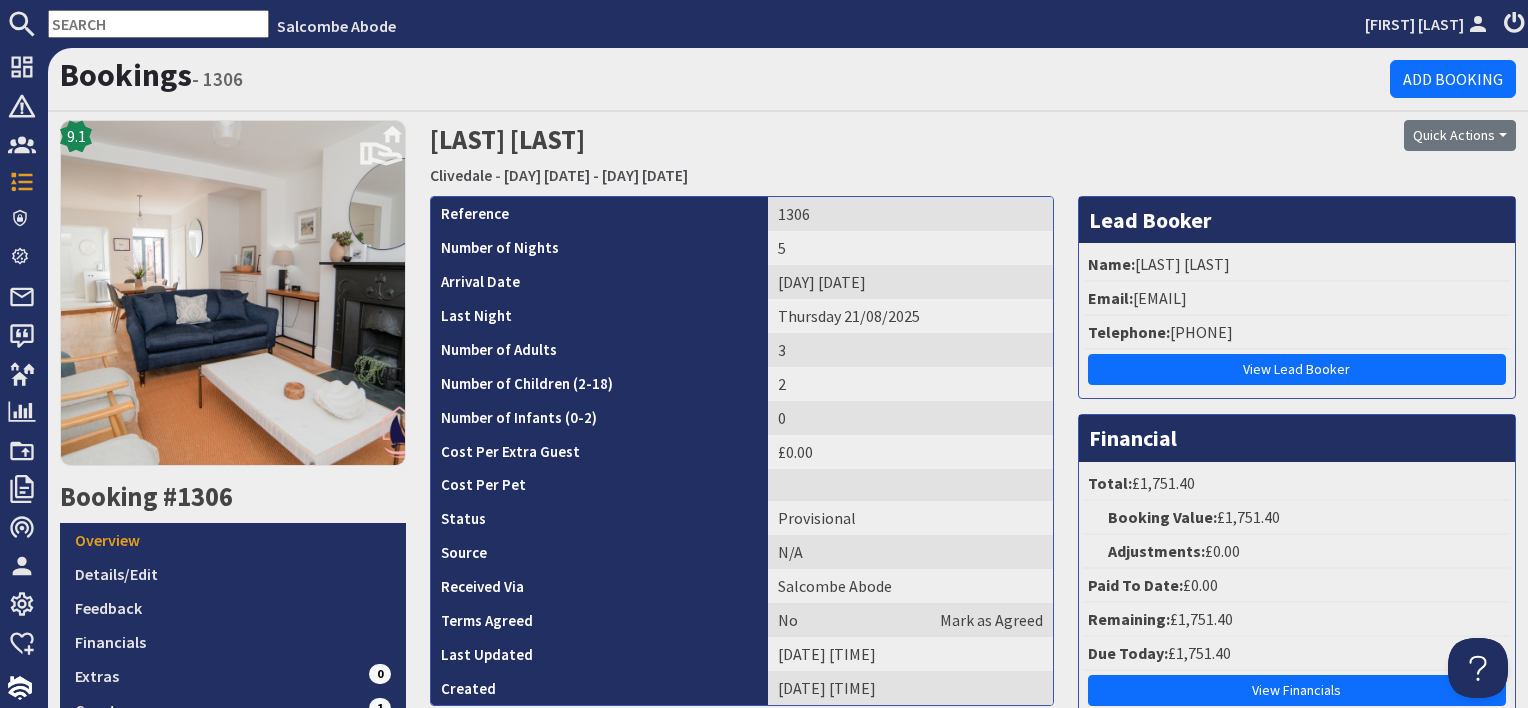 scroll, scrollTop: 0, scrollLeft: 0, axis: both 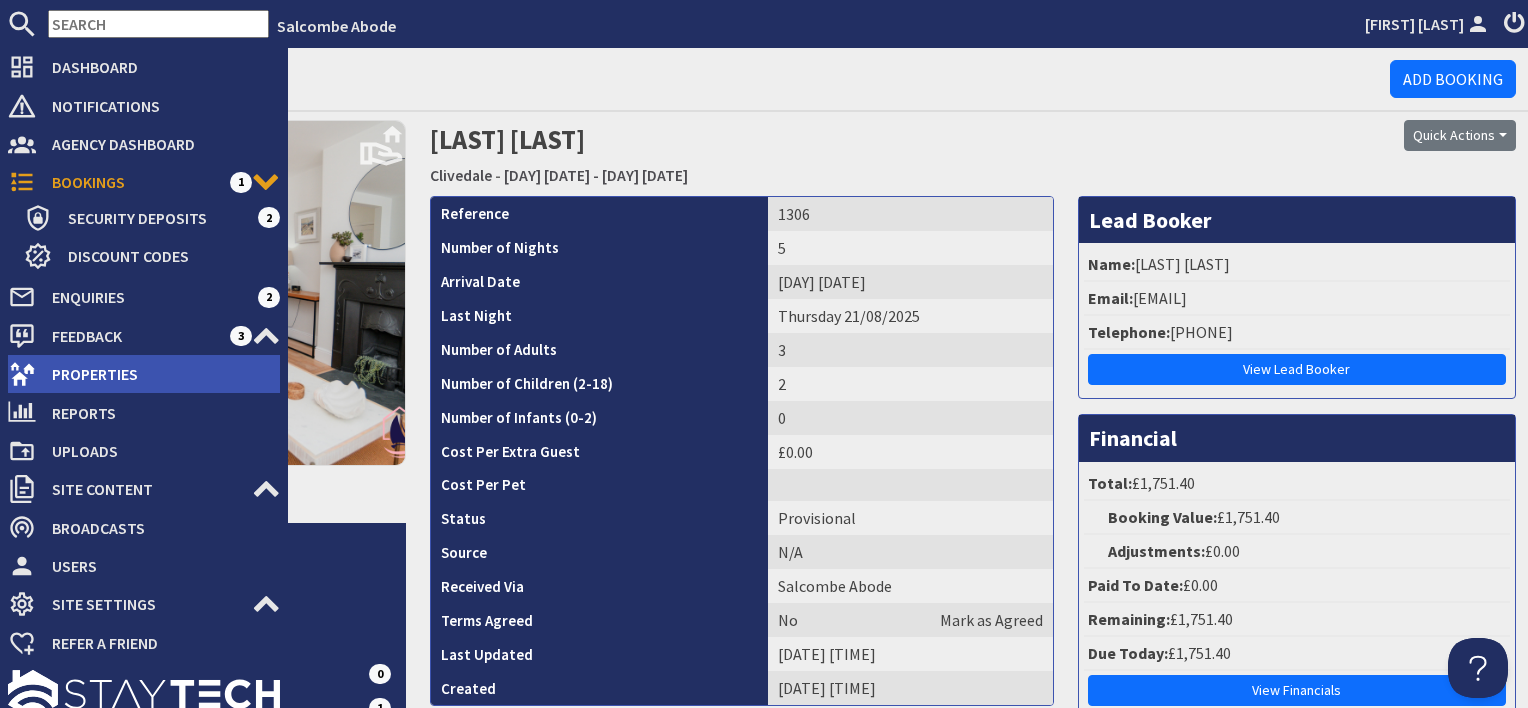 click on "Properties" at bounding box center (158, 374) 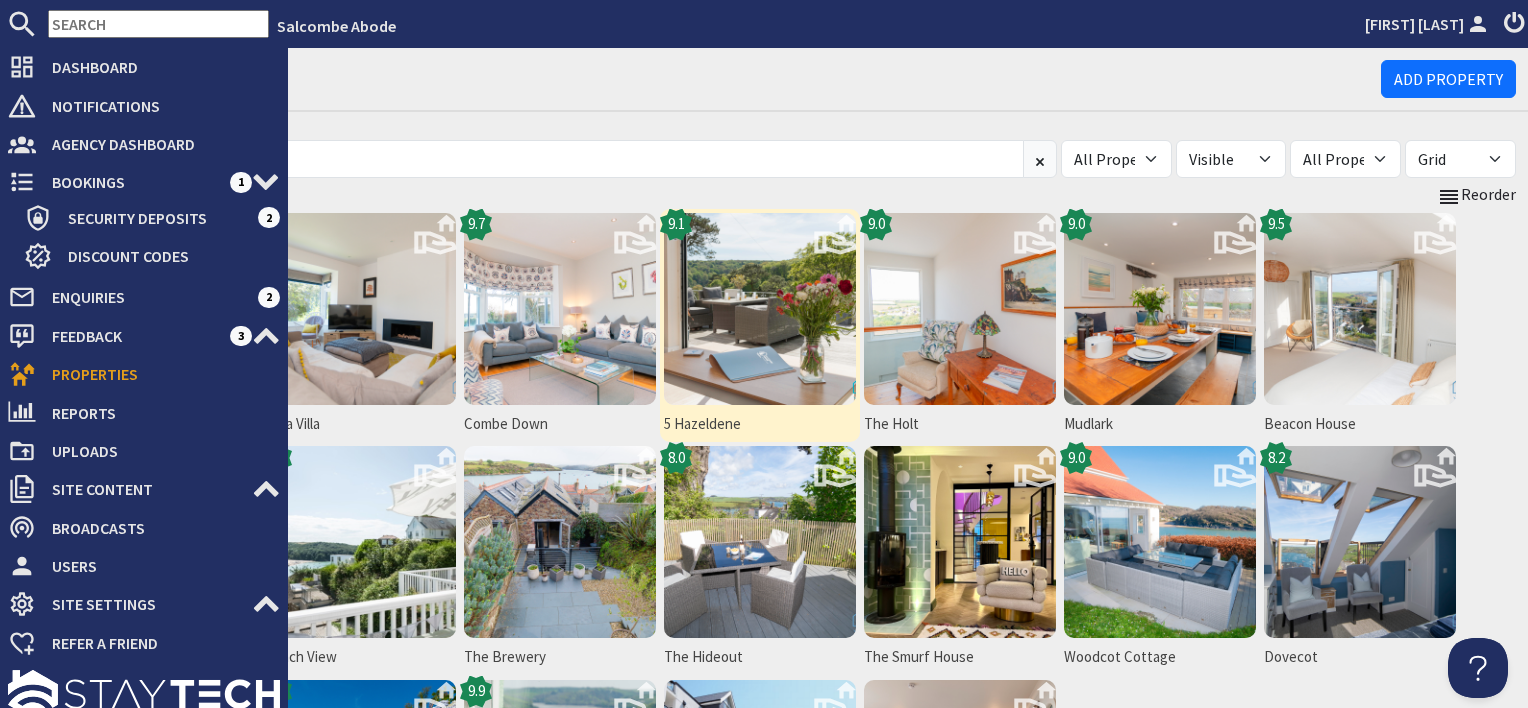 scroll, scrollTop: 0, scrollLeft: 0, axis: both 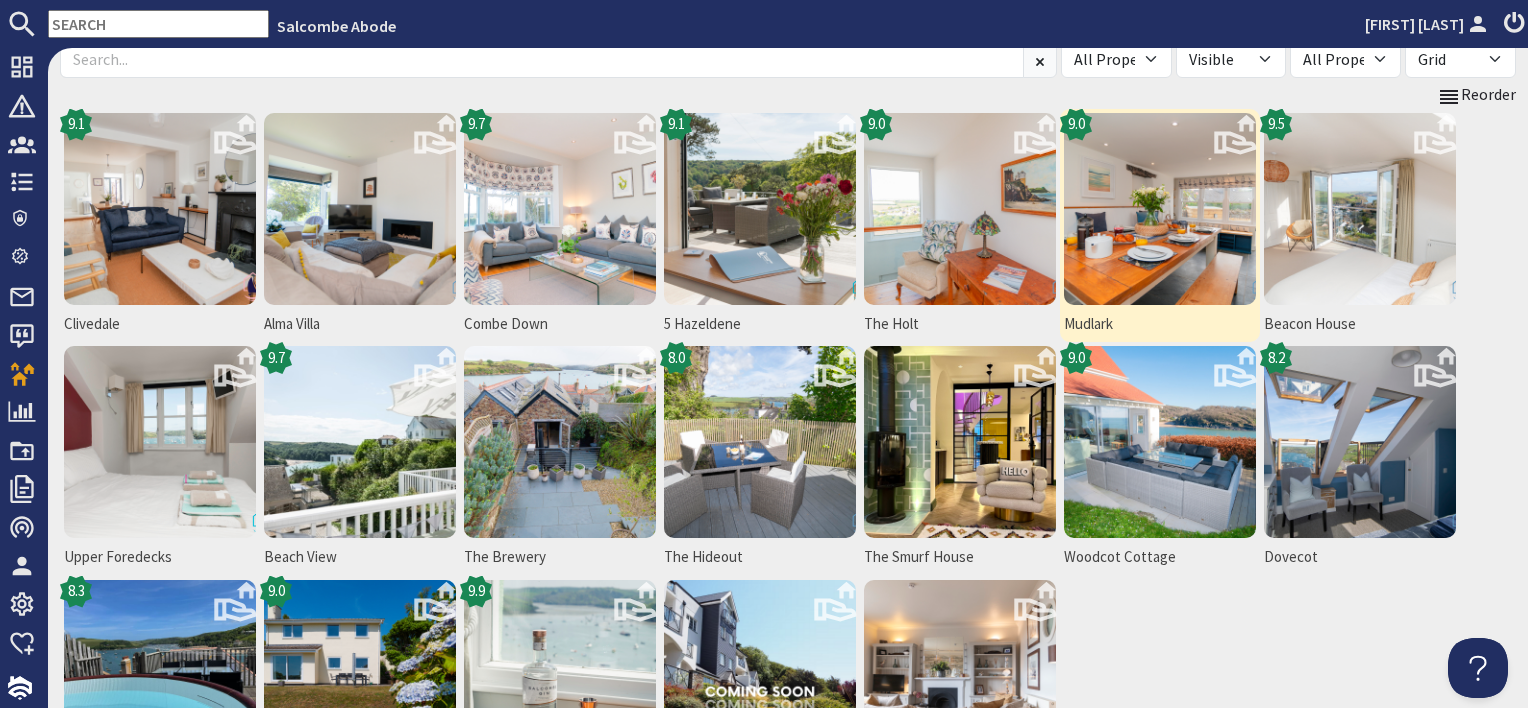 click at bounding box center [1160, 209] 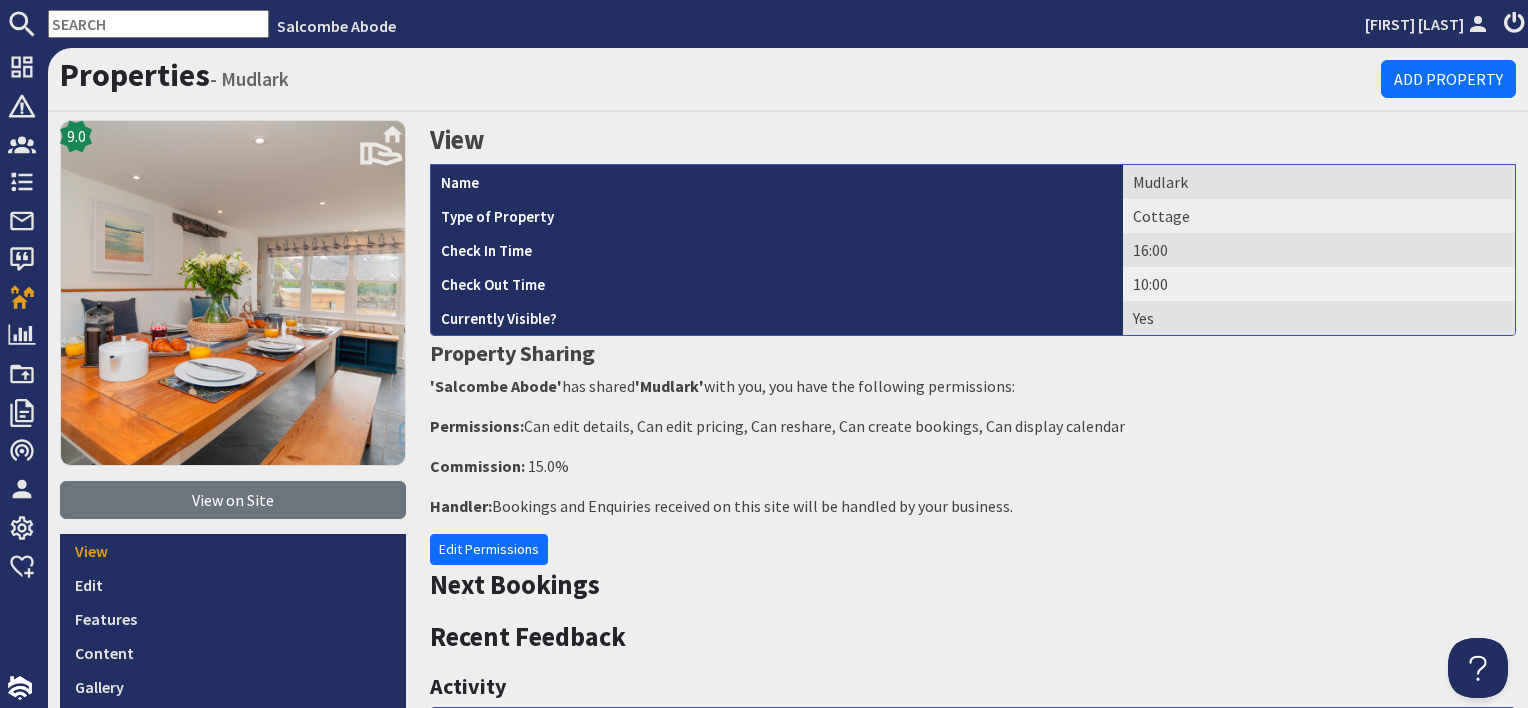scroll, scrollTop: 0, scrollLeft: 0, axis: both 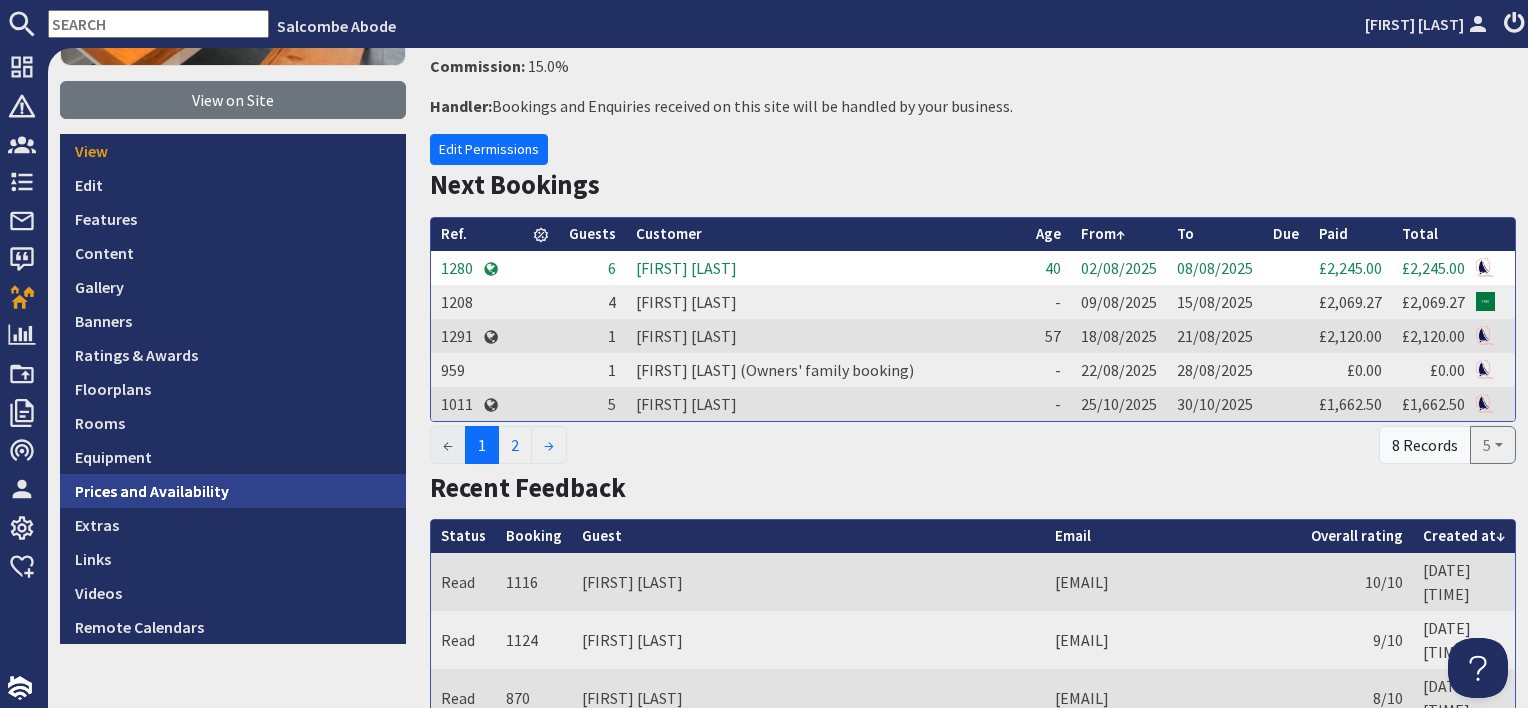 click on "Prices and Availability" at bounding box center [233, 491] 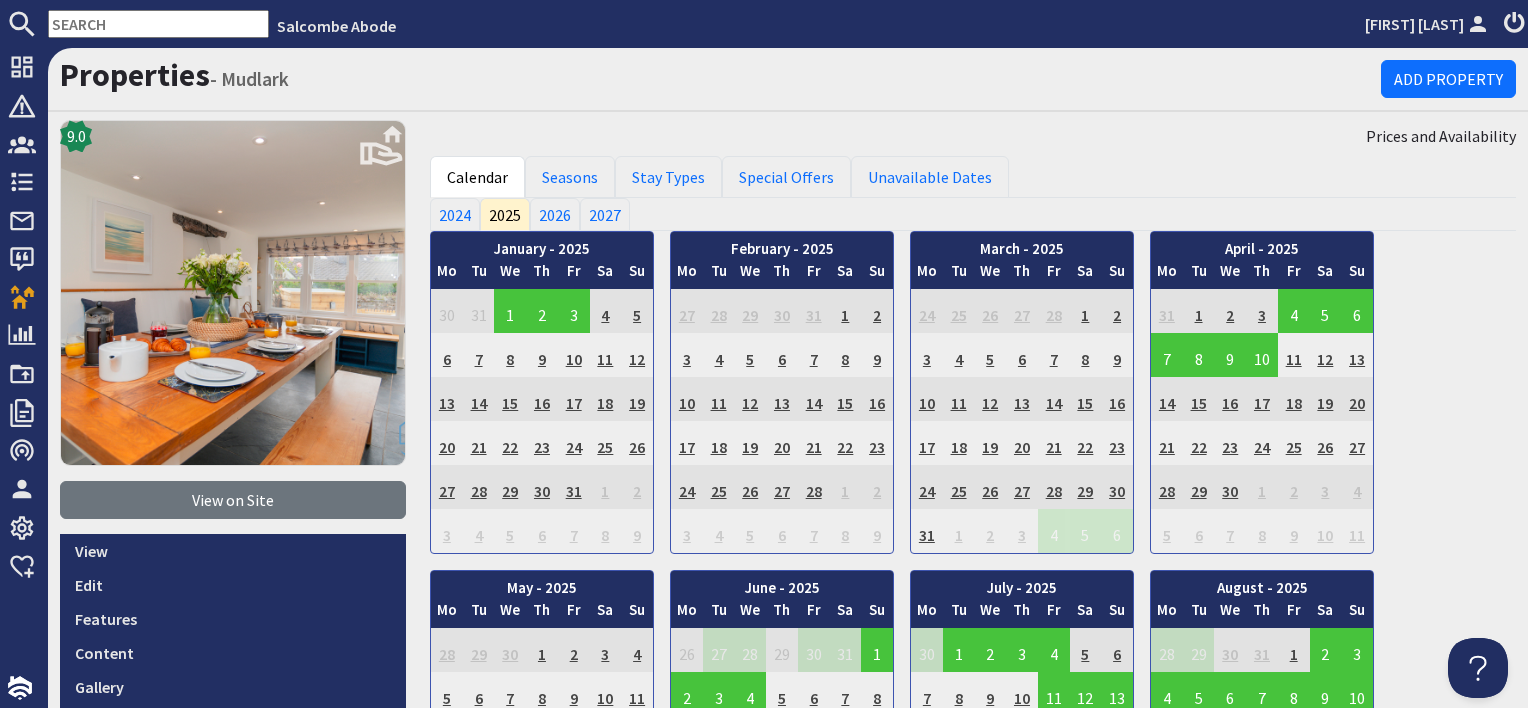 scroll, scrollTop: 0, scrollLeft: 0, axis: both 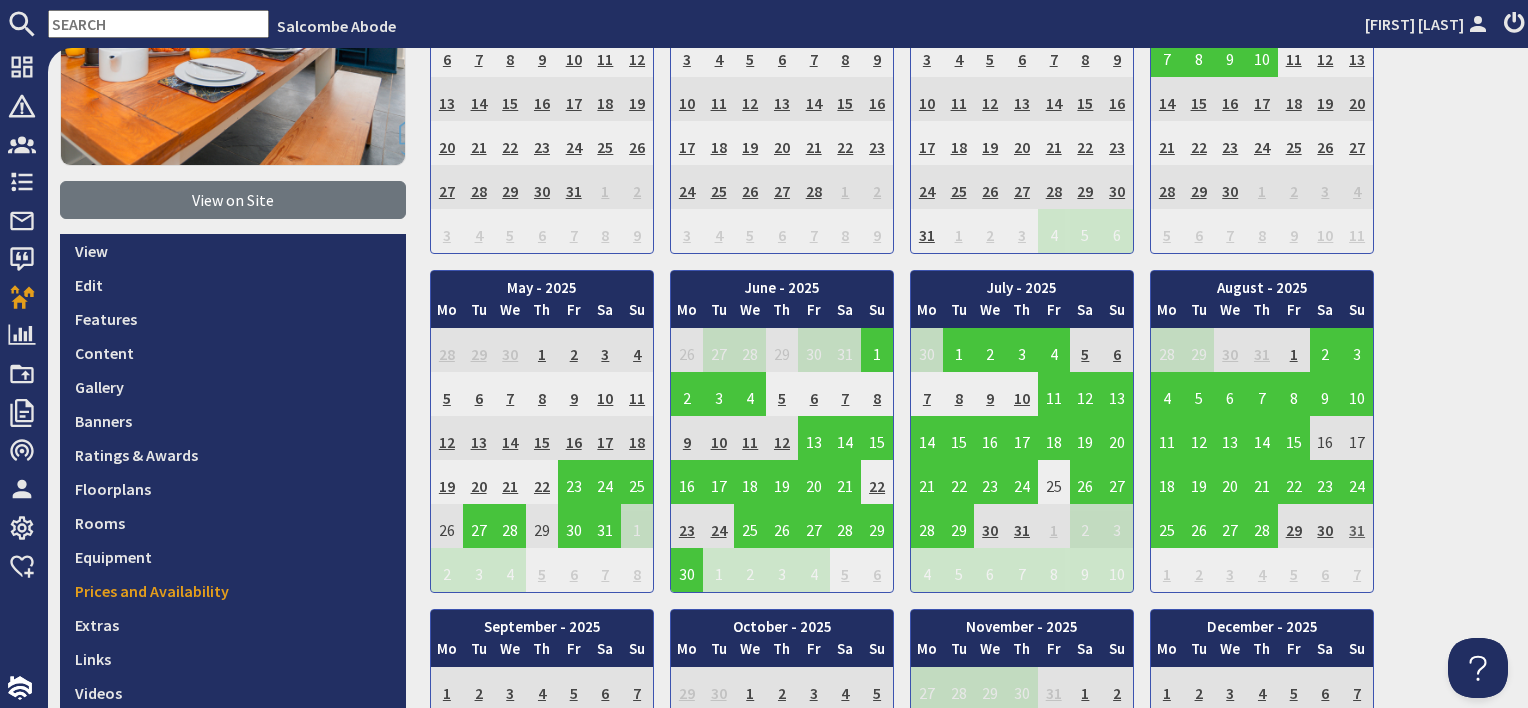 click on "31" at bounding box center [1357, 526] 